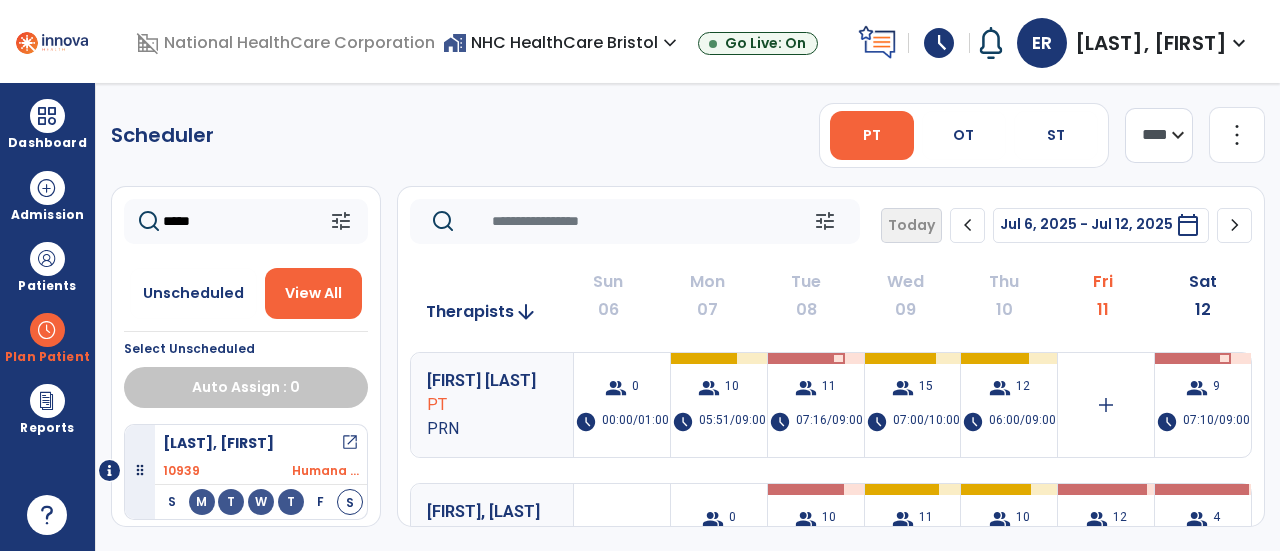 scroll, scrollTop: 0, scrollLeft: 0, axis: both 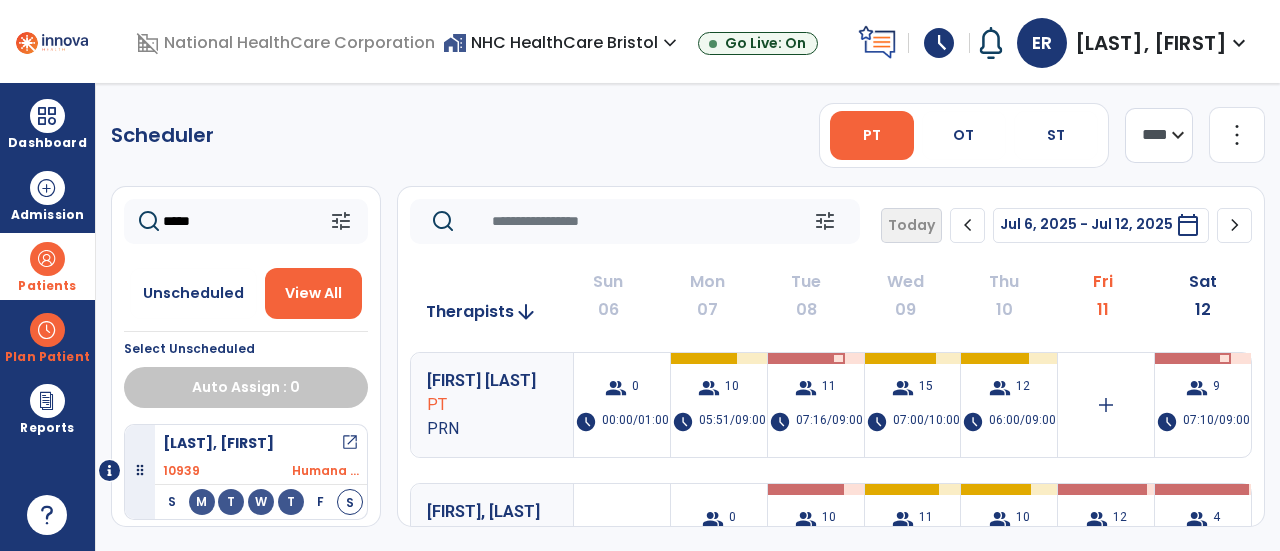 click at bounding box center (47, 259) 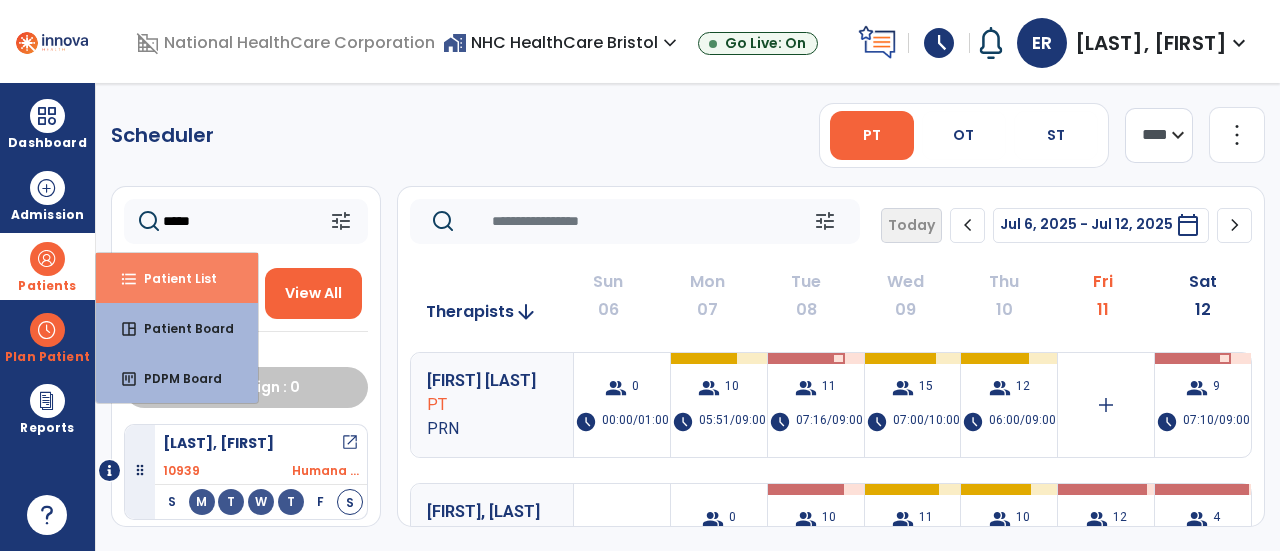 click on "Patient List" at bounding box center (172, 278) 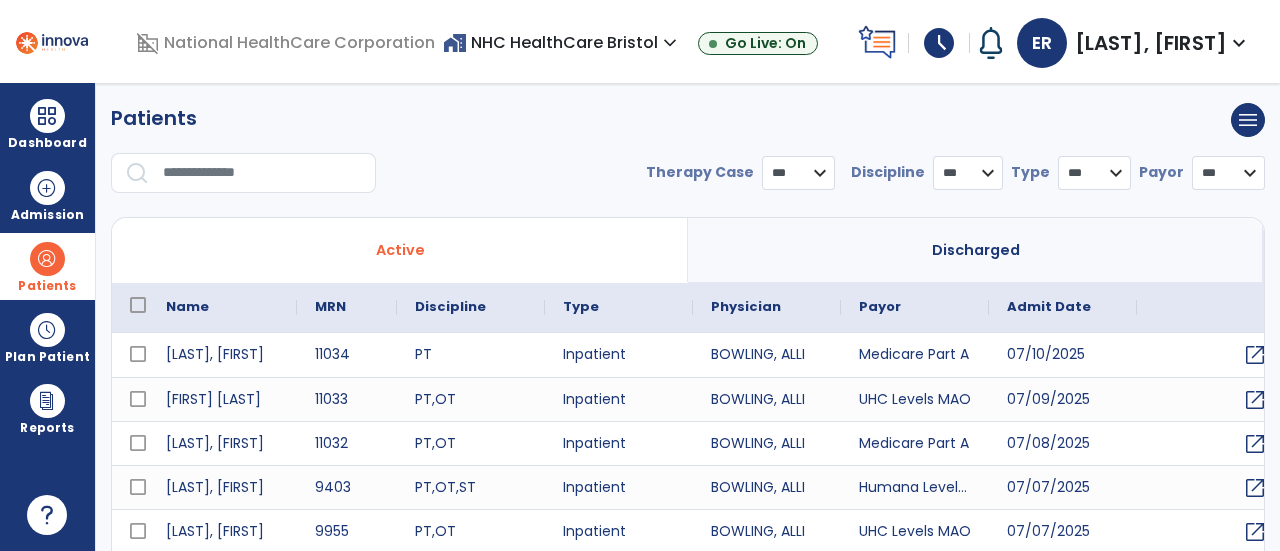 select on "***" 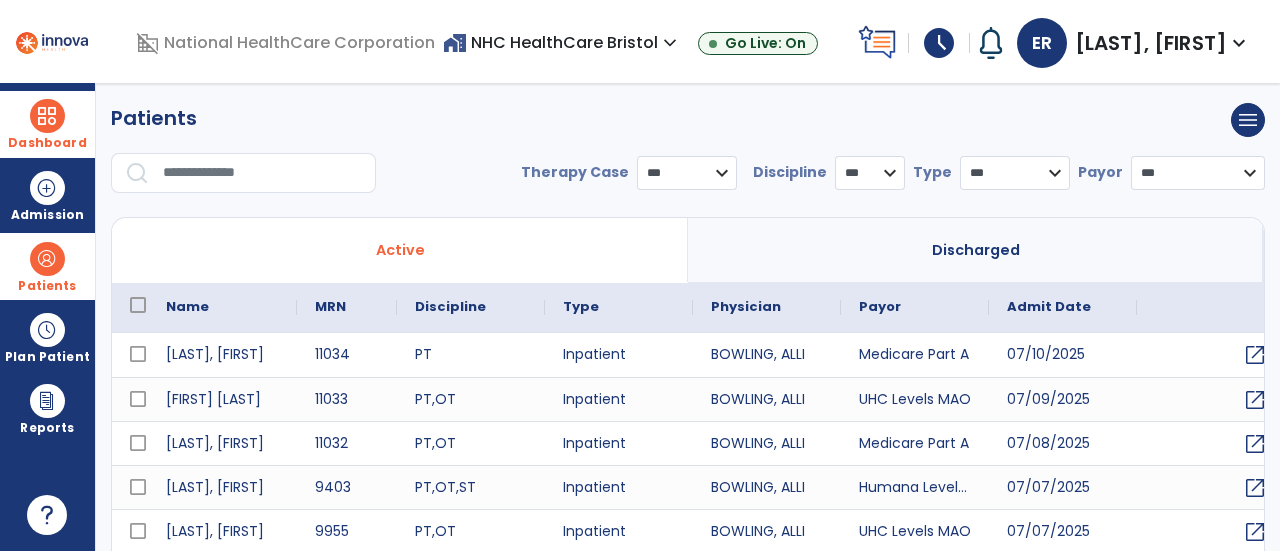 click at bounding box center [47, 116] 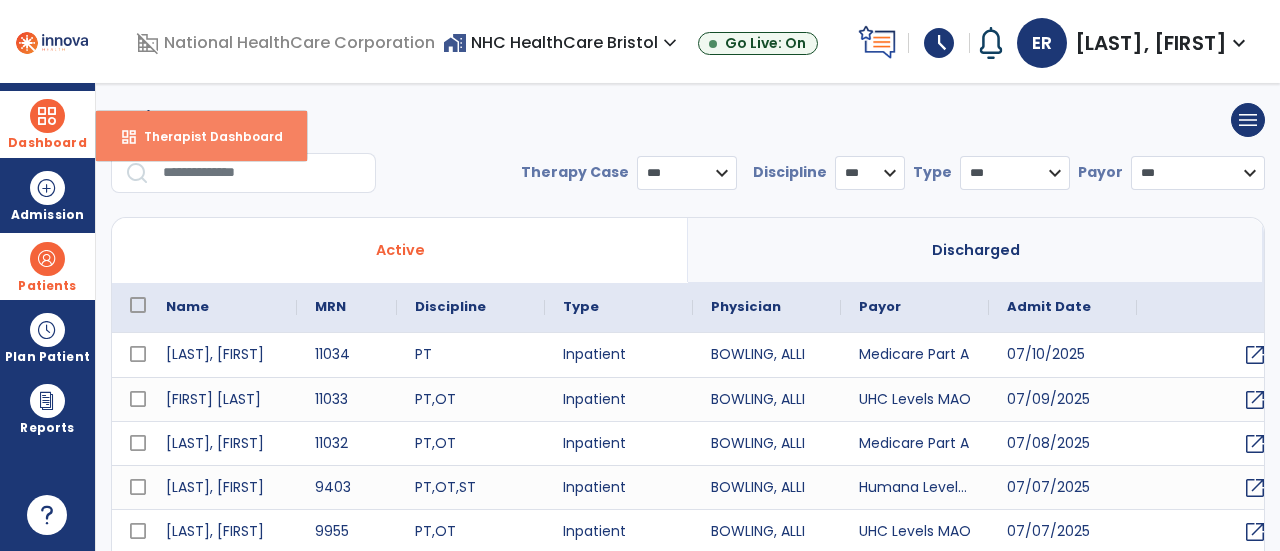 click on "dashboard  Therapist Dashboard" at bounding box center [201, 136] 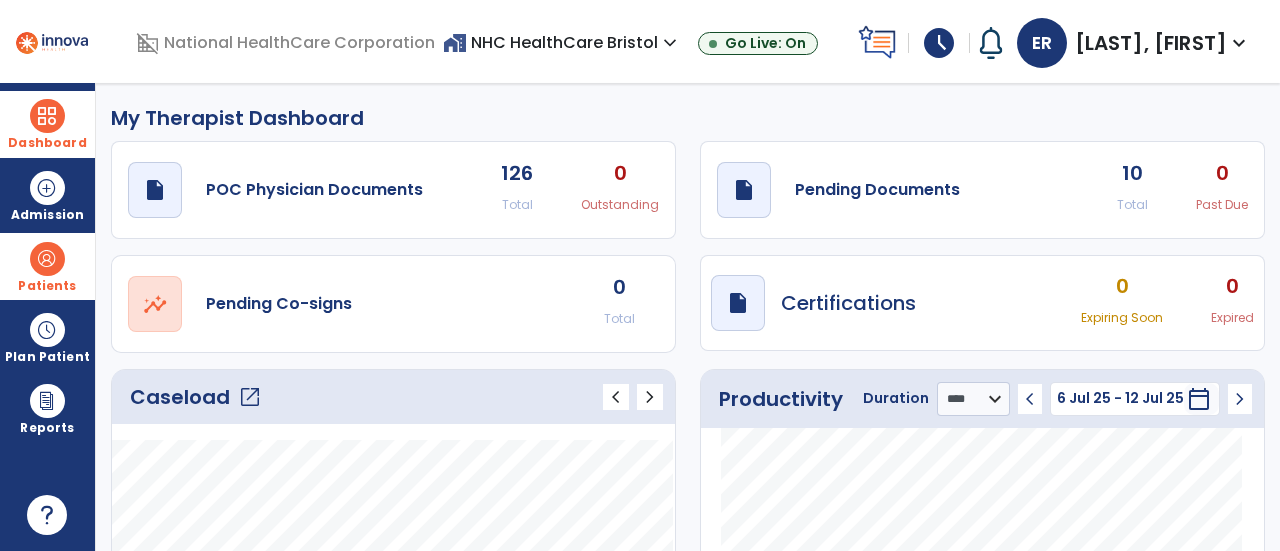 click on "Caseload   open_in_new   chevron_left   chevron_right" 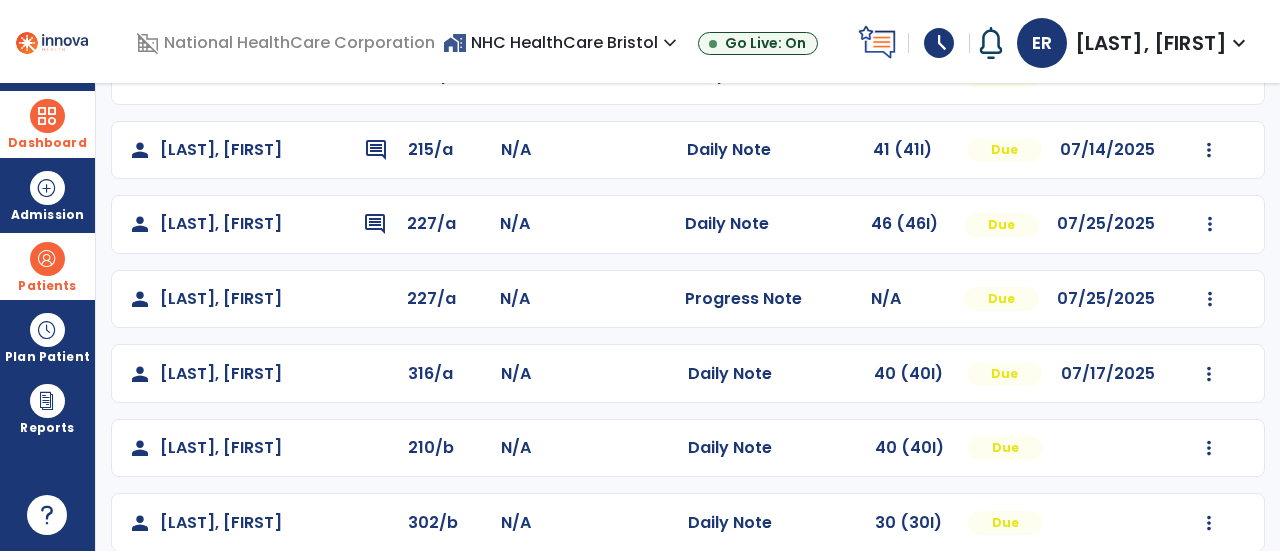 scroll, scrollTop: 556, scrollLeft: 0, axis: vertical 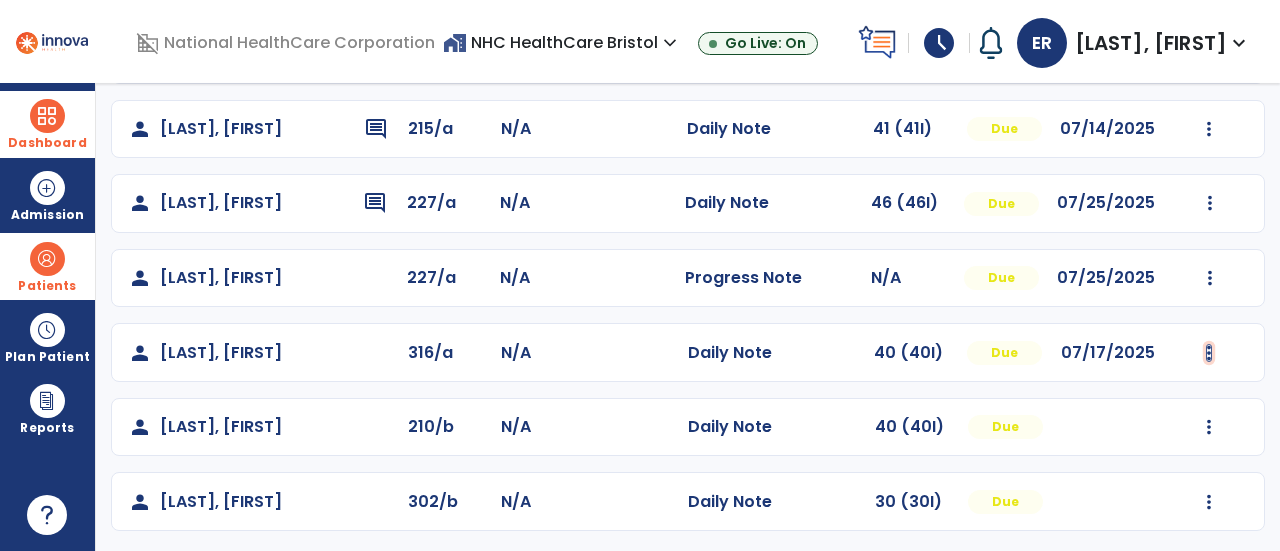 click at bounding box center (1211, -244) 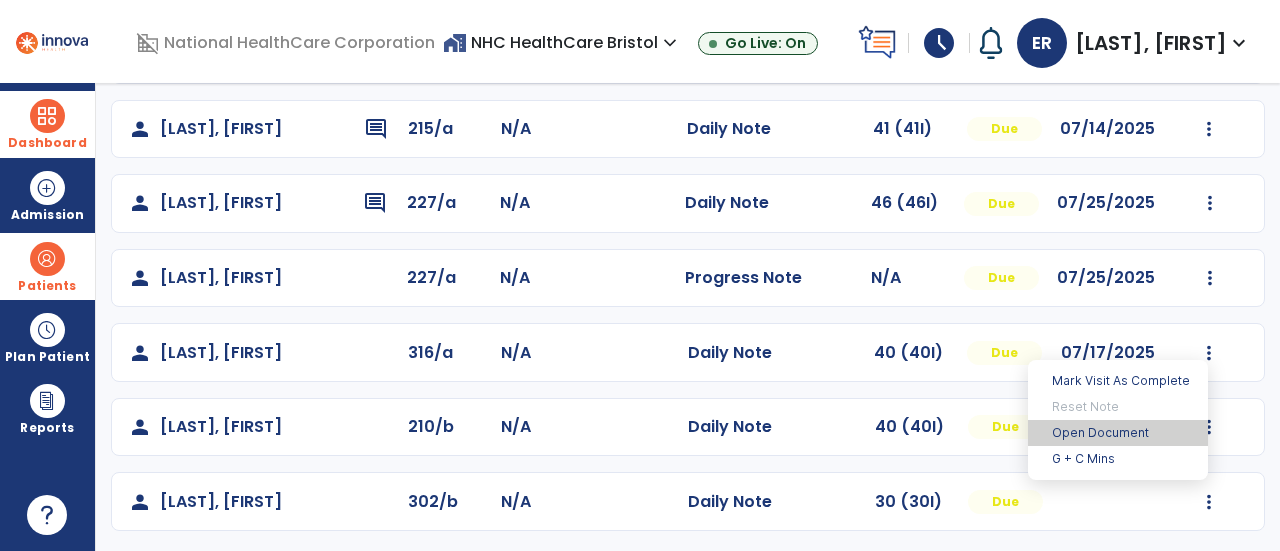 click on "Open Document" at bounding box center (1118, 433) 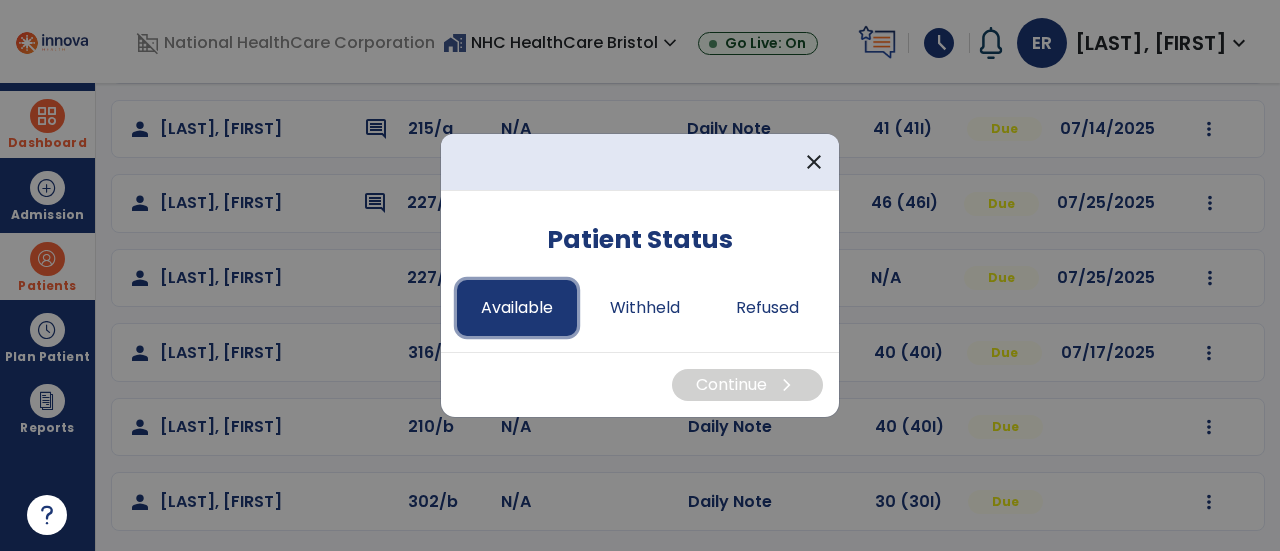 click on "Available" at bounding box center (517, 308) 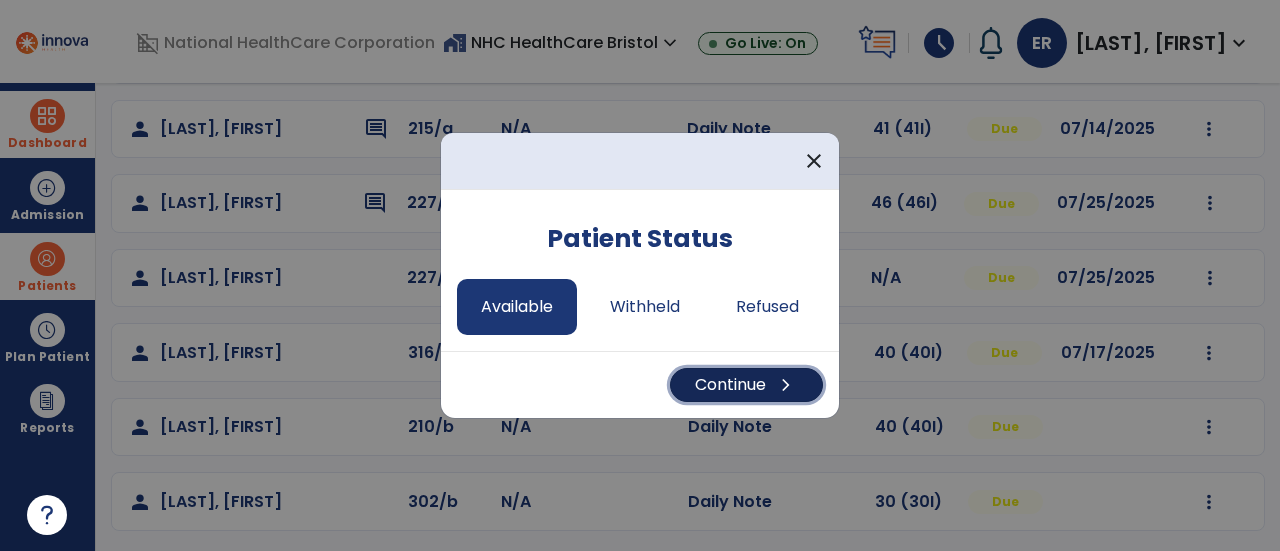 click on "Continue   chevron_right" at bounding box center (746, 385) 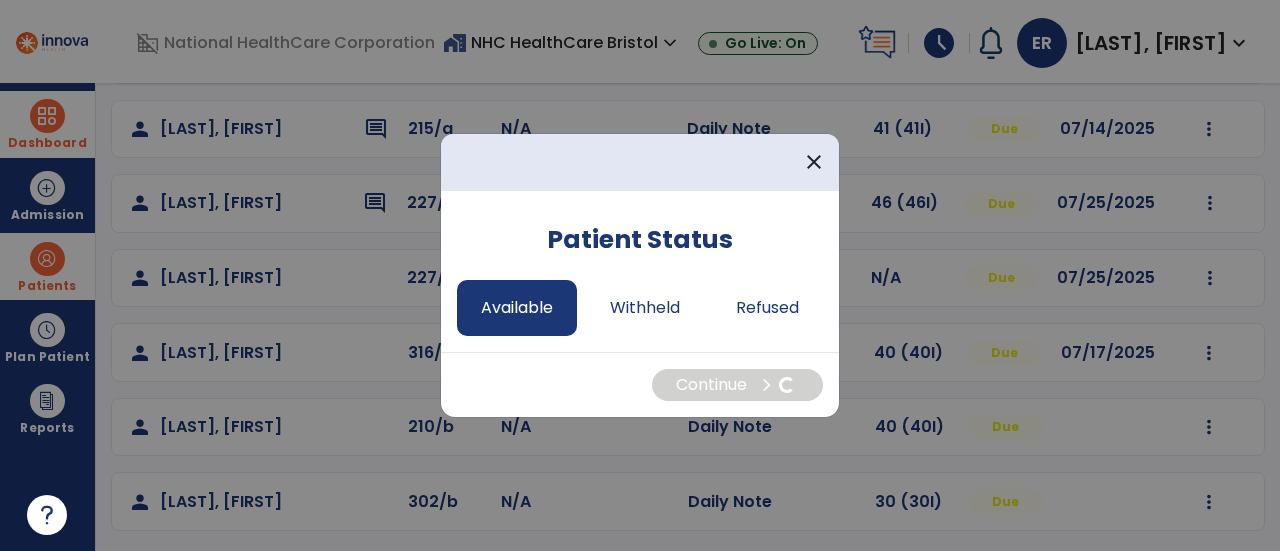 select on "*" 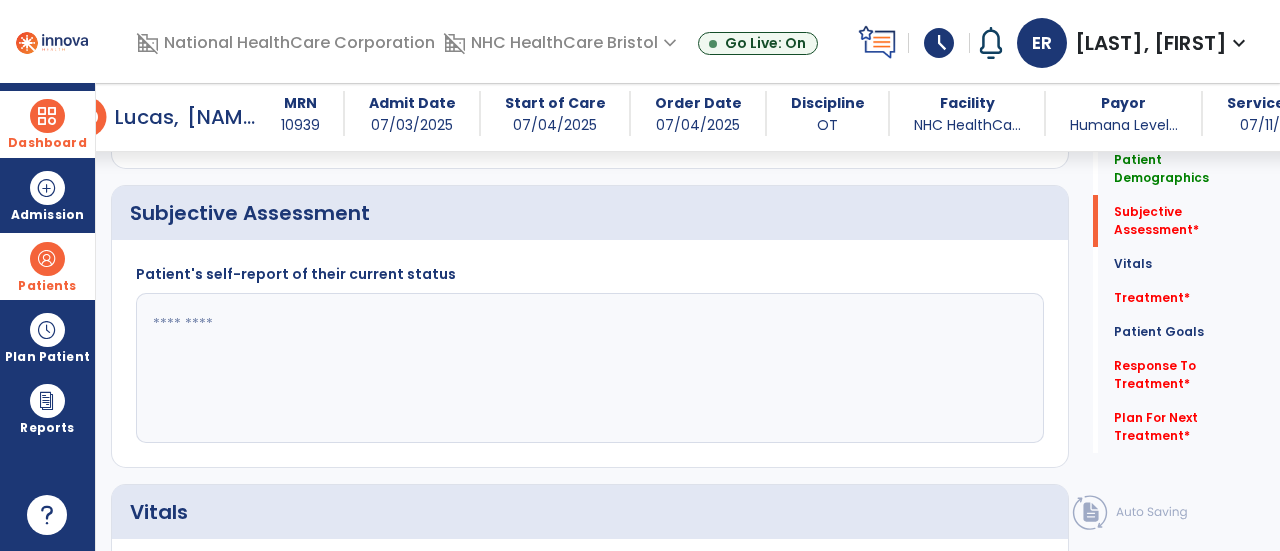 scroll, scrollTop: 505, scrollLeft: 0, axis: vertical 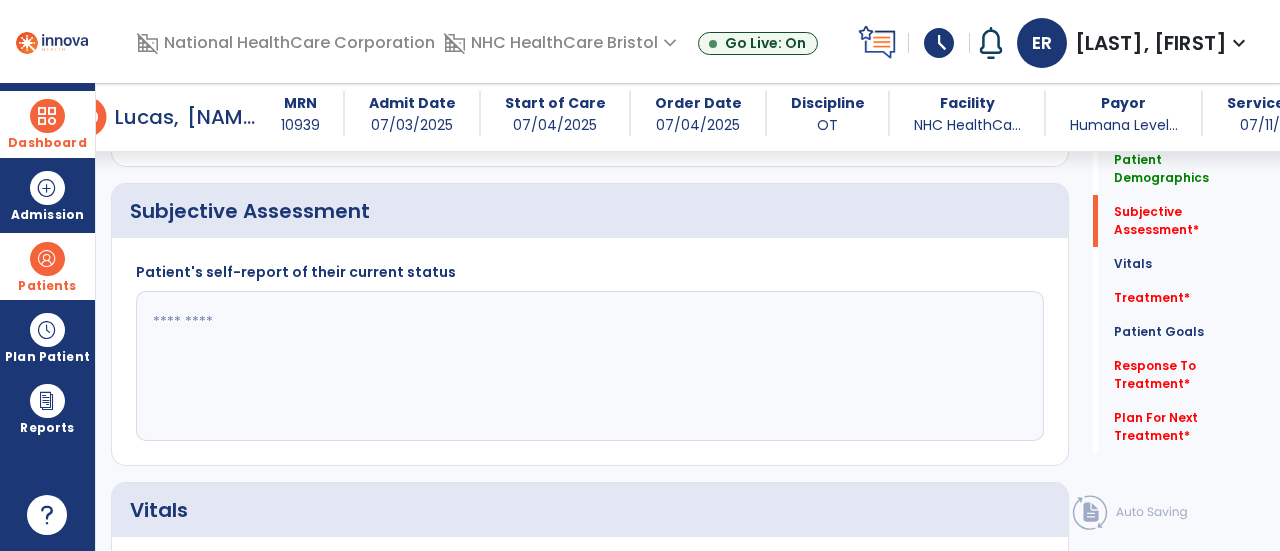 click 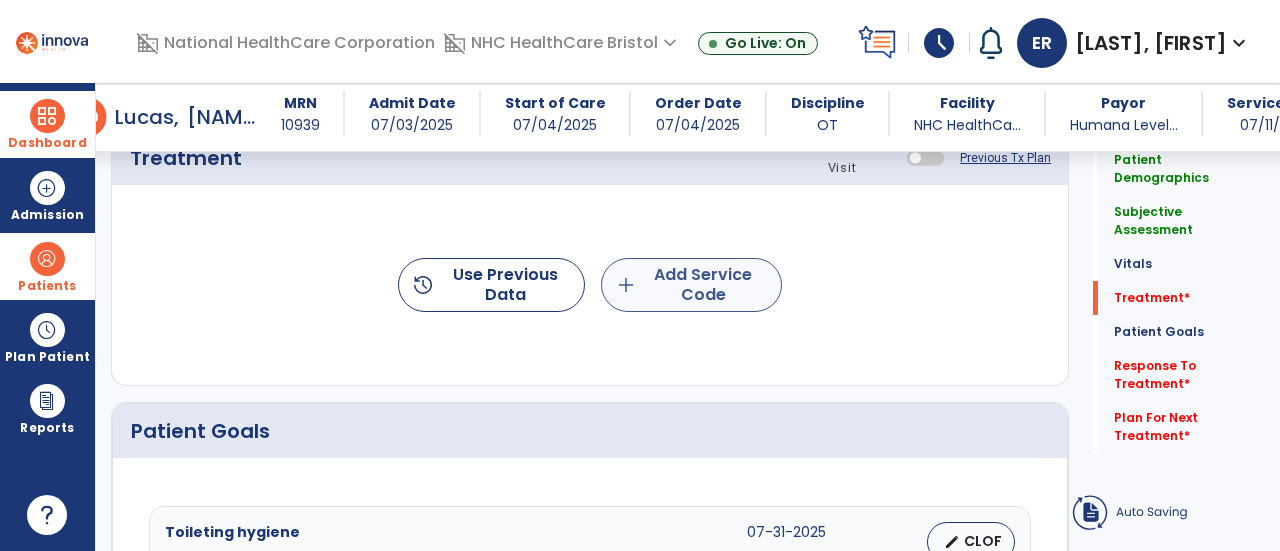 type on "**********" 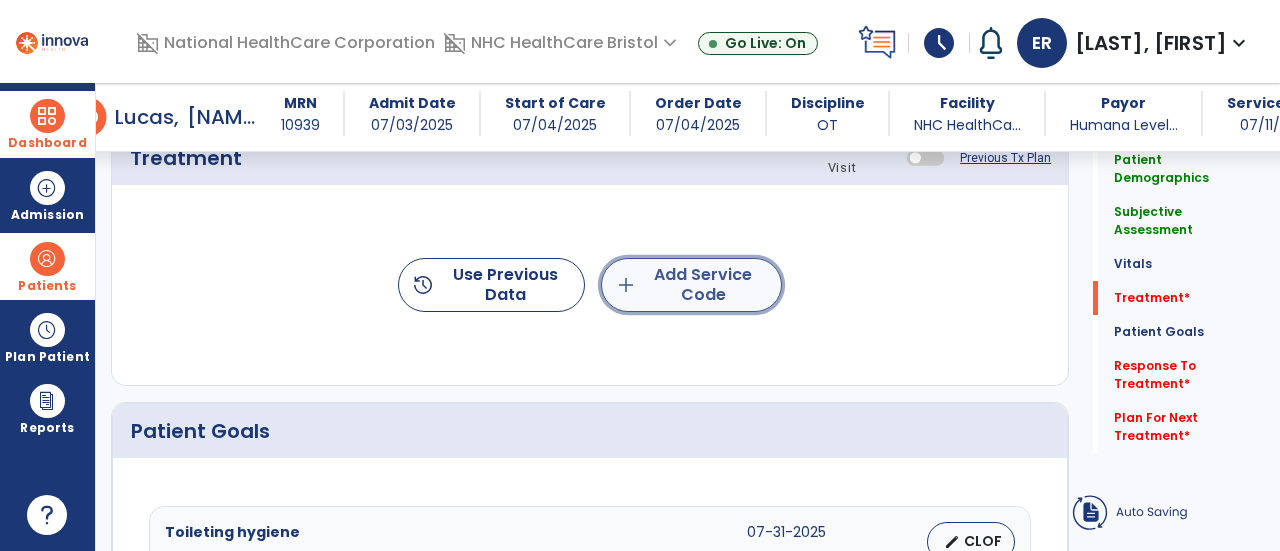 click on "add  Add Service Code" 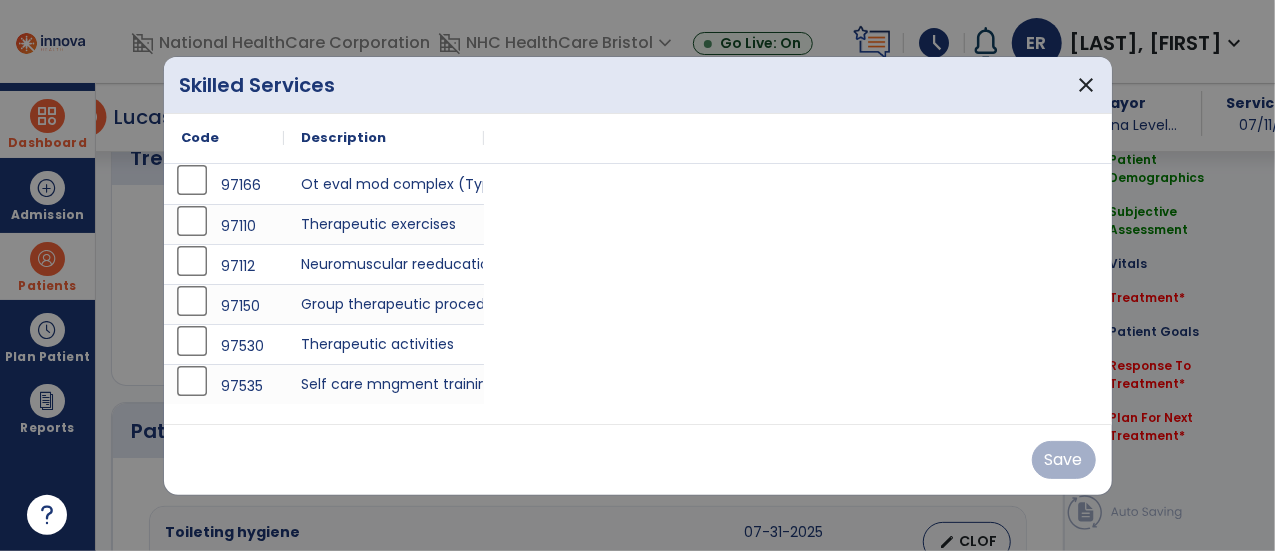 scroll, scrollTop: 1279, scrollLeft: 0, axis: vertical 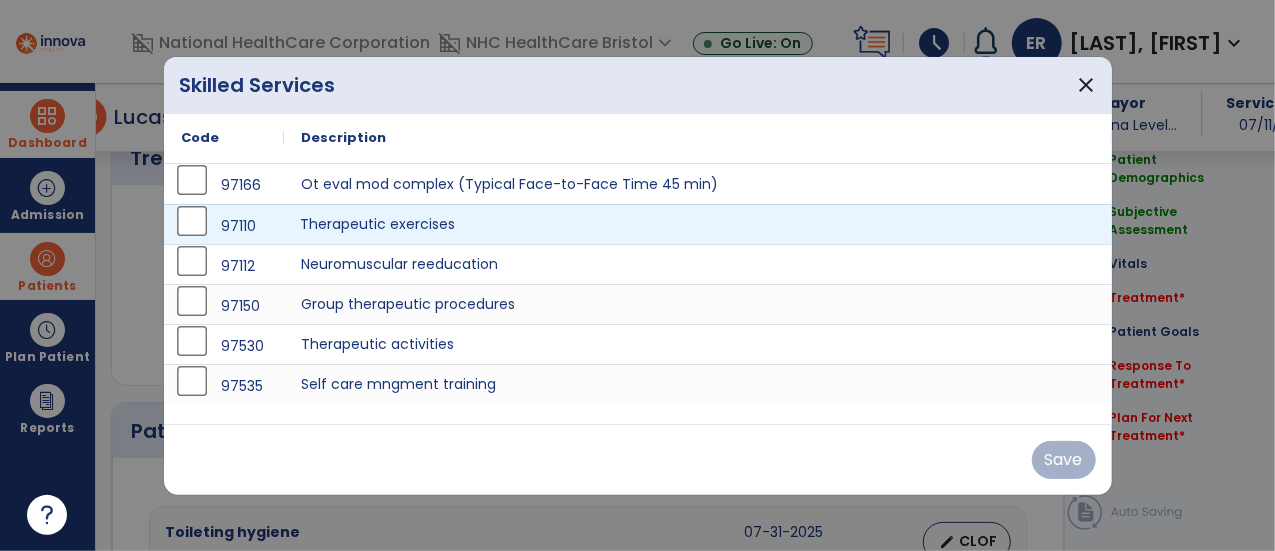 click on "Therapeutic exercises" at bounding box center [698, 224] 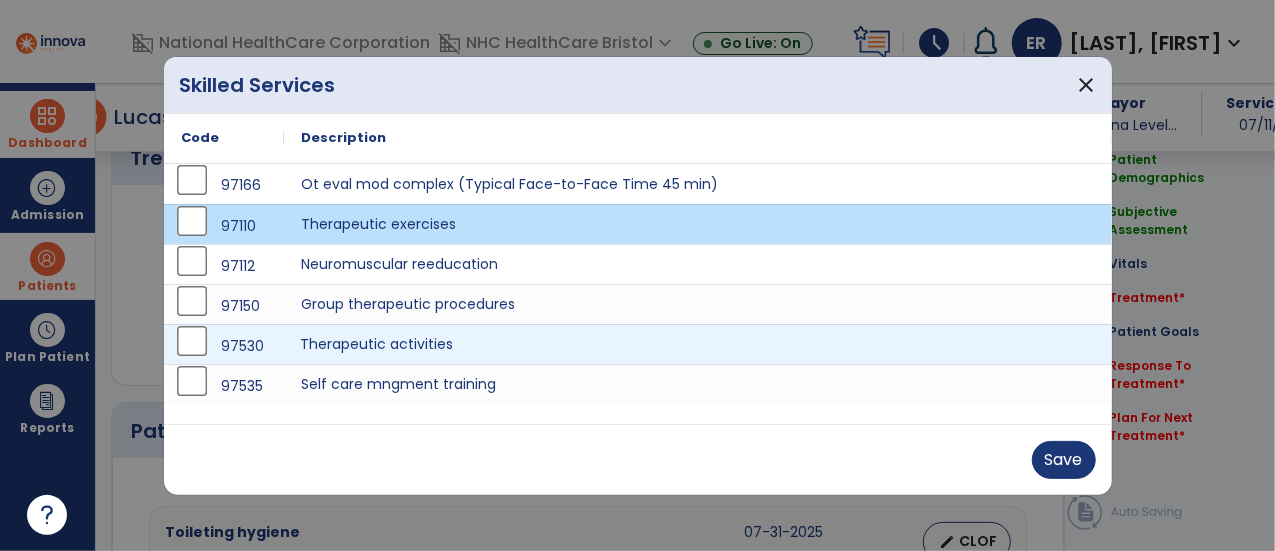 click on "Therapeutic activities" at bounding box center [698, 344] 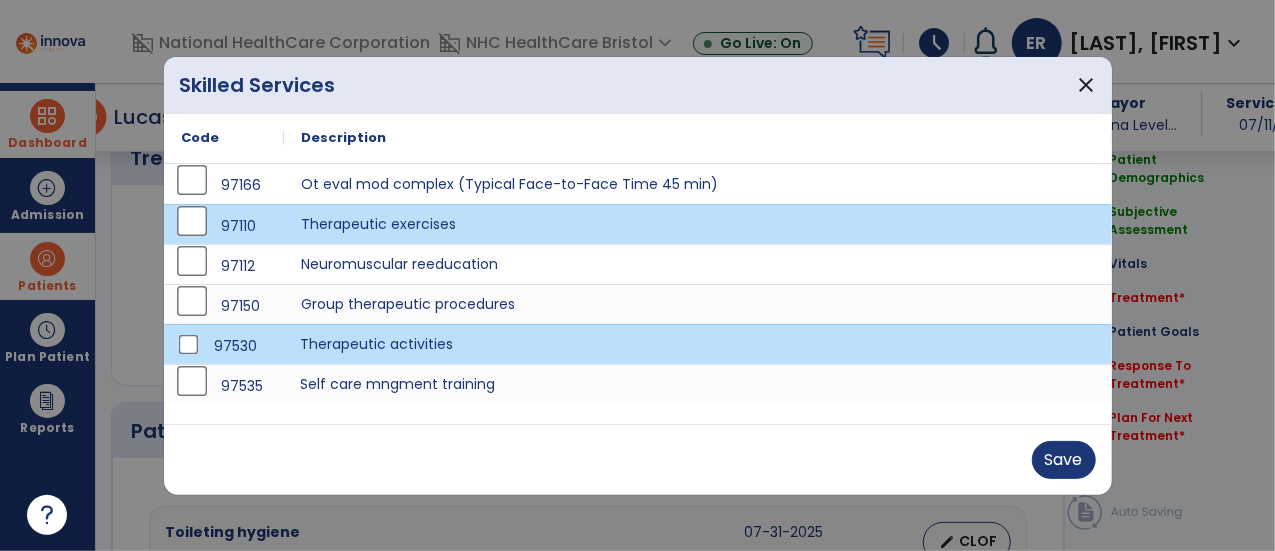 click on "Self care mngment training" at bounding box center (698, 384) 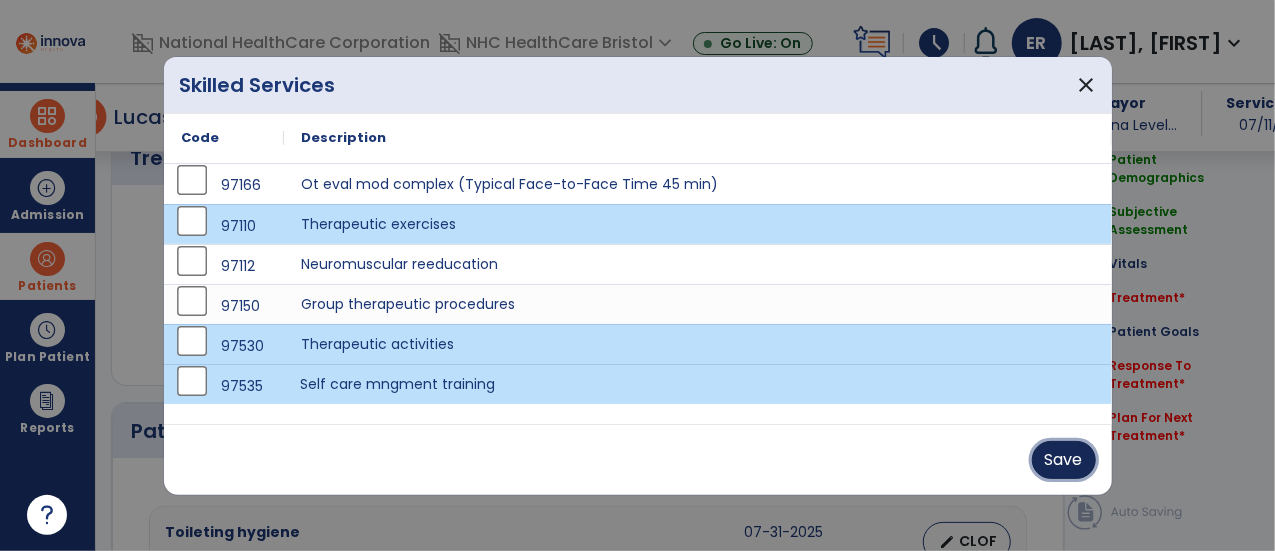 click on "Save" at bounding box center [1064, 460] 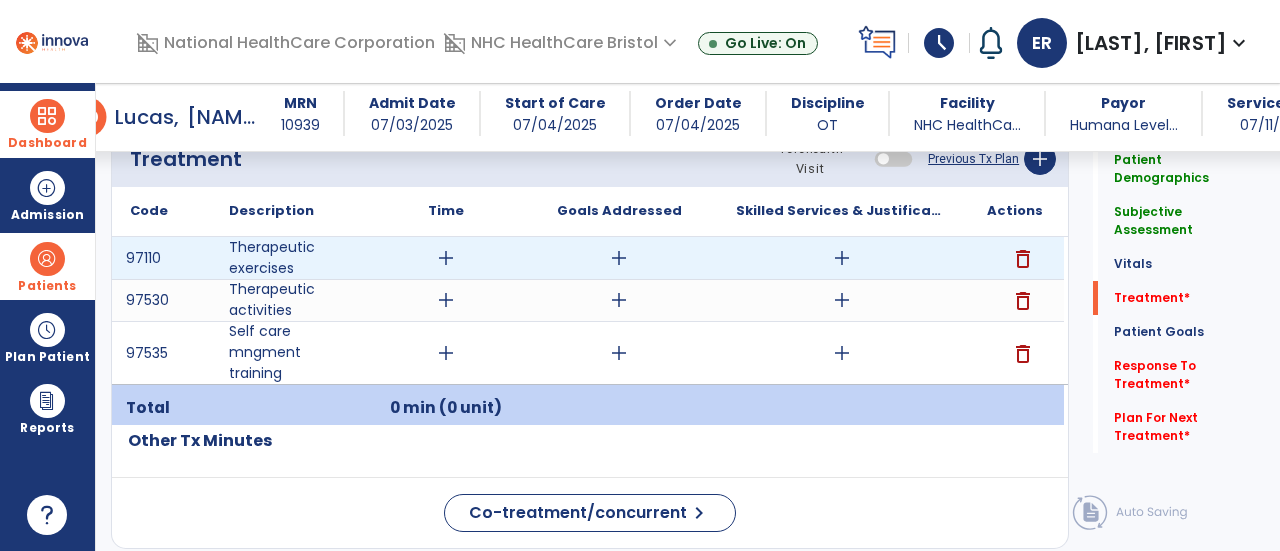 click on "add" at bounding box center [842, 258] 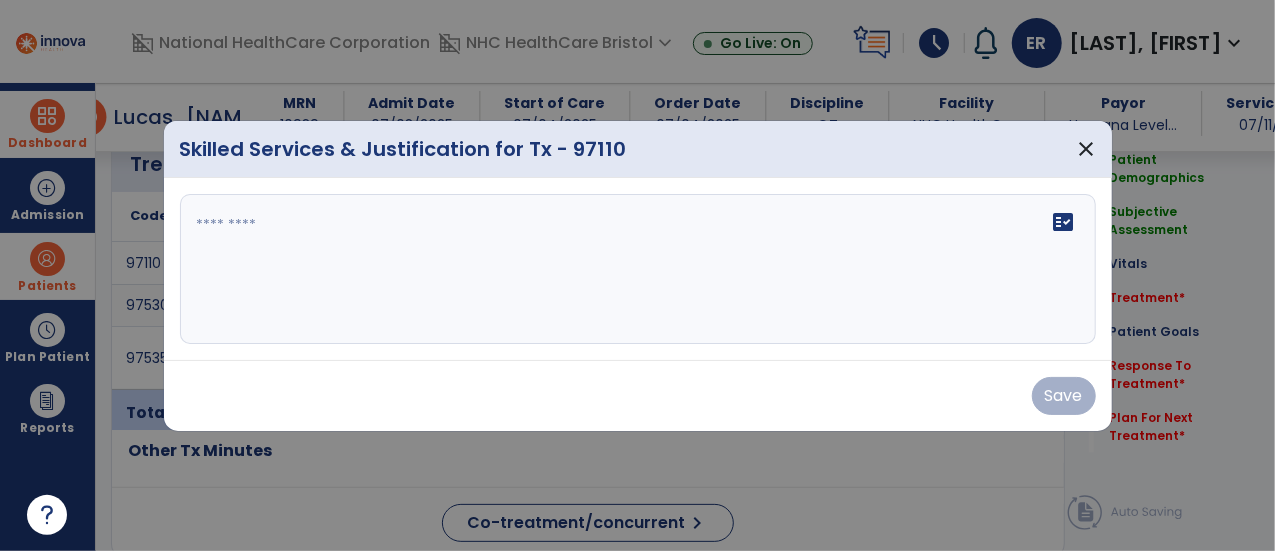 scroll, scrollTop: 1279, scrollLeft: 0, axis: vertical 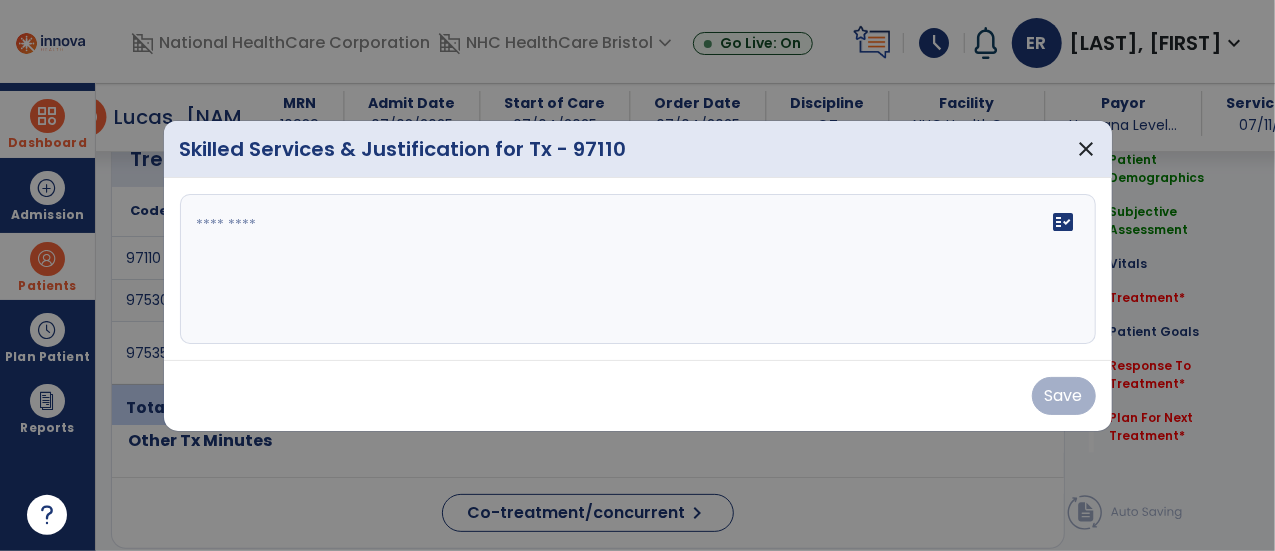 click at bounding box center [638, 269] 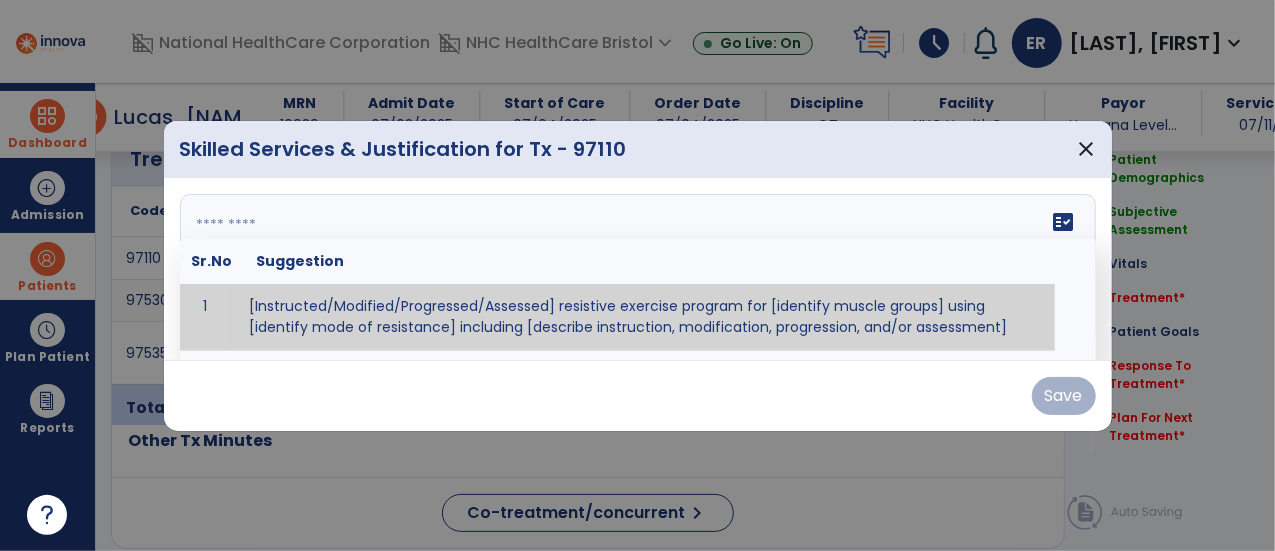 paste on "**********" 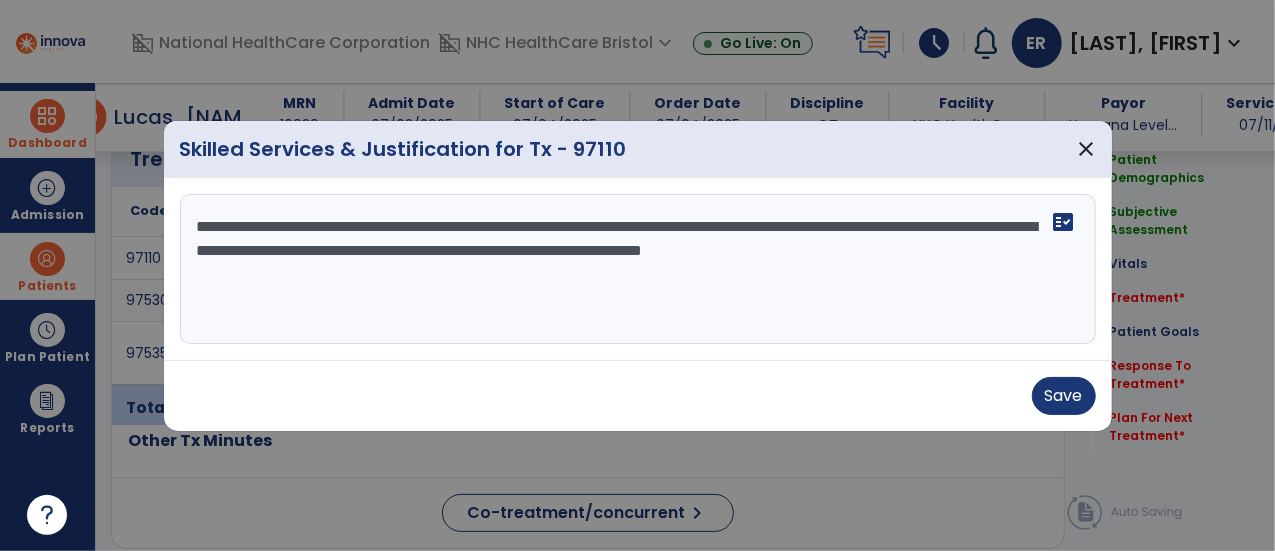 click on "**********" at bounding box center (638, 269) 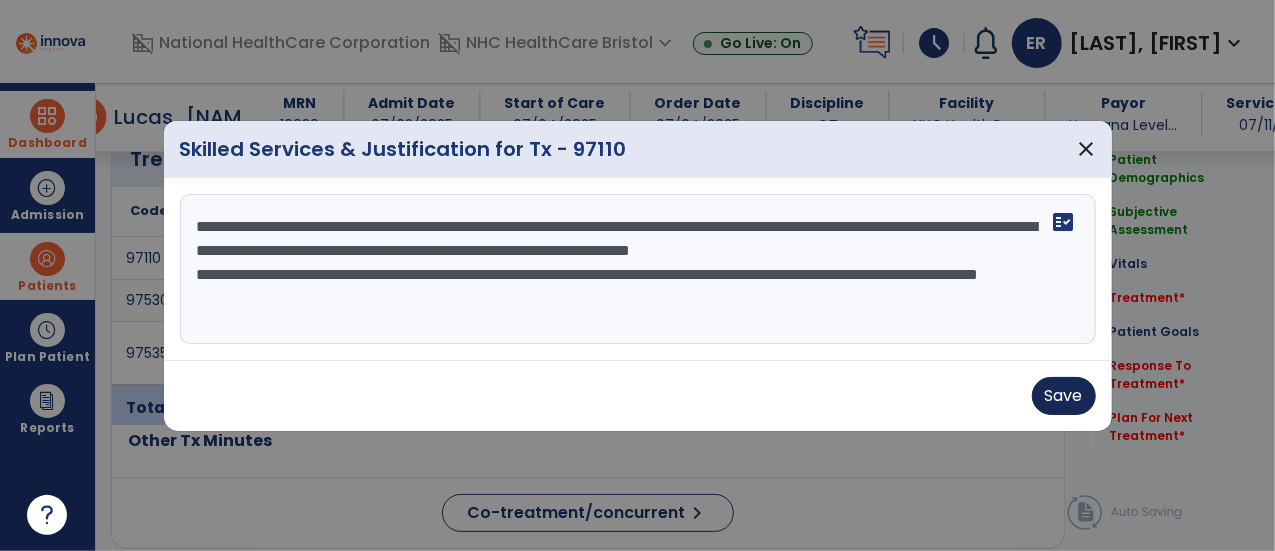 type on "**********" 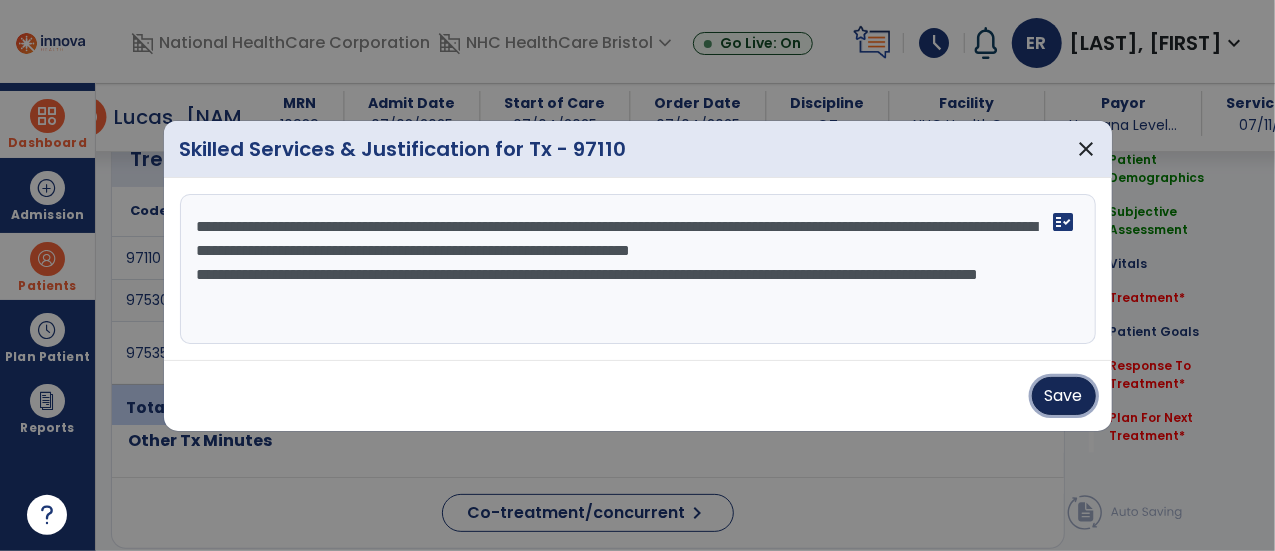 click on "Save" at bounding box center (1064, 396) 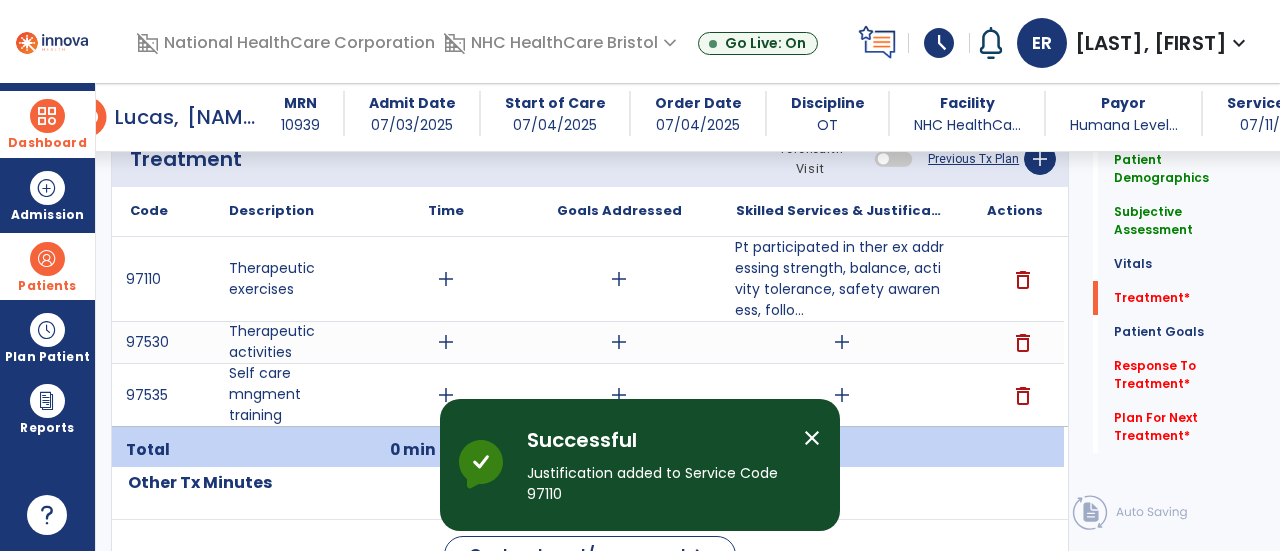 click on "add" at bounding box center [842, 342] 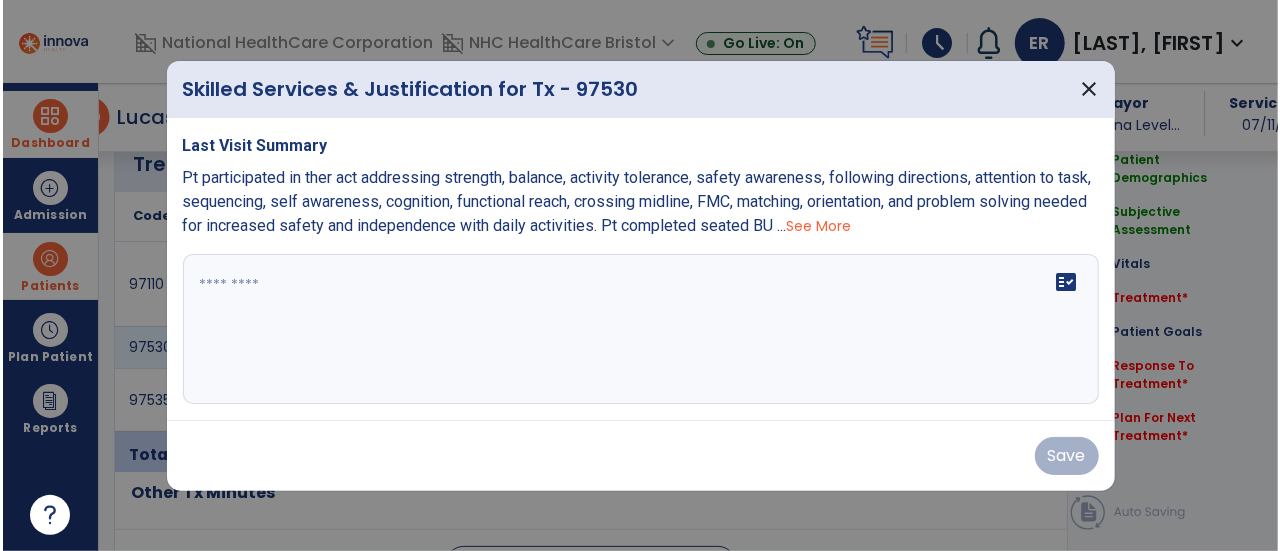 scroll, scrollTop: 1279, scrollLeft: 0, axis: vertical 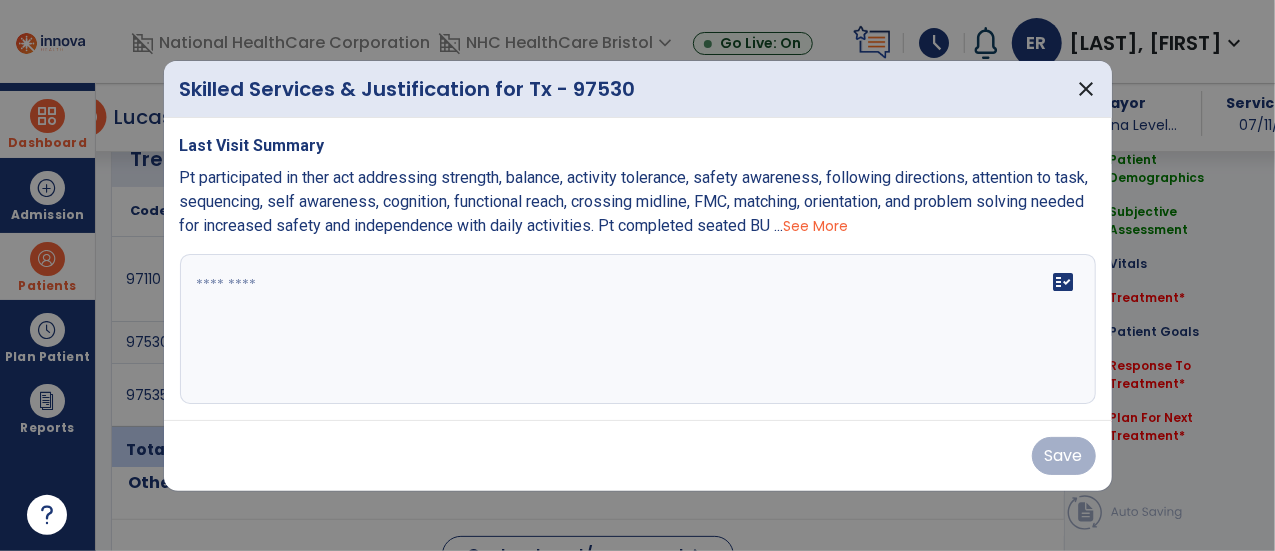 click at bounding box center [638, 329] 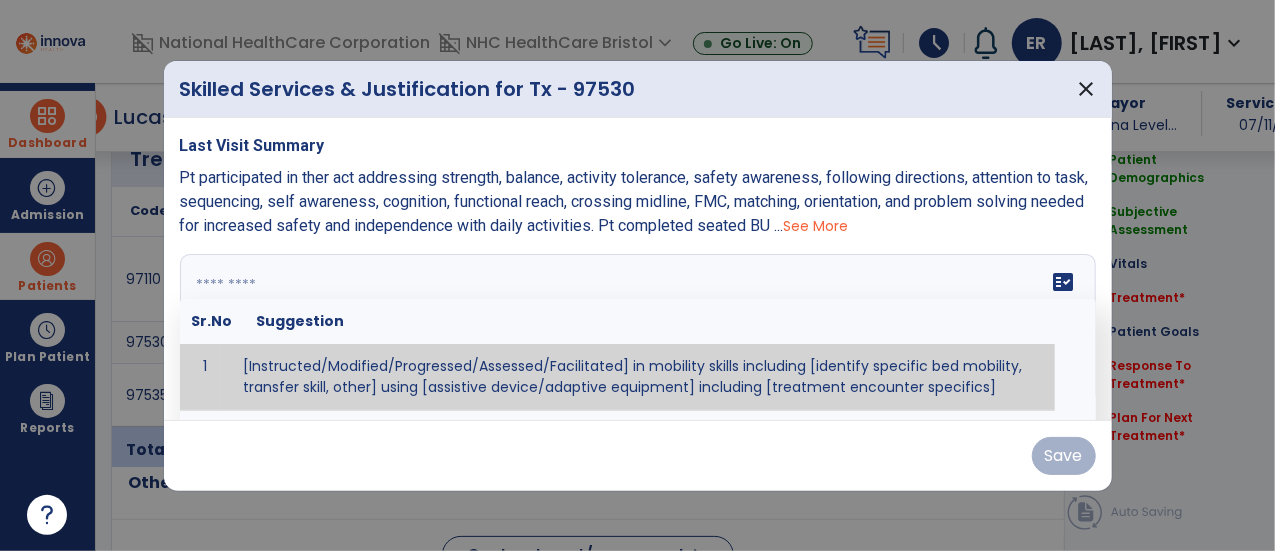 paste on "**********" 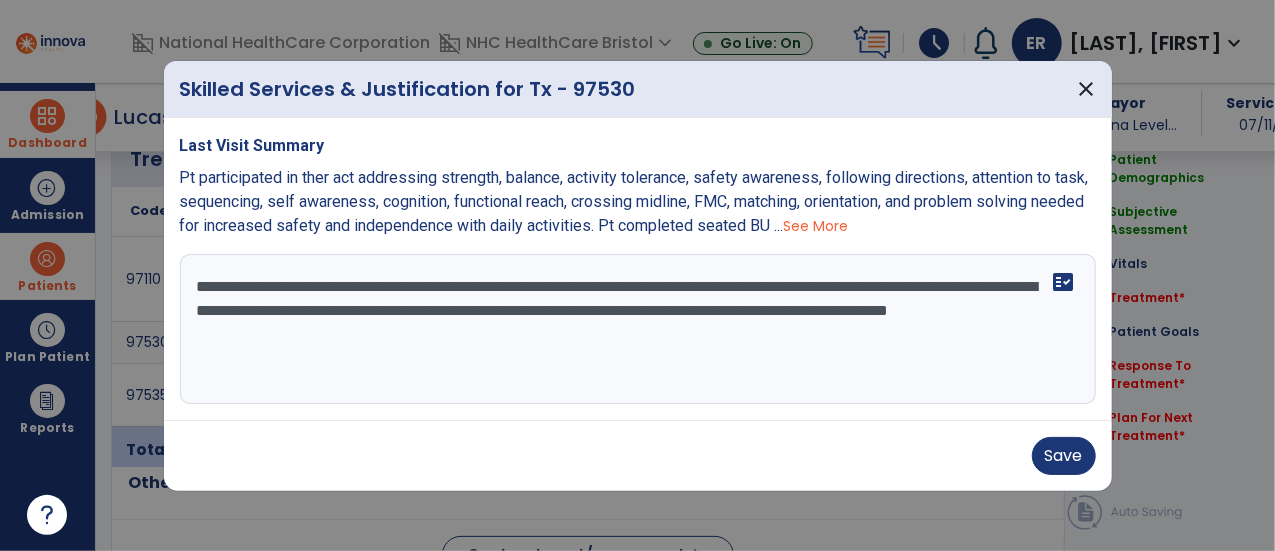 click on "**********" at bounding box center [638, 329] 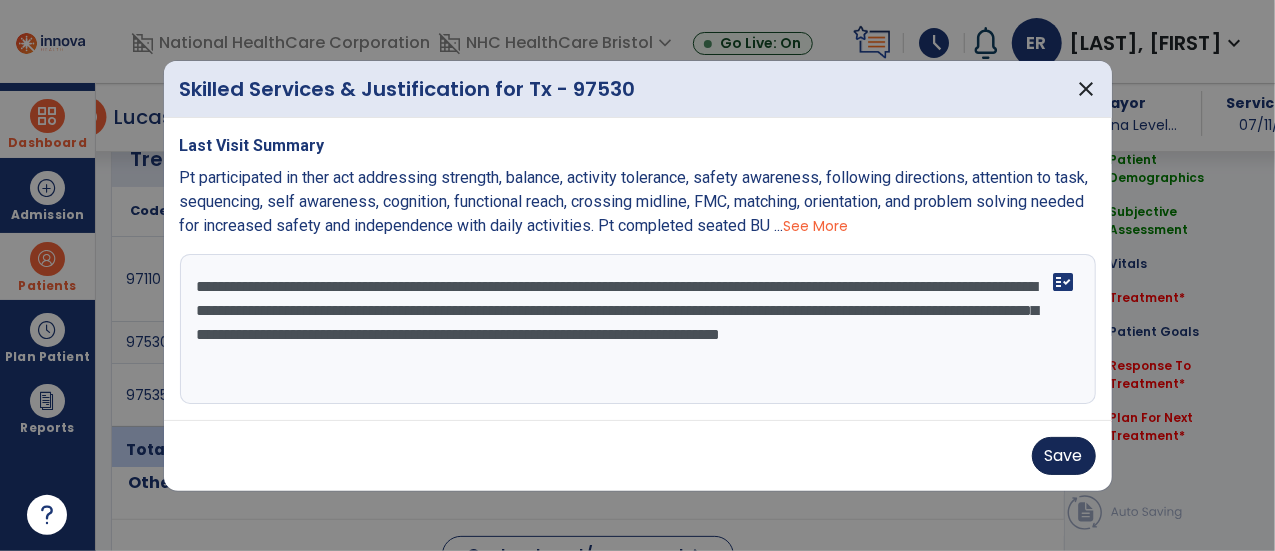 type on "**********" 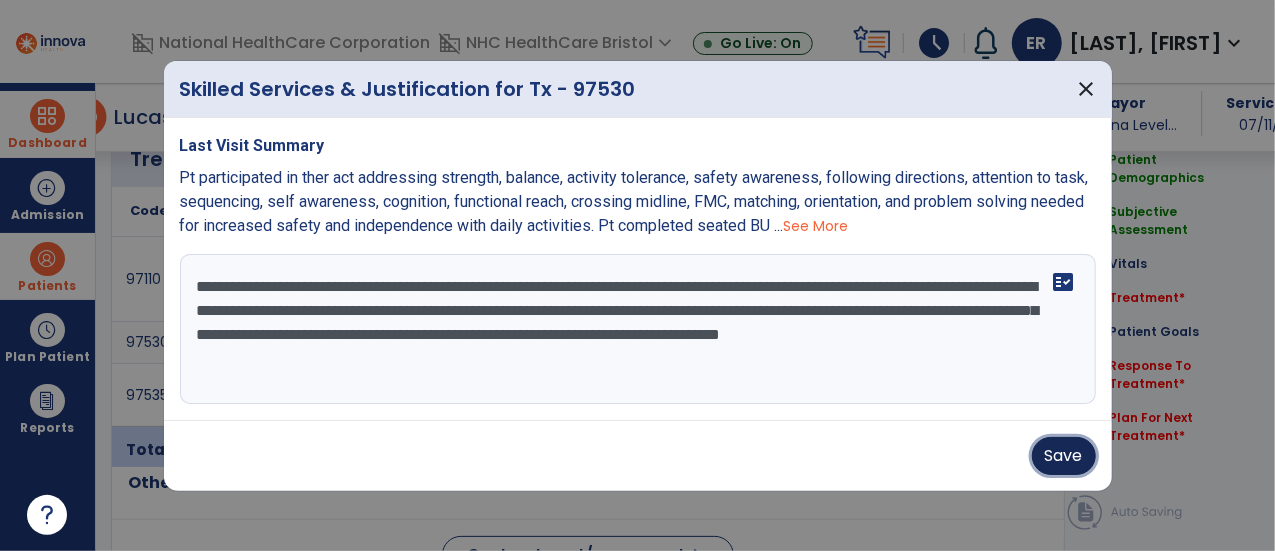 click on "Save" at bounding box center [1064, 456] 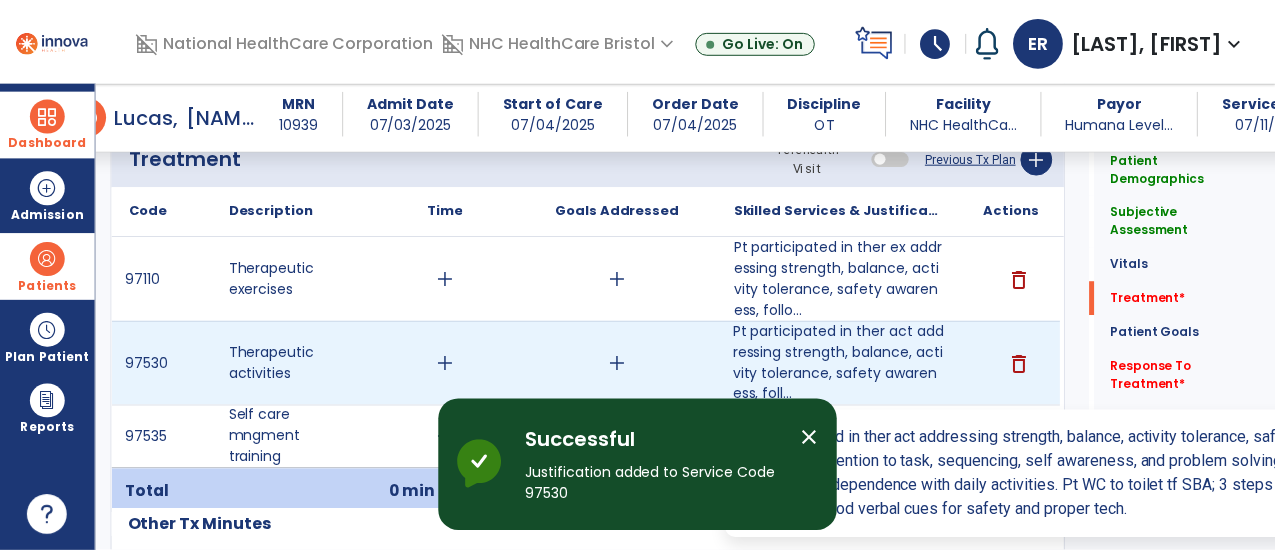 scroll, scrollTop: 1338, scrollLeft: 0, axis: vertical 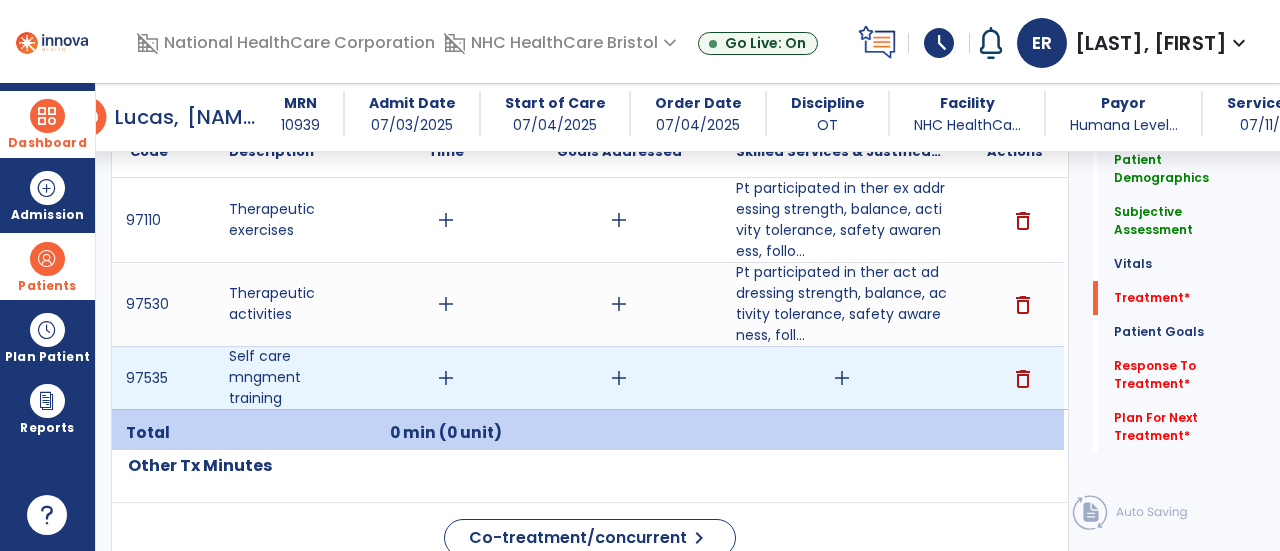 click on "add" at bounding box center [842, 378] 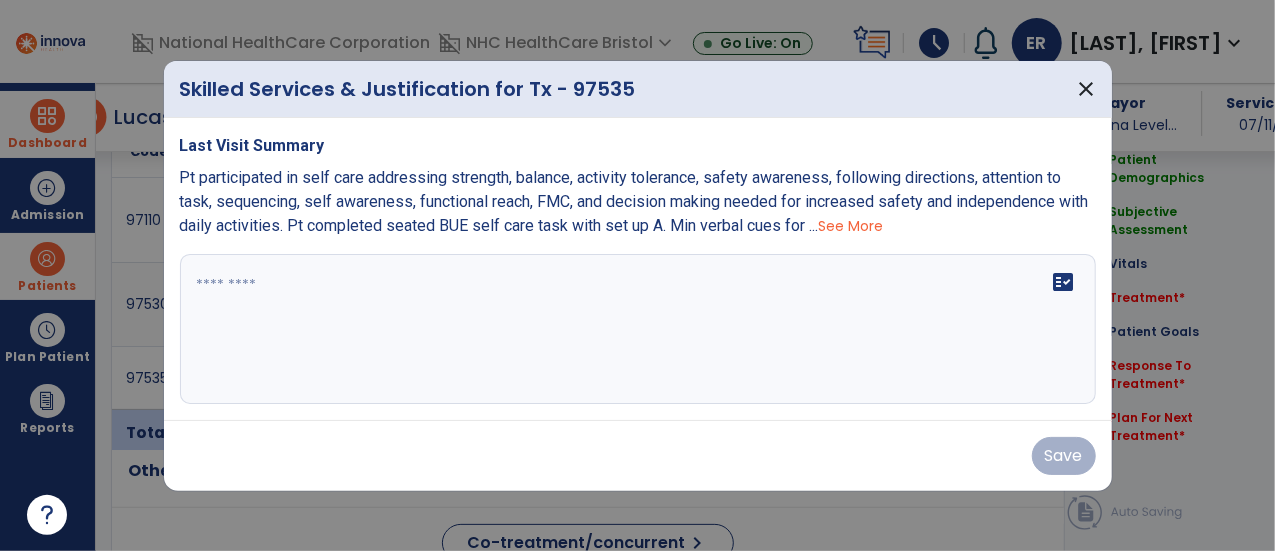 scroll, scrollTop: 1338, scrollLeft: 0, axis: vertical 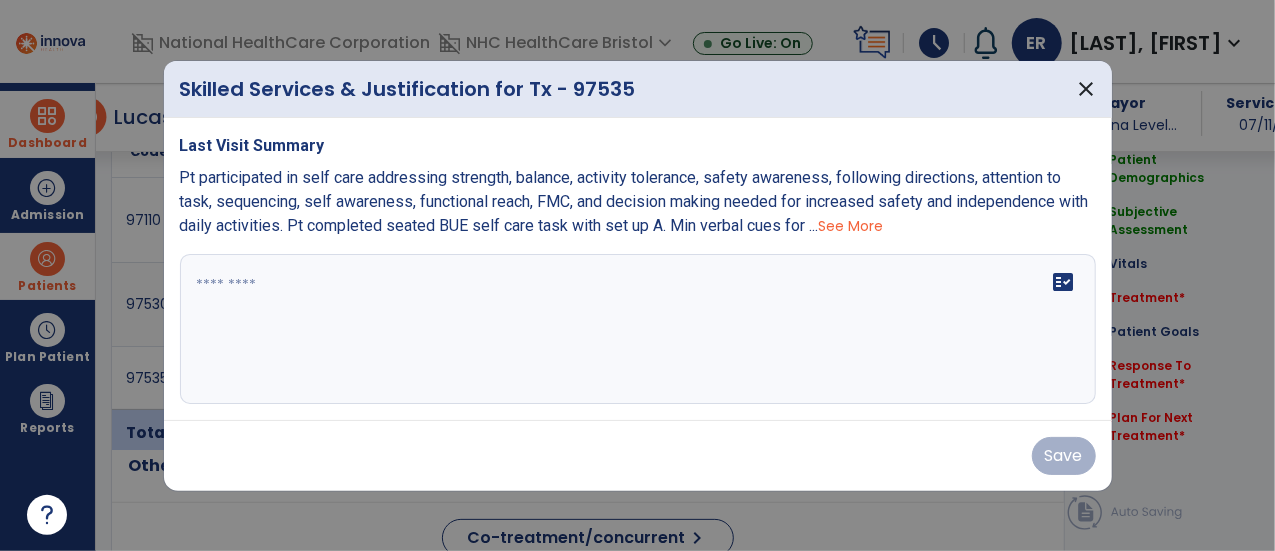 click at bounding box center (638, 329) 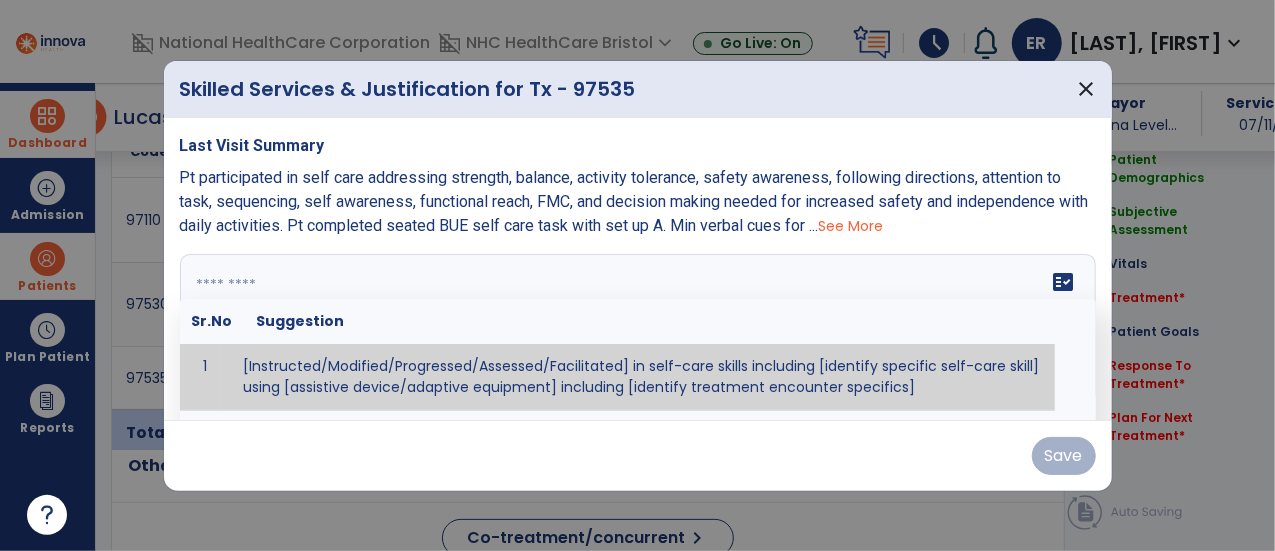 paste on "**********" 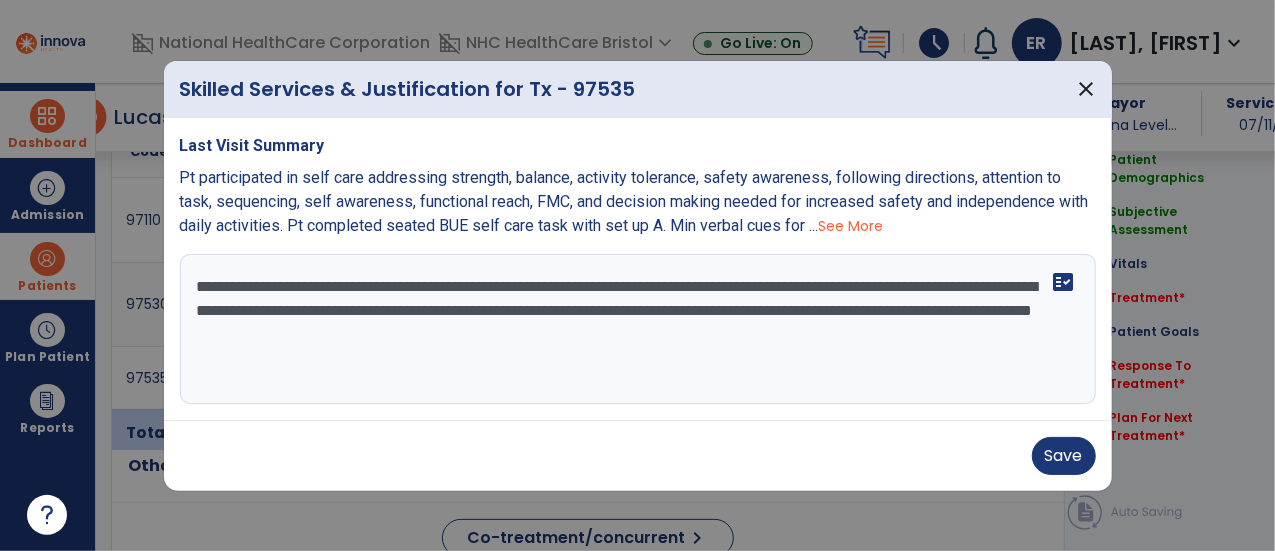 click on "**********" at bounding box center [638, 329] 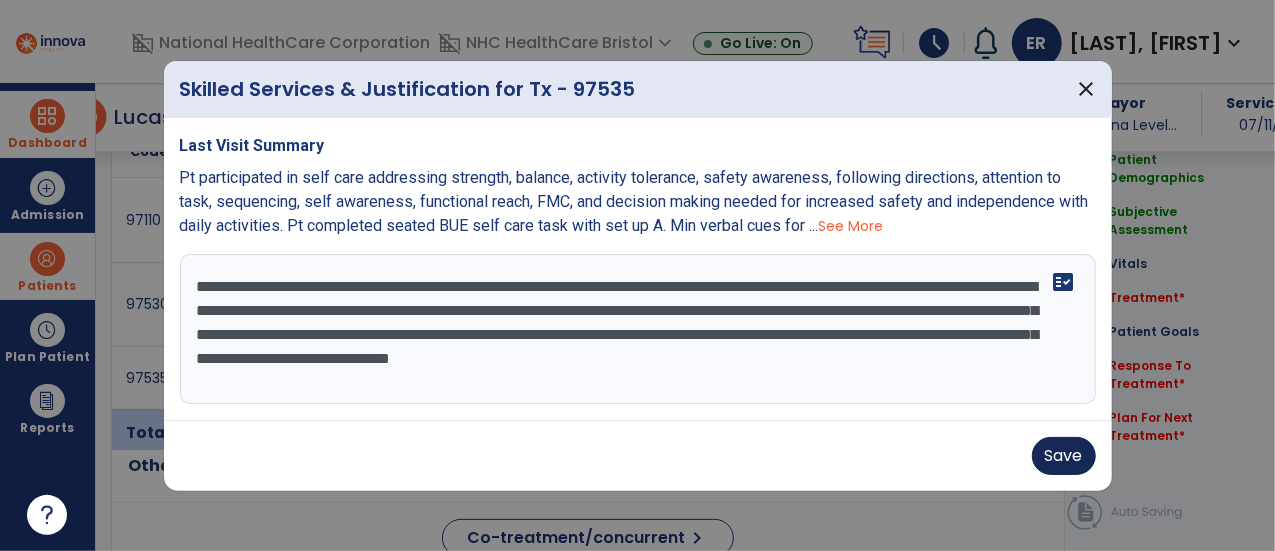 type on "**********" 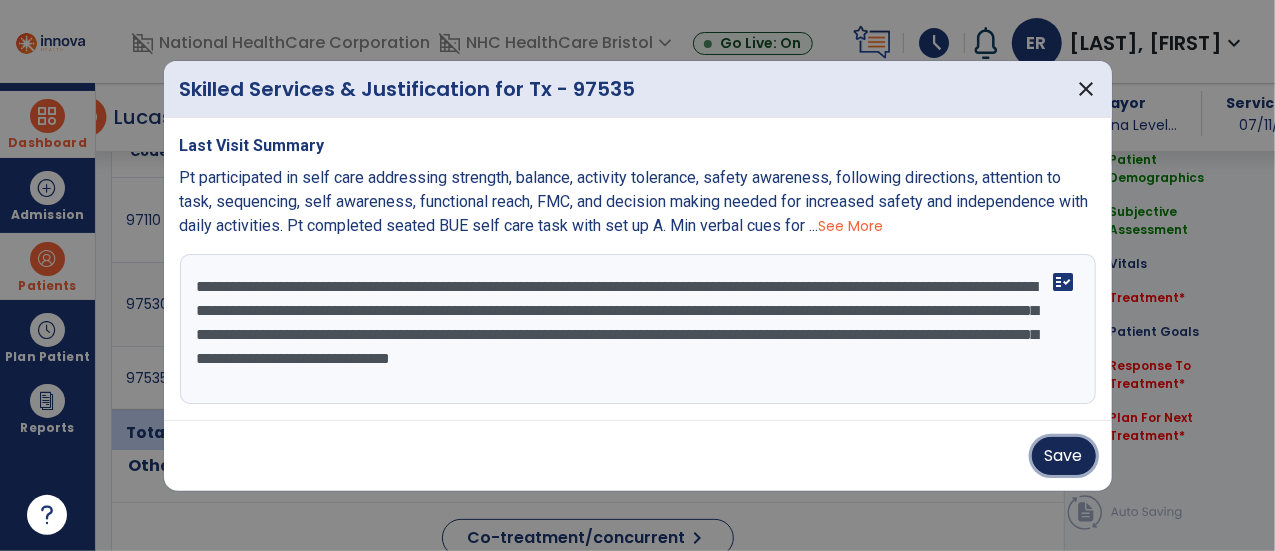 click on "Save" at bounding box center [1064, 456] 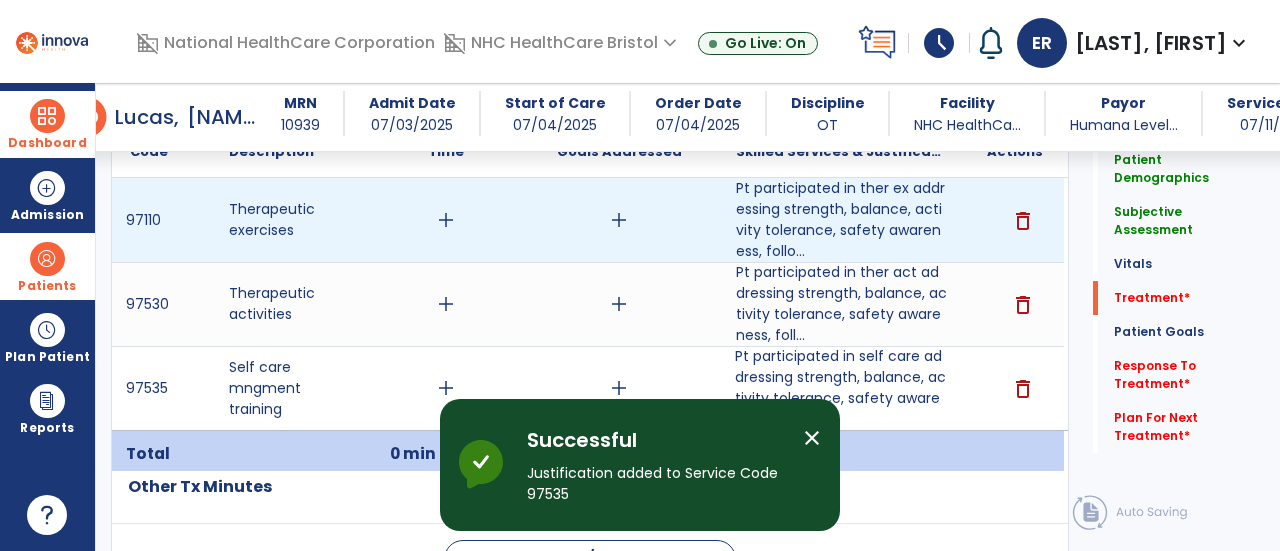 click on "add" at bounding box center [619, 220] 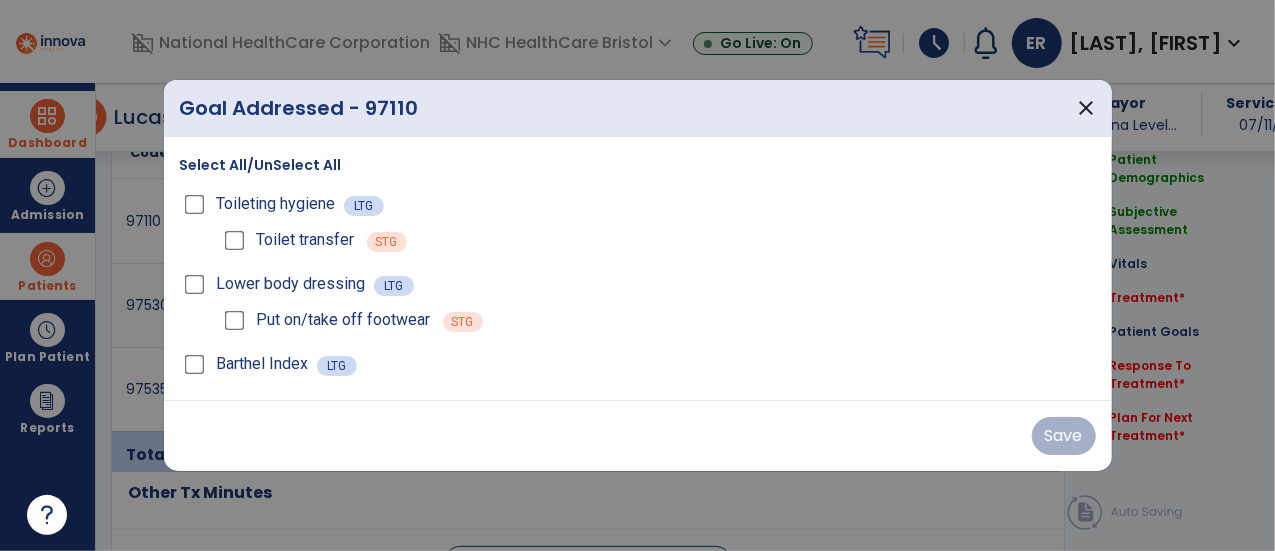 scroll, scrollTop: 1338, scrollLeft: 0, axis: vertical 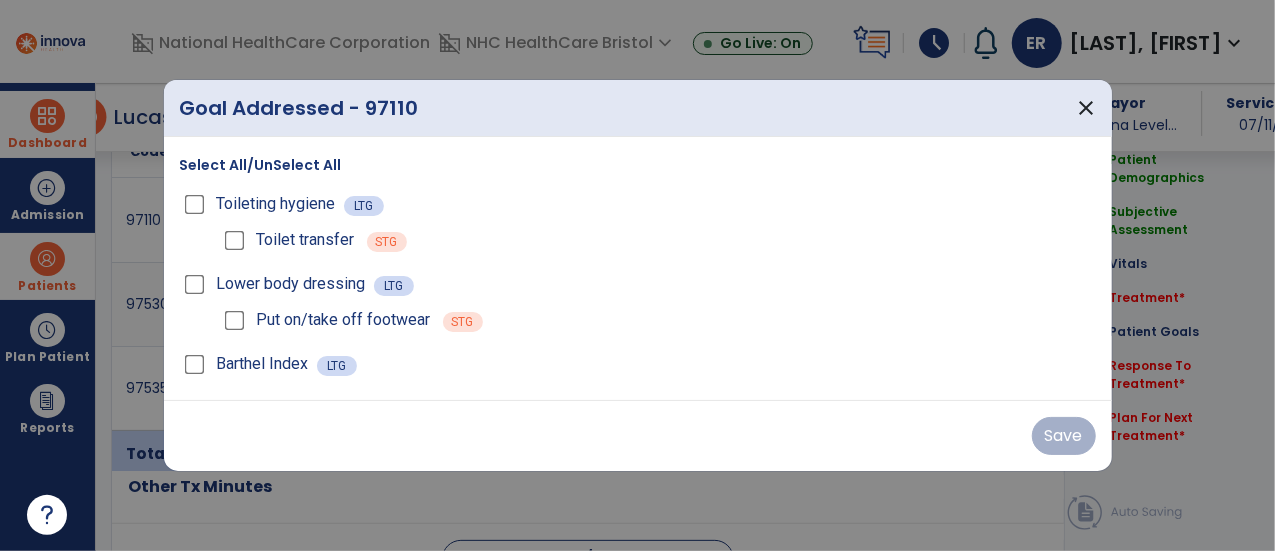 click on "Select All/UnSelect All" at bounding box center [261, 165] 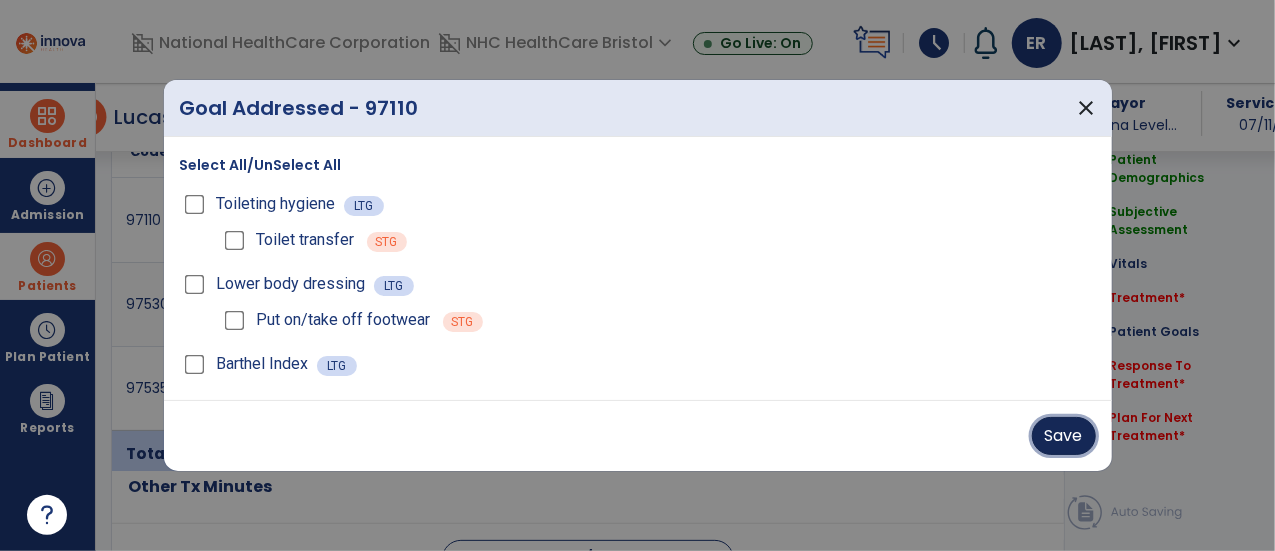 click on "Save" at bounding box center [1064, 436] 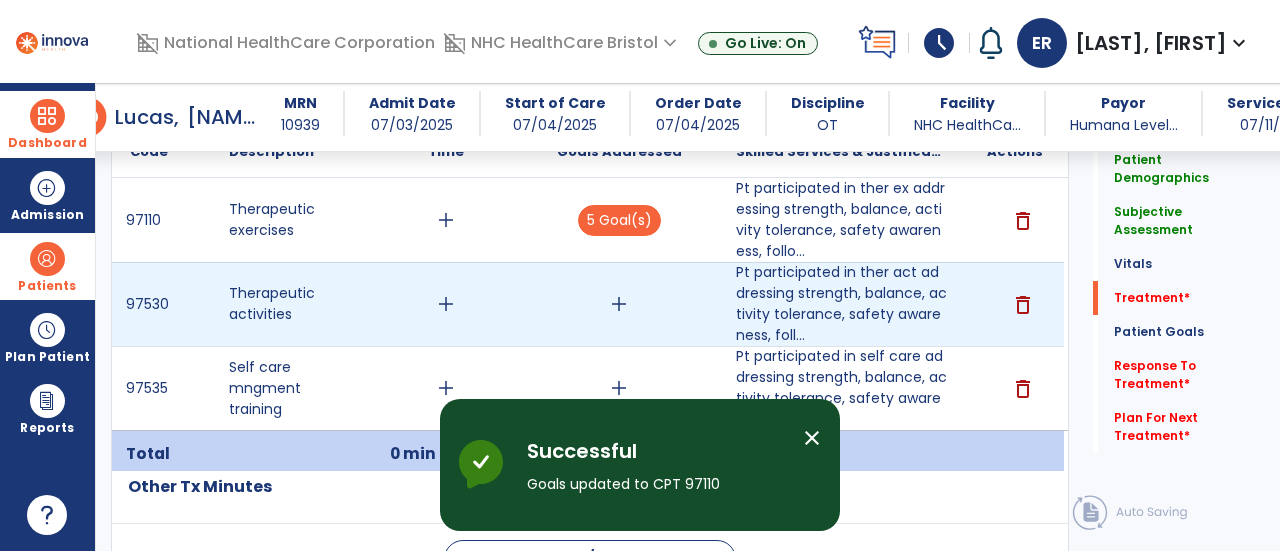 click on "add" at bounding box center [619, 304] 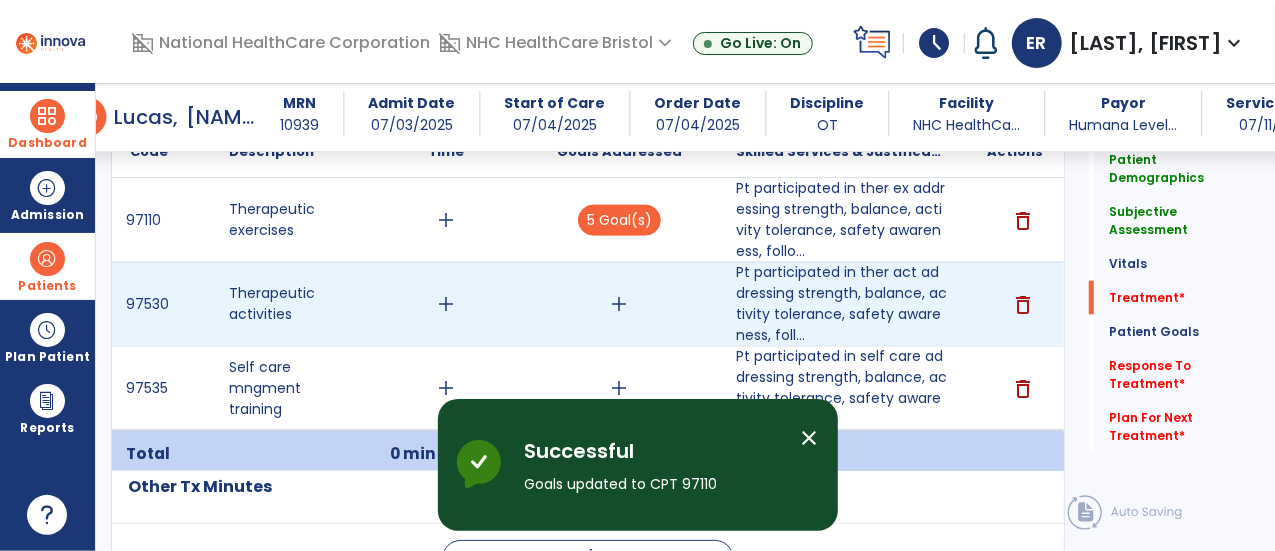 scroll, scrollTop: 1338, scrollLeft: 0, axis: vertical 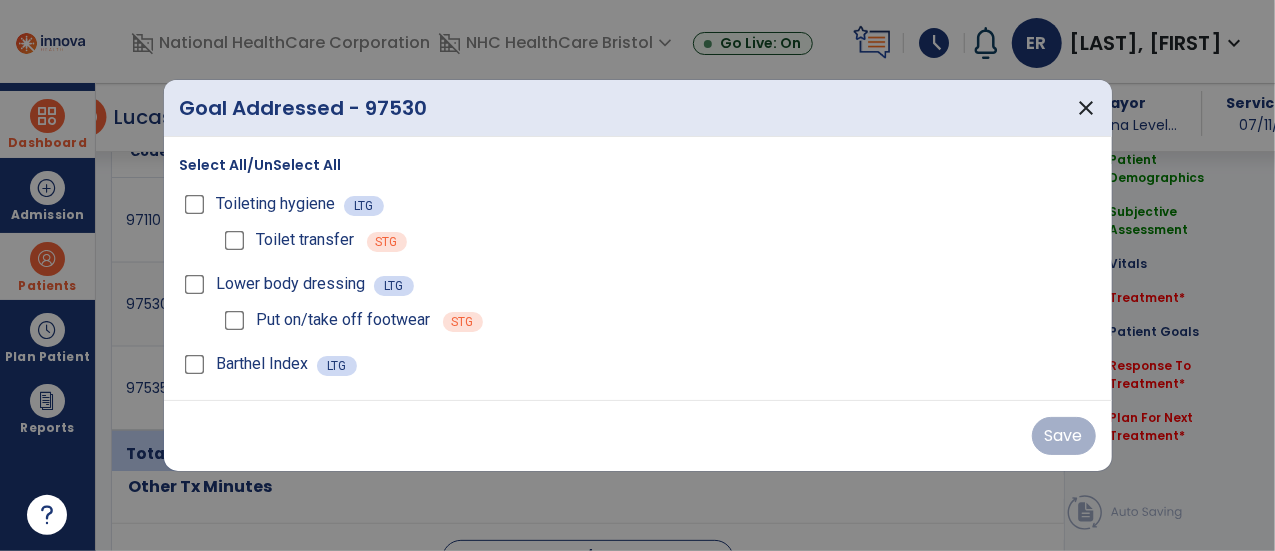 click on "Select All/UnSelect All Toileting hygiene  LTG  Toilet transfer  STG  Lower body dressing  LTG  Put on/take off footwear  STG  Barthel Index  LTG" at bounding box center (638, 268) 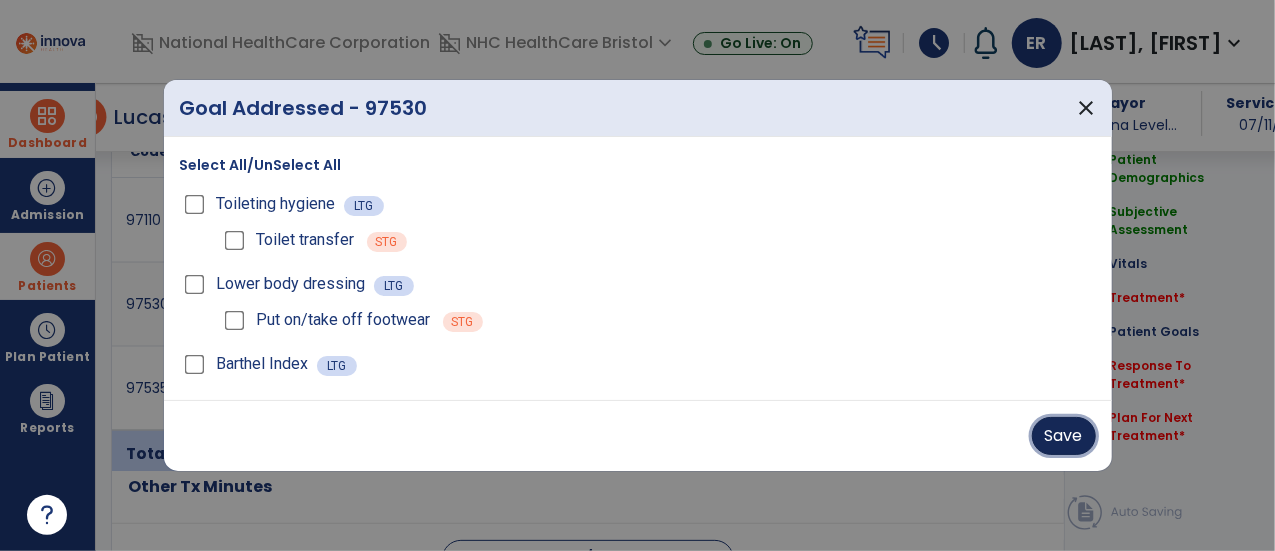 click on "Save" at bounding box center [1064, 436] 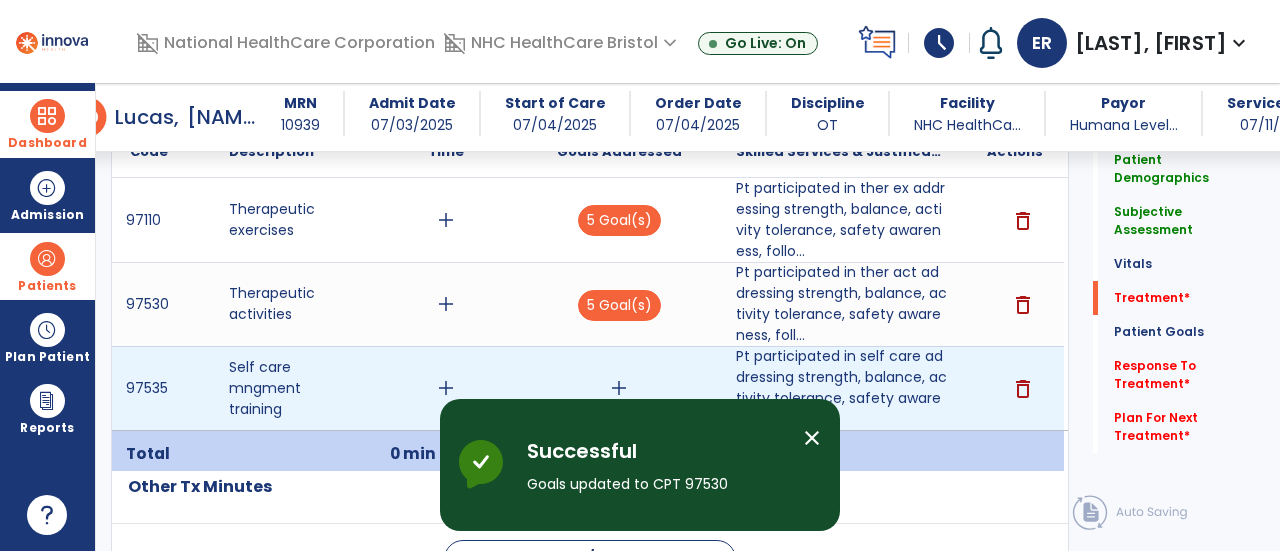 click on "add" at bounding box center (619, 388) 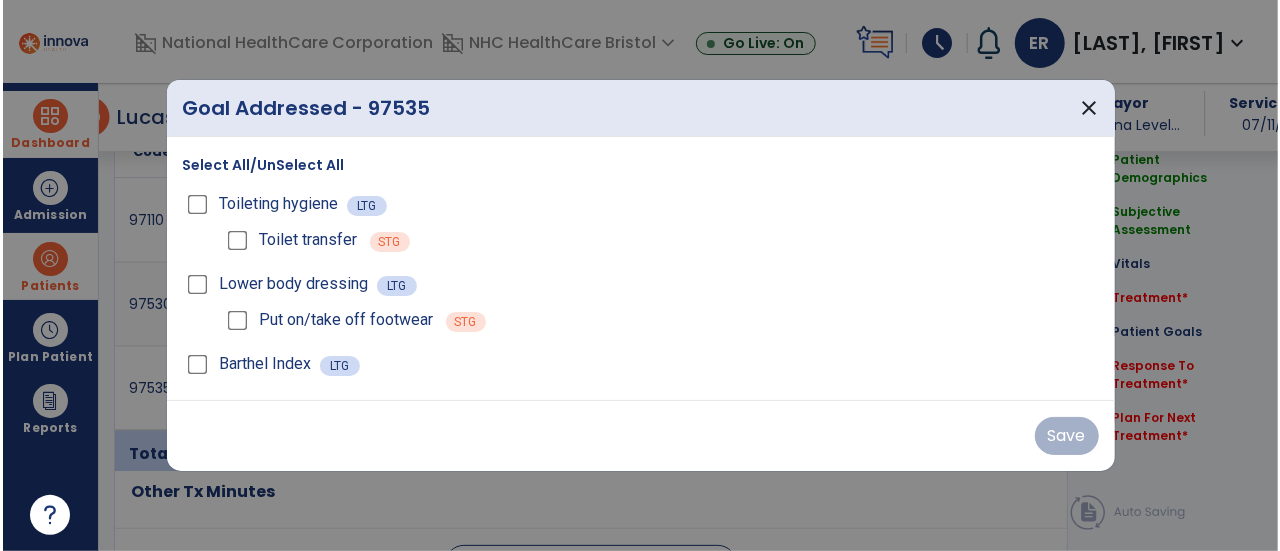 scroll, scrollTop: 1338, scrollLeft: 0, axis: vertical 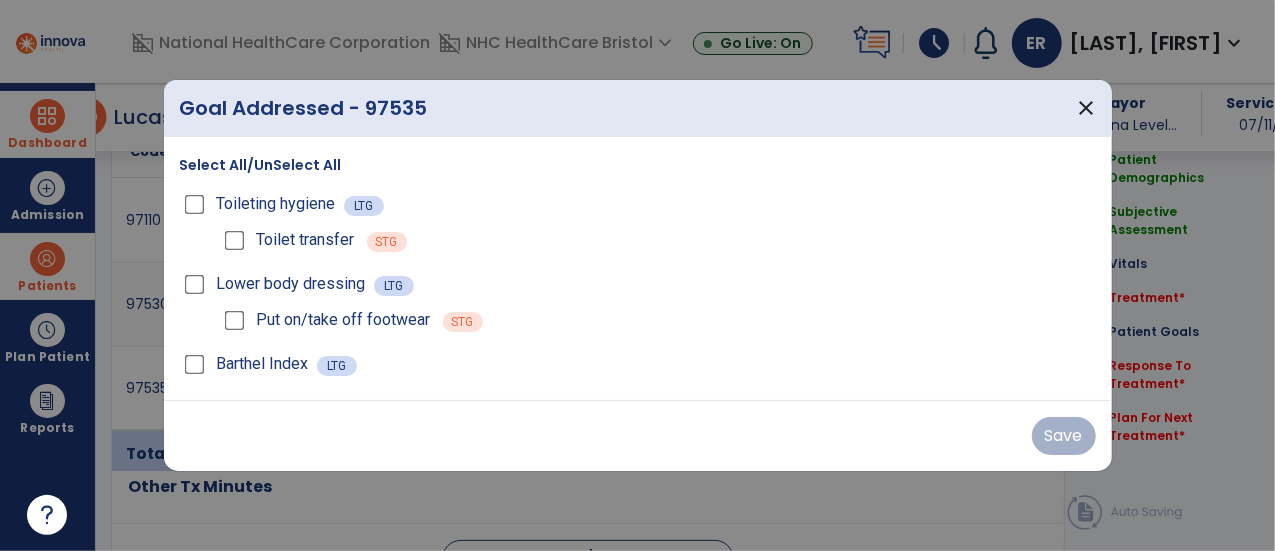 click on "Toileting hygiene  LTG" at bounding box center [638, 204] 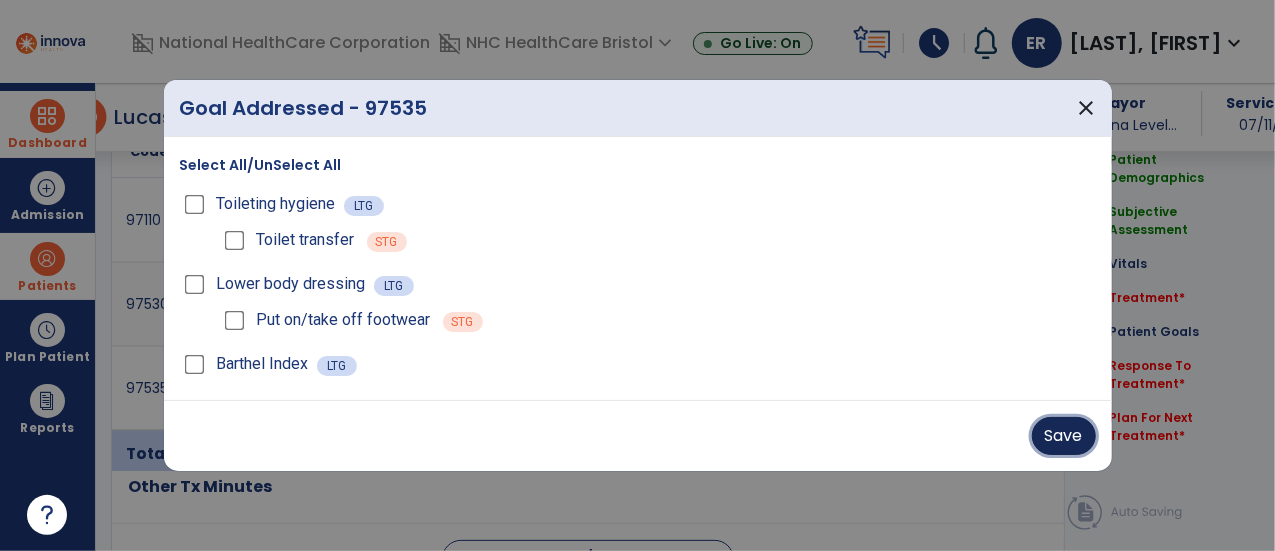 click on "Save" at bounding box center [1064, 436] 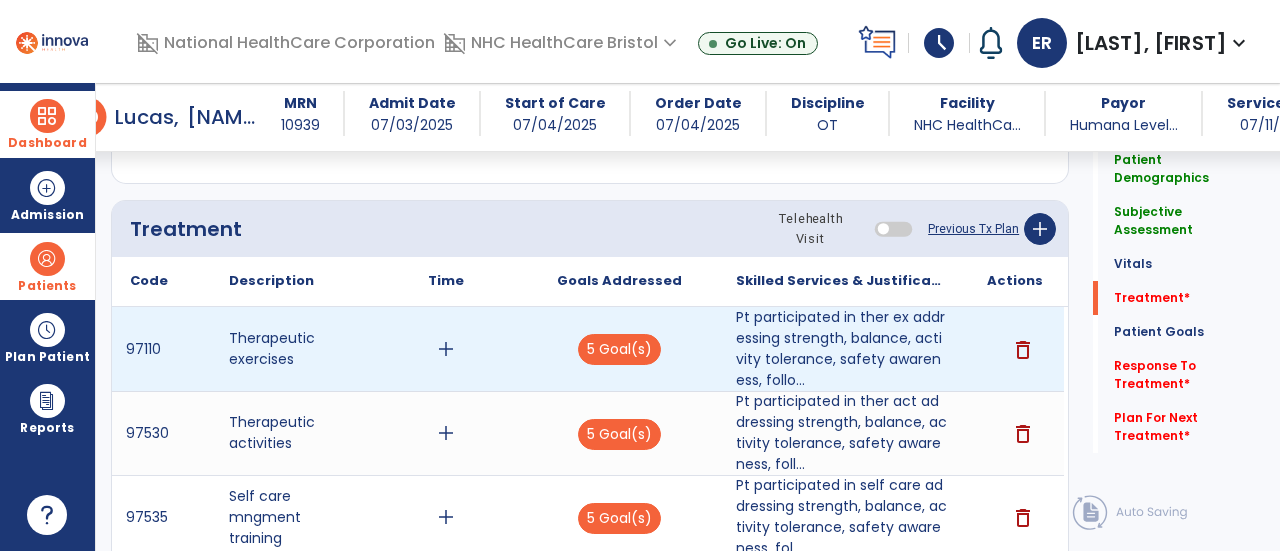 scroll, scrollTop: 1267, scrollLeft: 0, axis: vertical 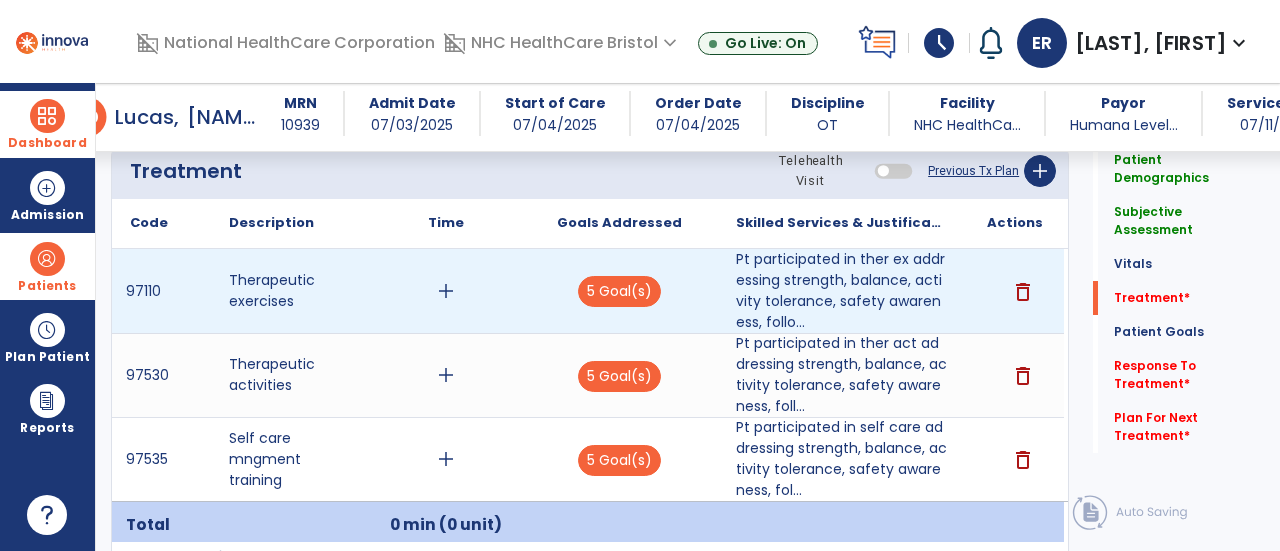 click on "add" at bounding box center (446, 291) 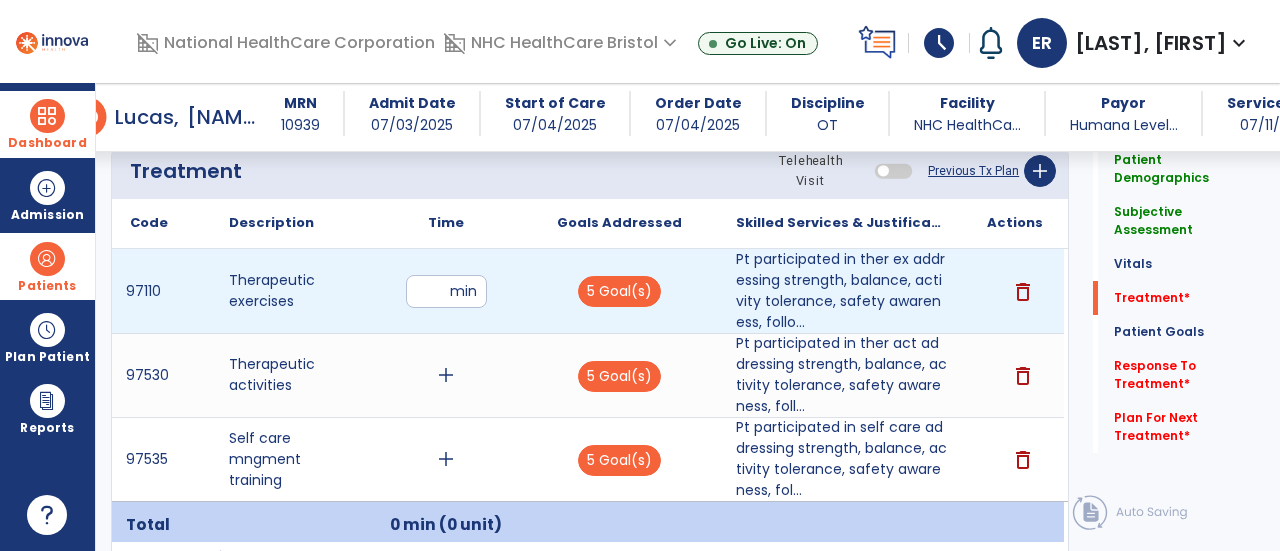 type on "**" 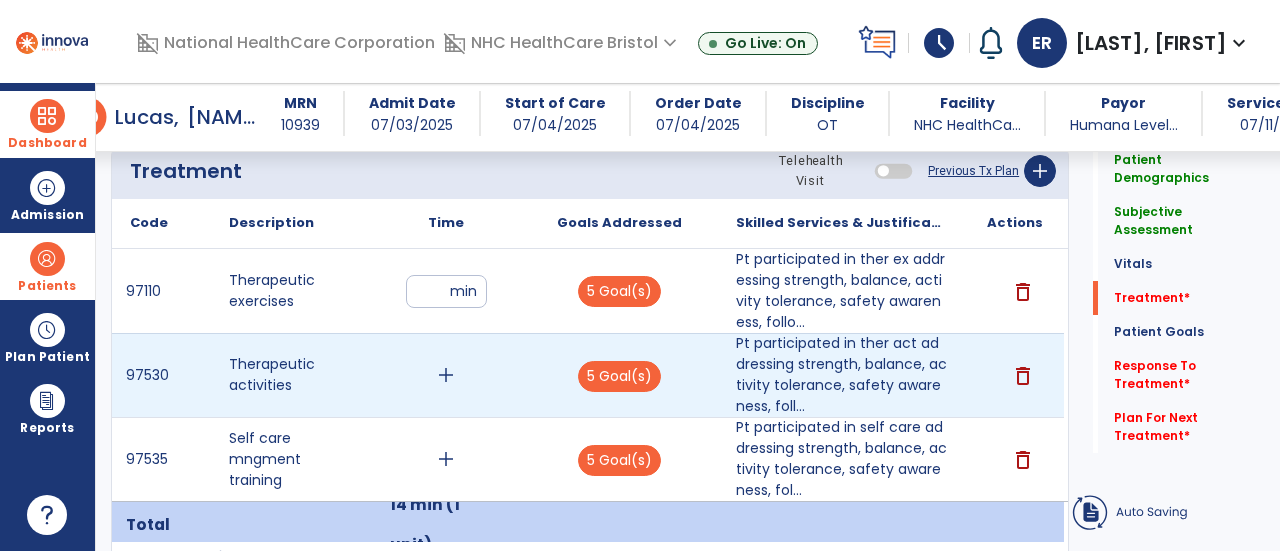 click on "add" at bounding box center (446, 375) 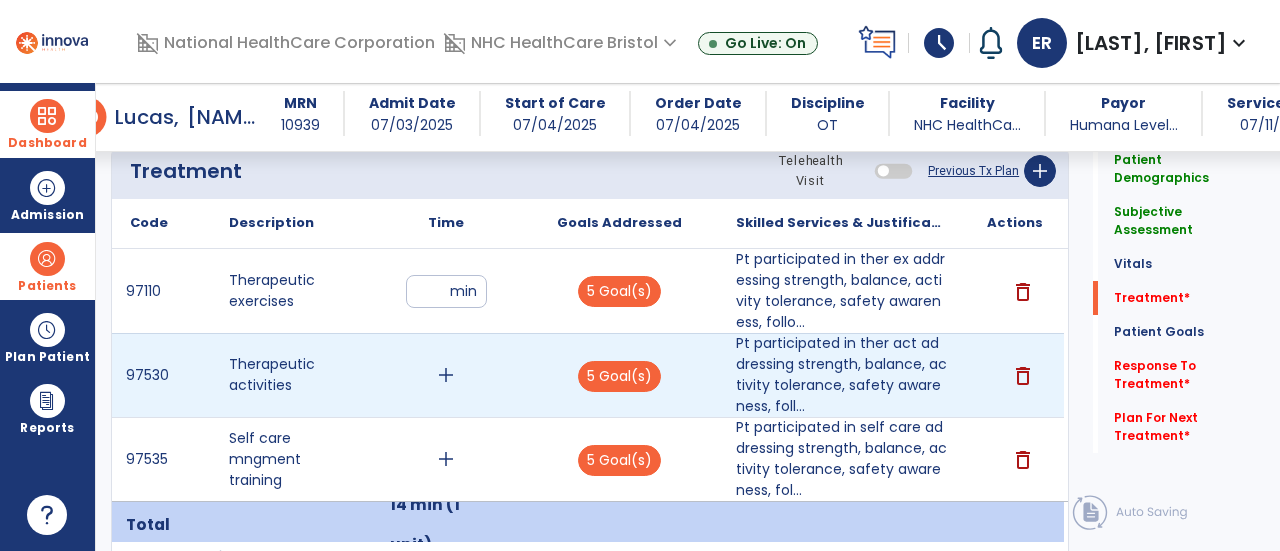 click on "add" at bounding box center (446, 375) 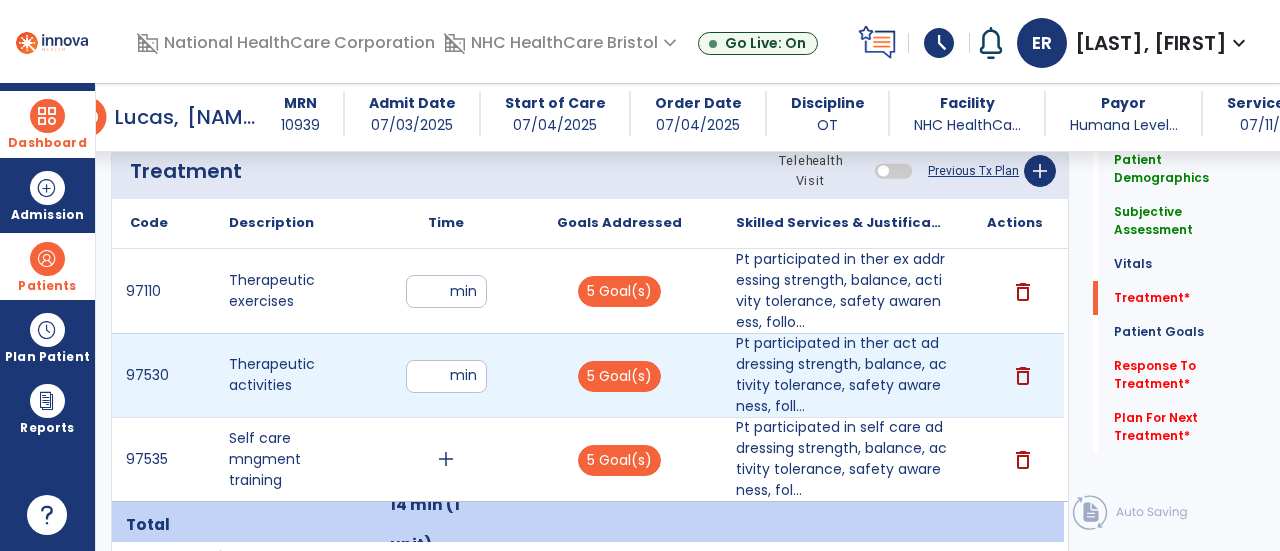 type on "**" 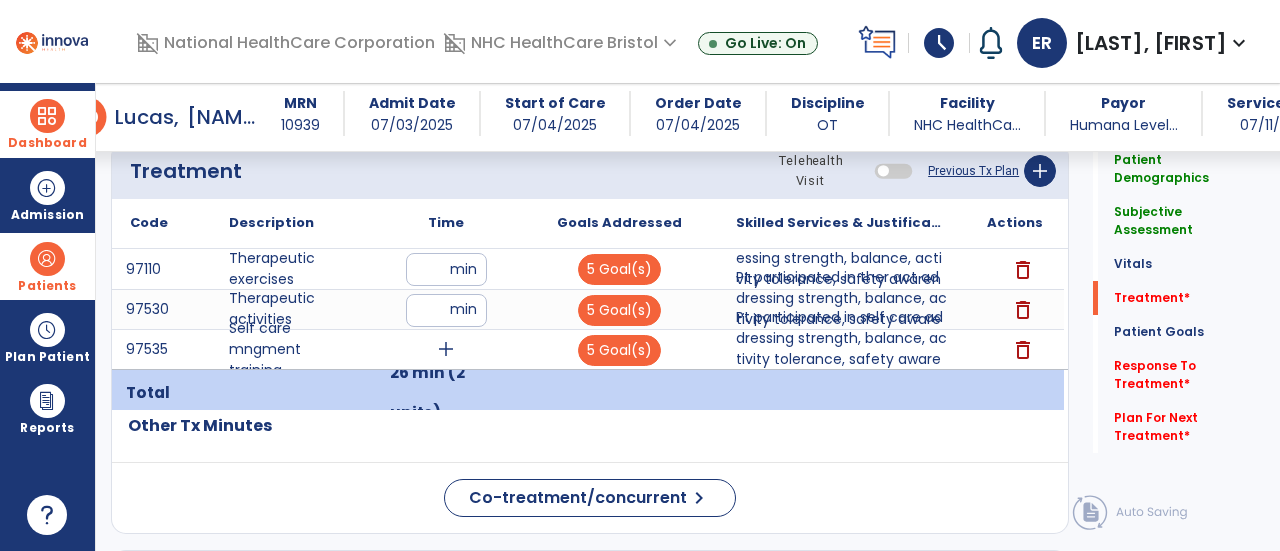 click 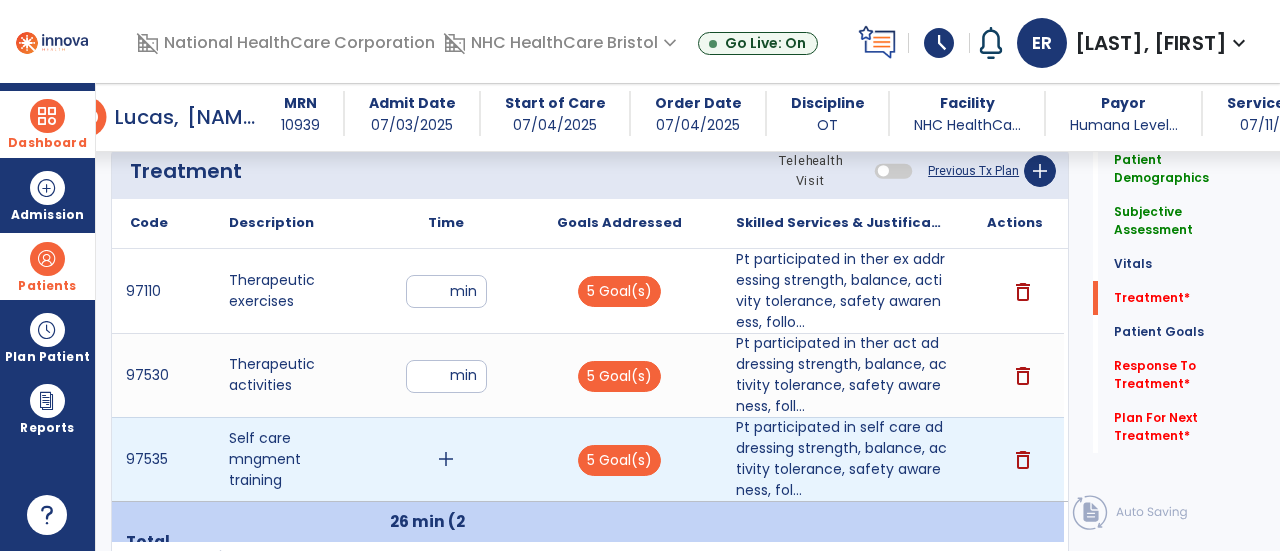 click on "add" at bounding box center (446, 459) 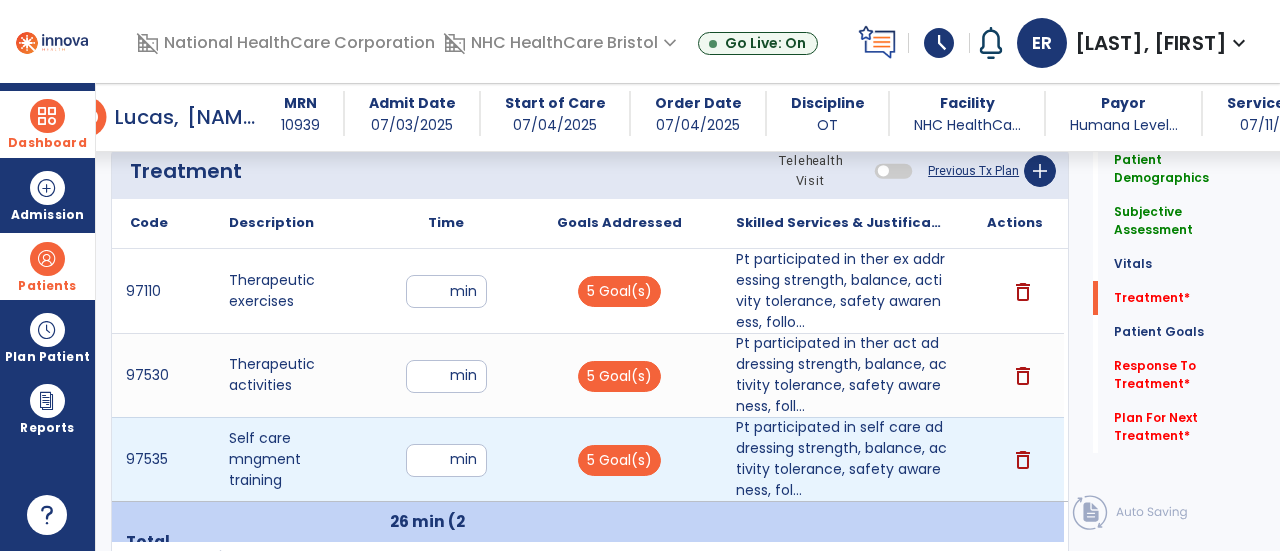 type on "**" 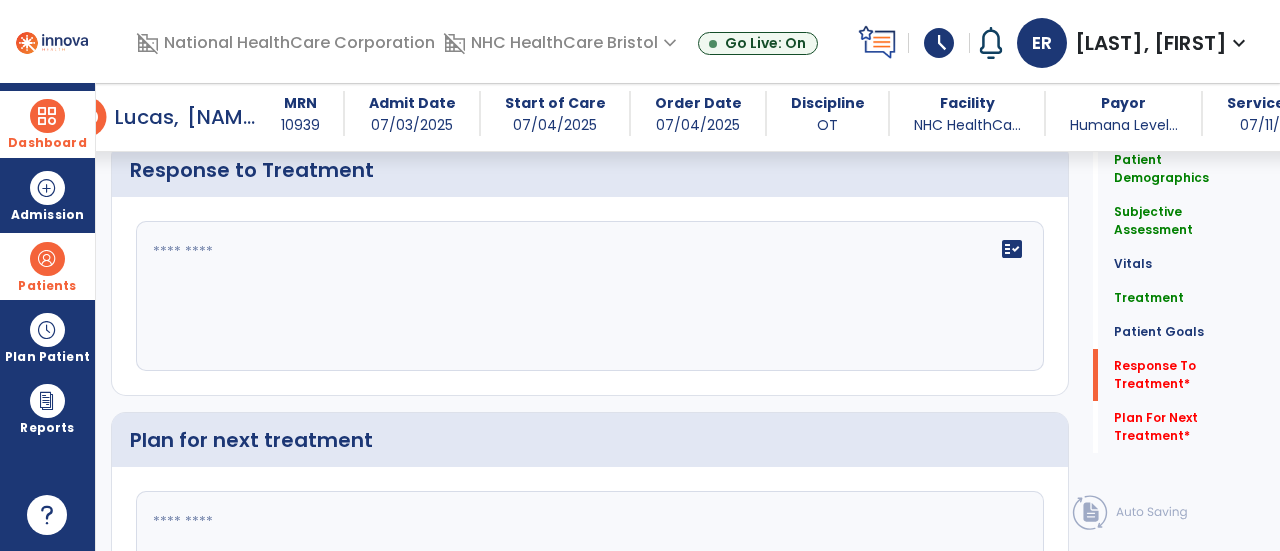 scroll, scrollTop: 2791, scrollLeft: 0, axis: vertical 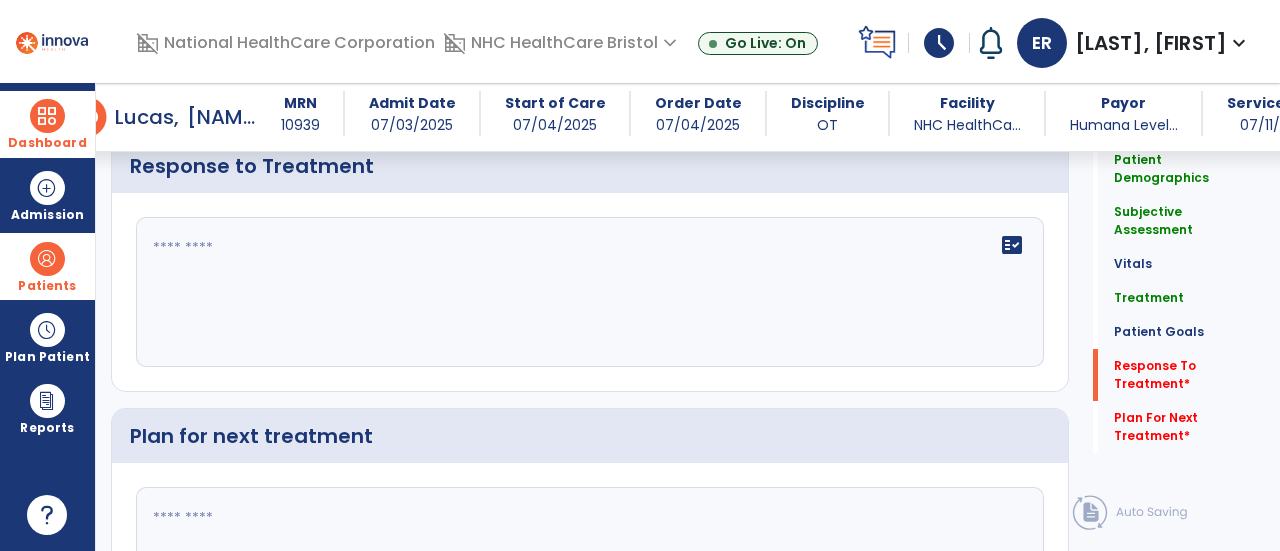 click on "fact_check" 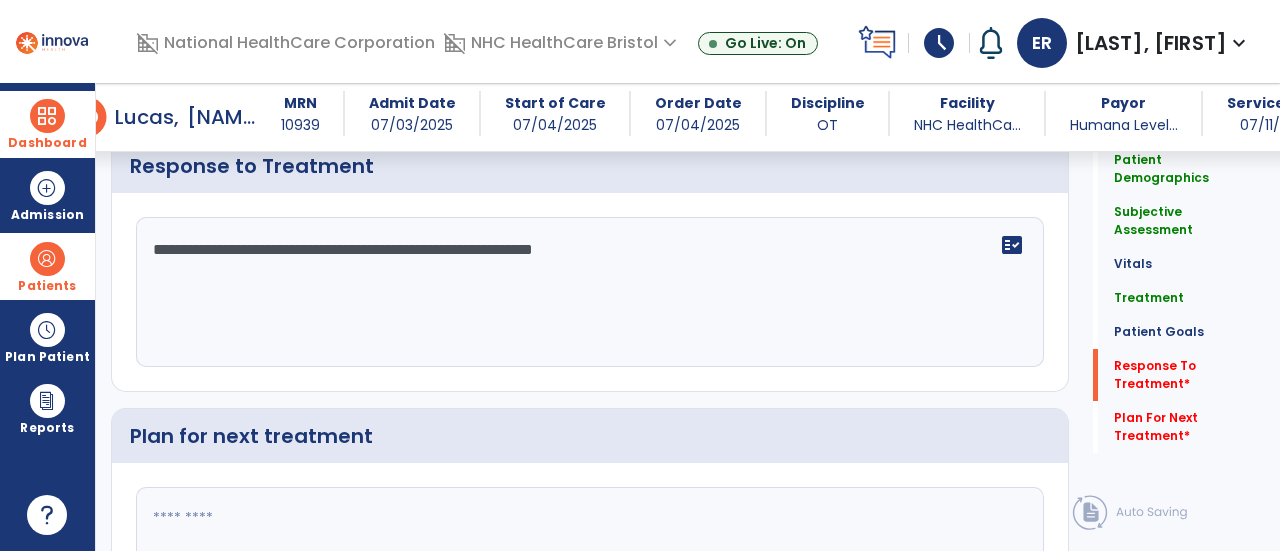 type on "**********" 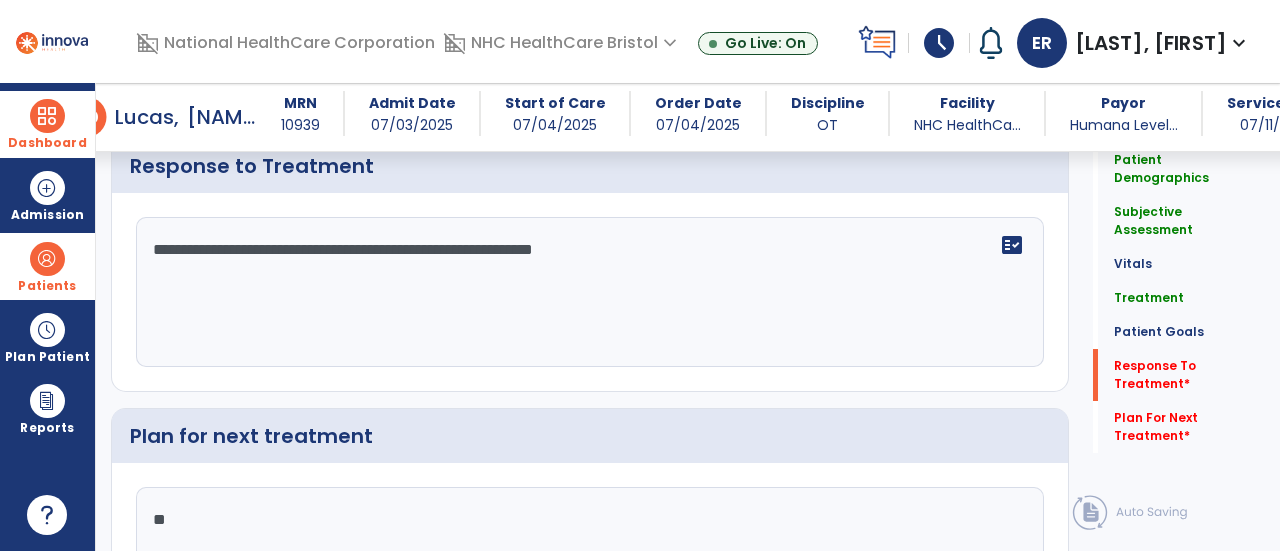type on "*" 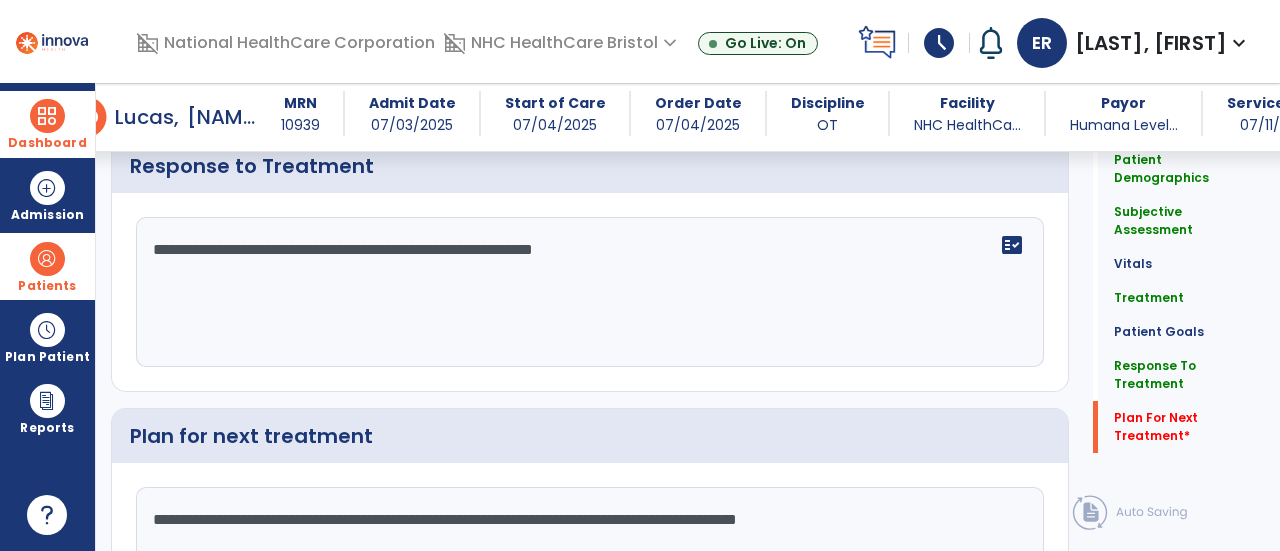 scroll, scrollTop: 2957, scrollLeft: 0, axis: vertical 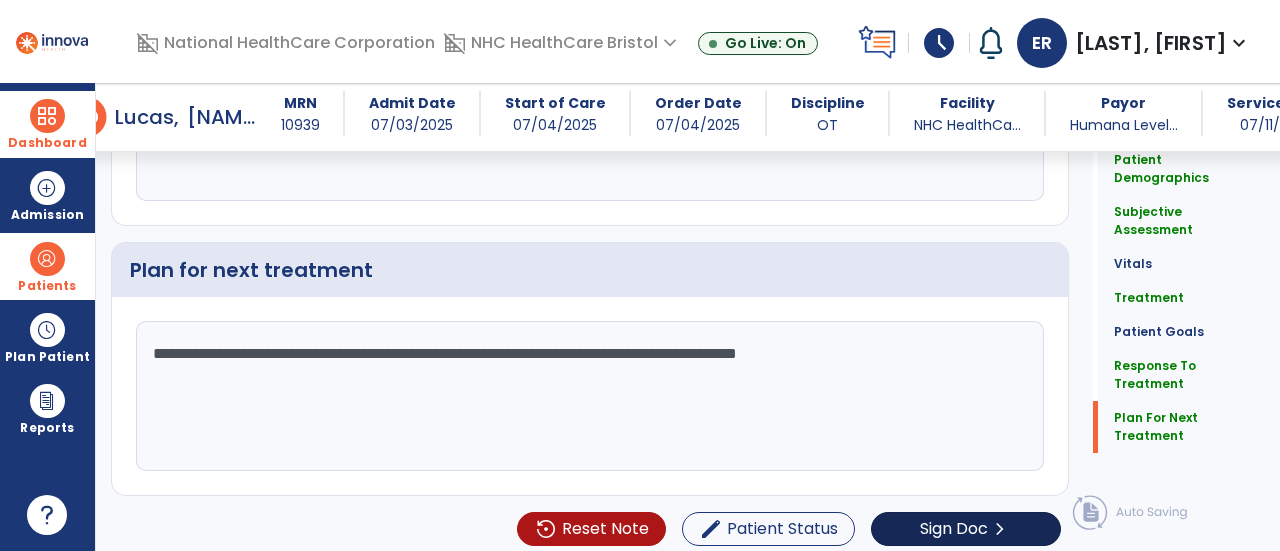 type on "**********" 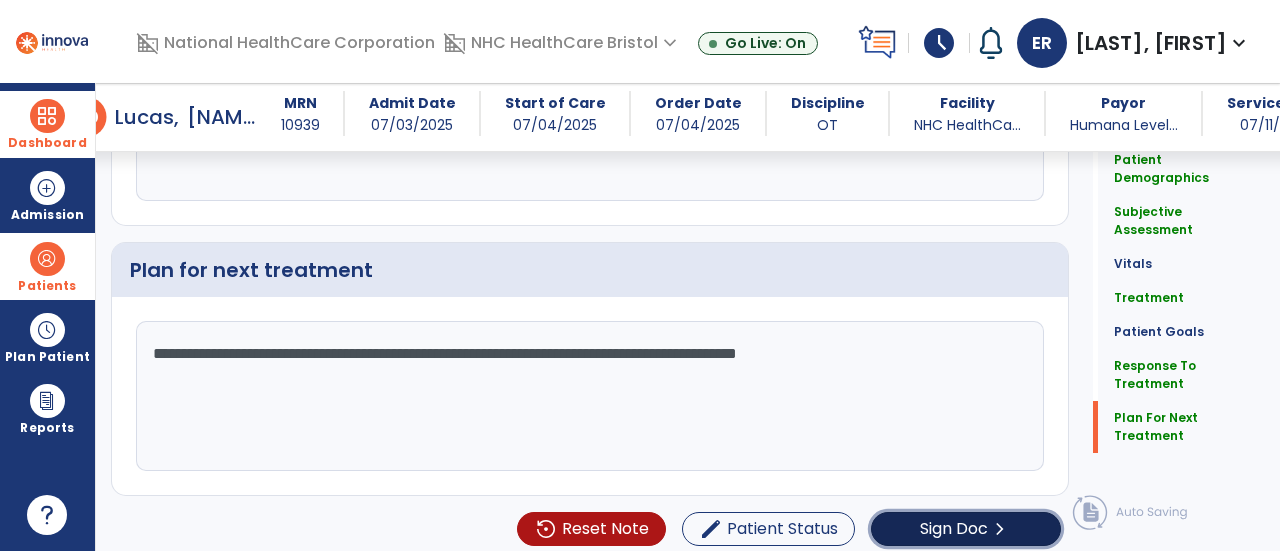 click on "Sign Doc" 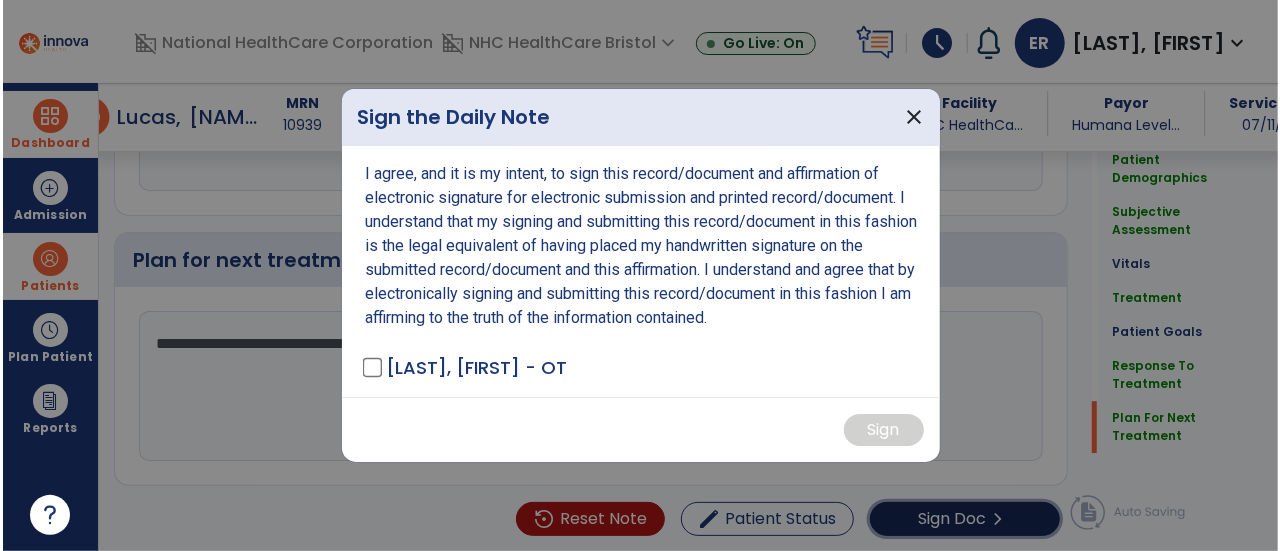 scroll, scrollTop: 2957, scrollLeft: 0, axis: vertical 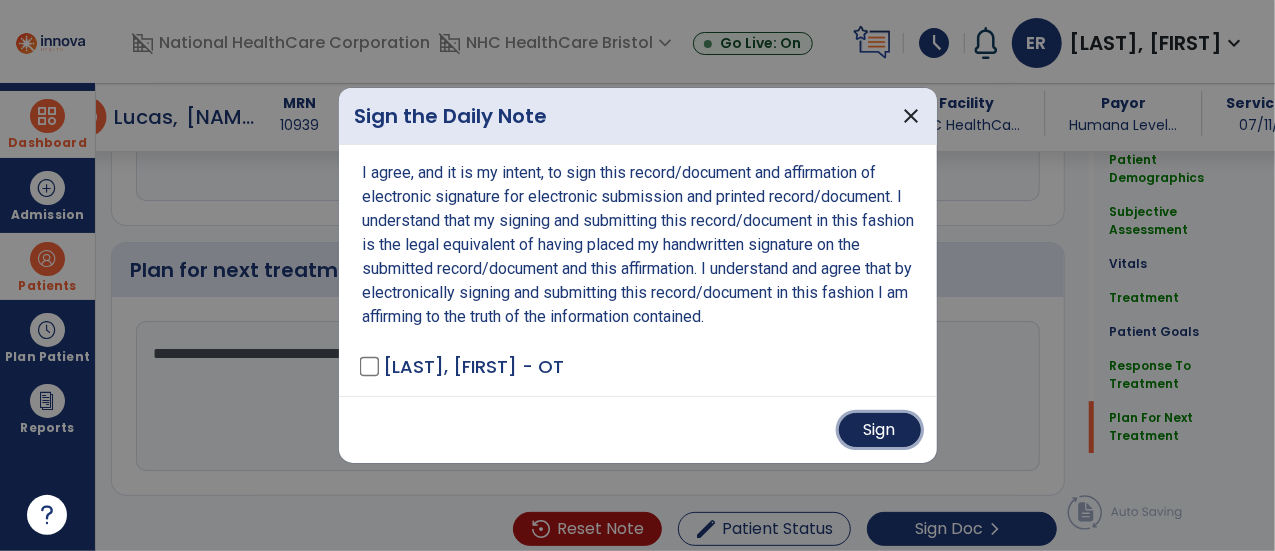 click on "Sign" at bounding box center (880, 430) 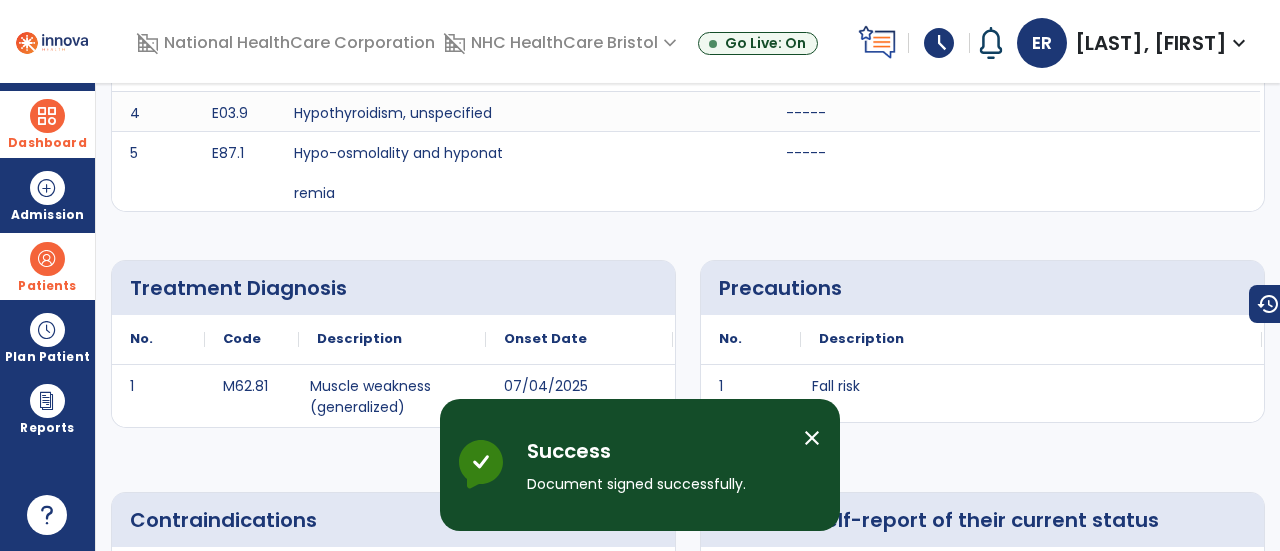 scroll, scrollTop: 0, scrollLeft: 0, axis: both 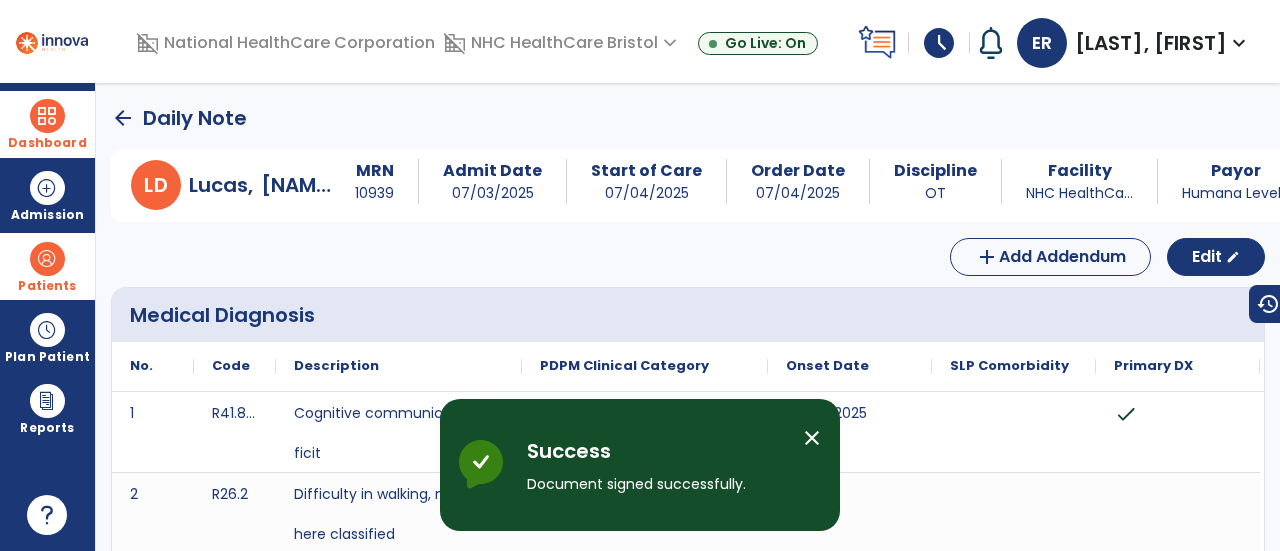click on "arrow_back" 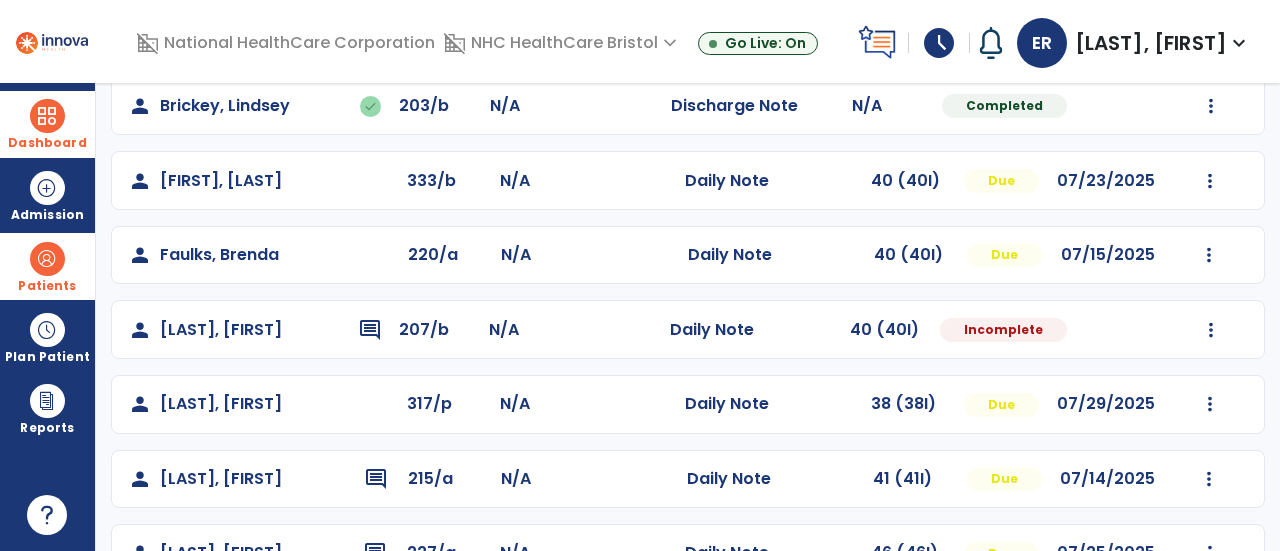 scroll, scrollTop: 207, scrollLeft: 0, axis: vertical 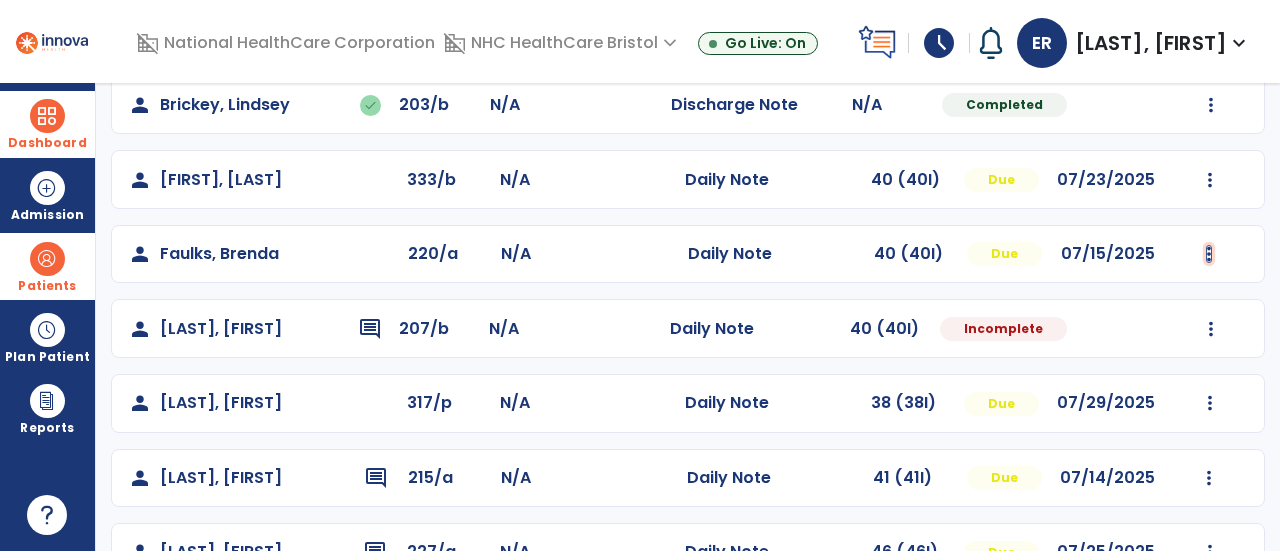 click at bounding box center [1211, 105] 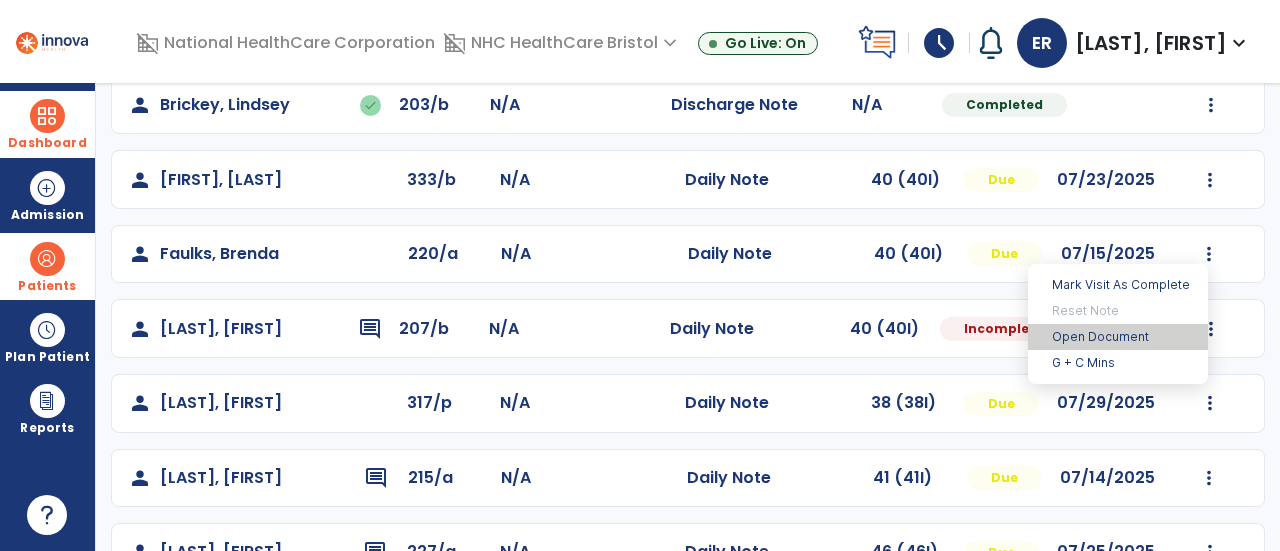 click on "Open Document" at bounding box center (1118, 337) 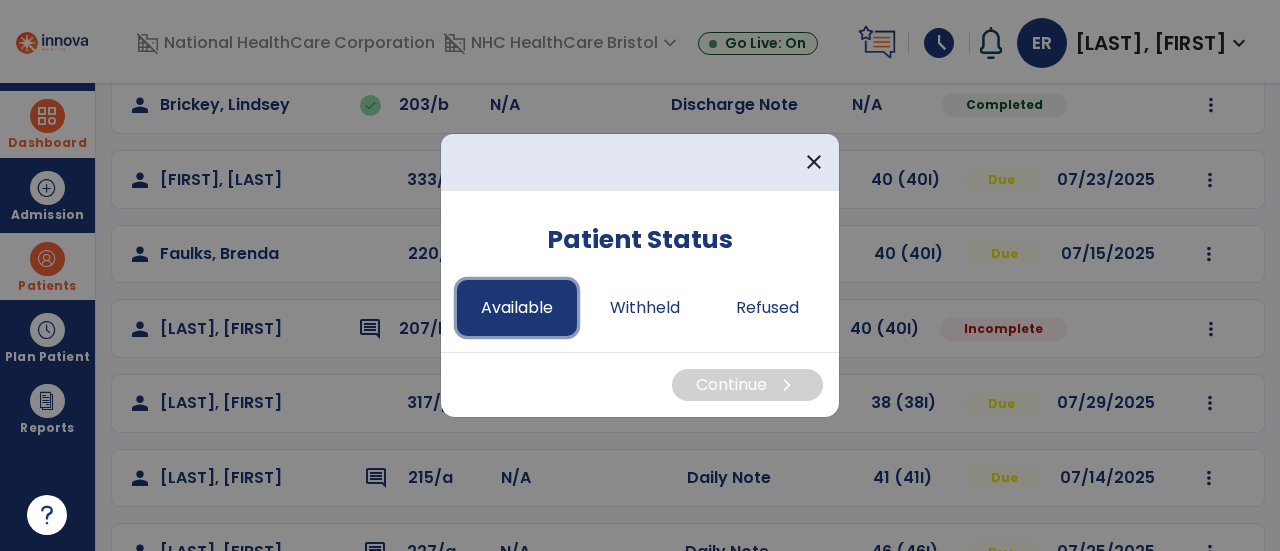 click on "Available" at bounding box center [517, 308] 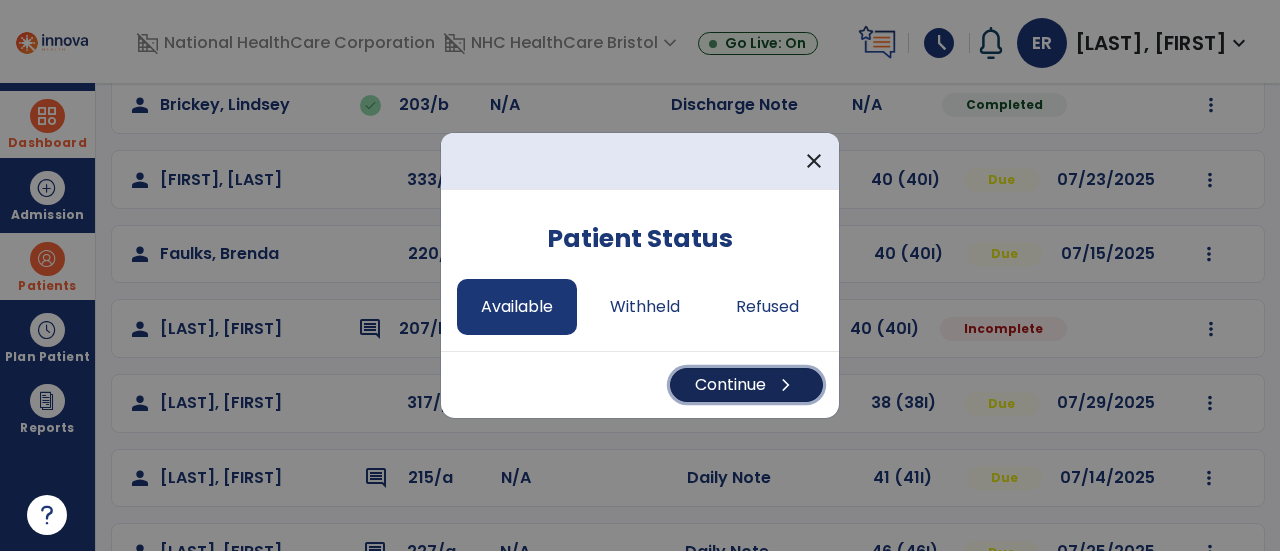 click on "Continue   chevron_right" at bounding box center (746, 385) 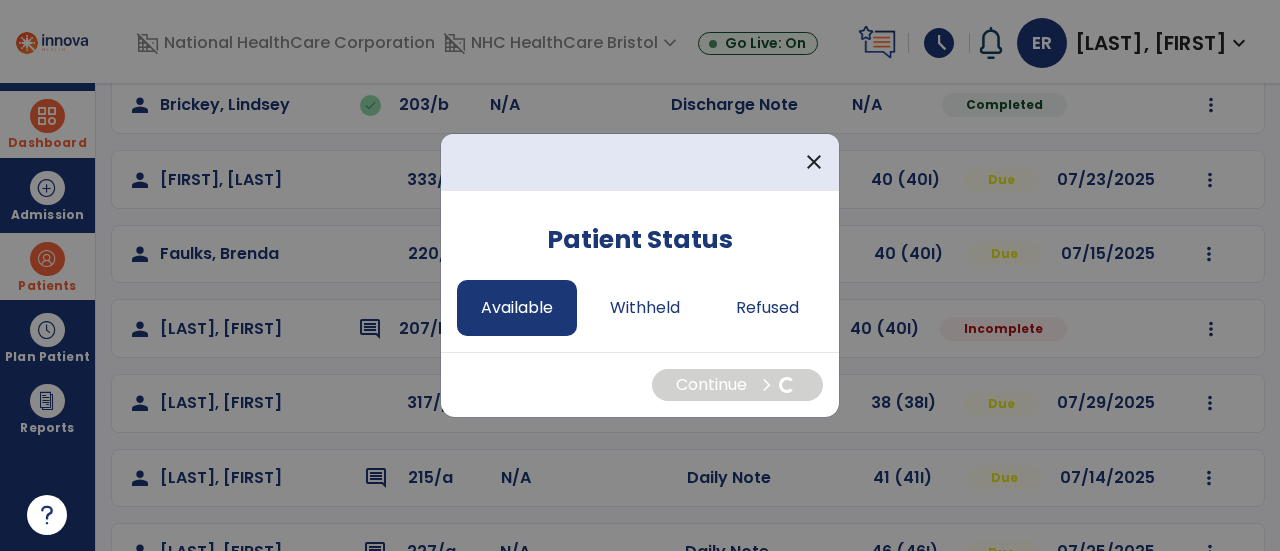 select on "*" 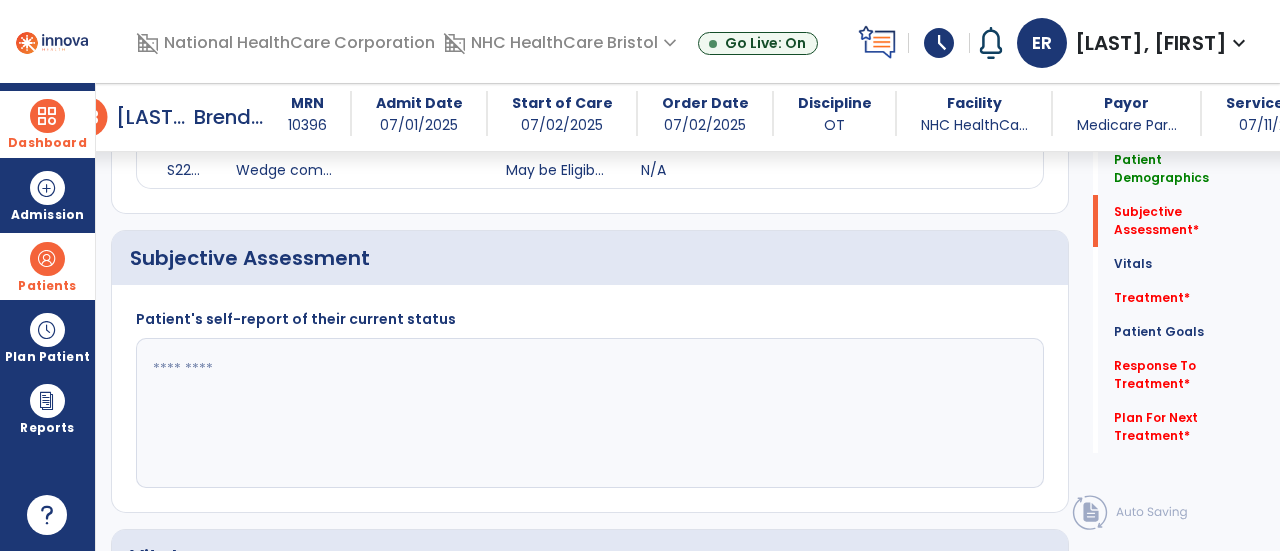 scroll, scrollTop: 469, scrollLeft: 0, axis: vertical 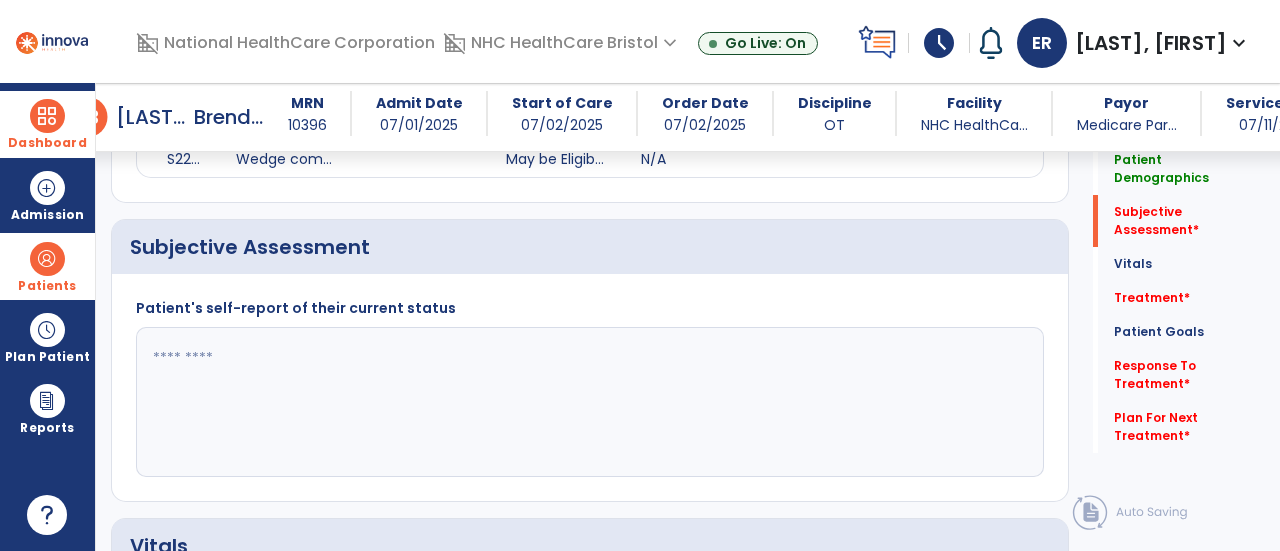 click 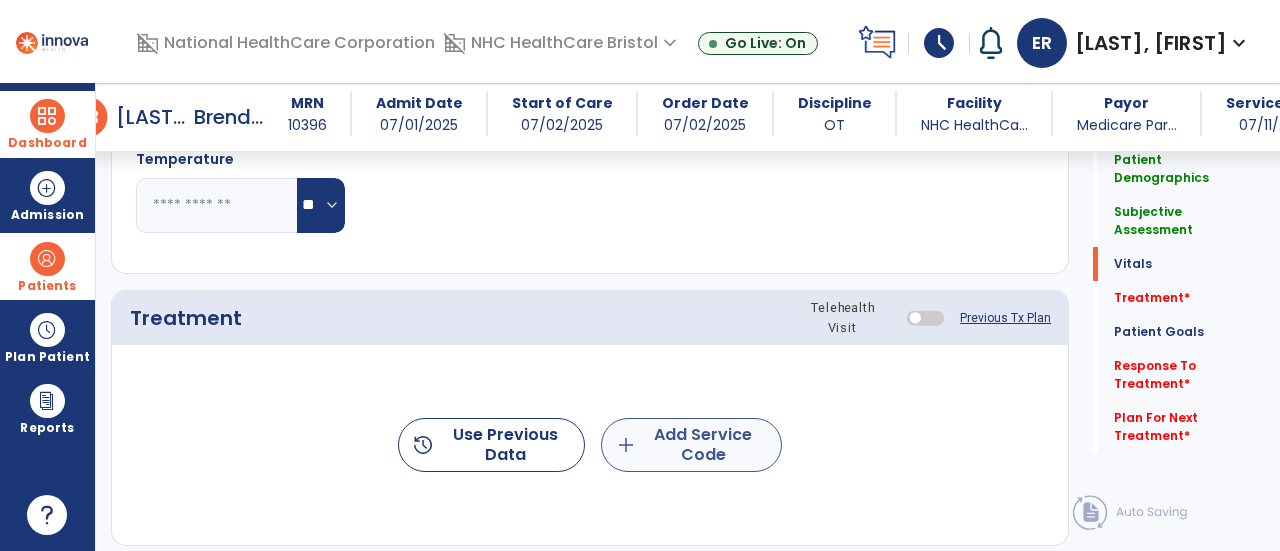 type on "**********" 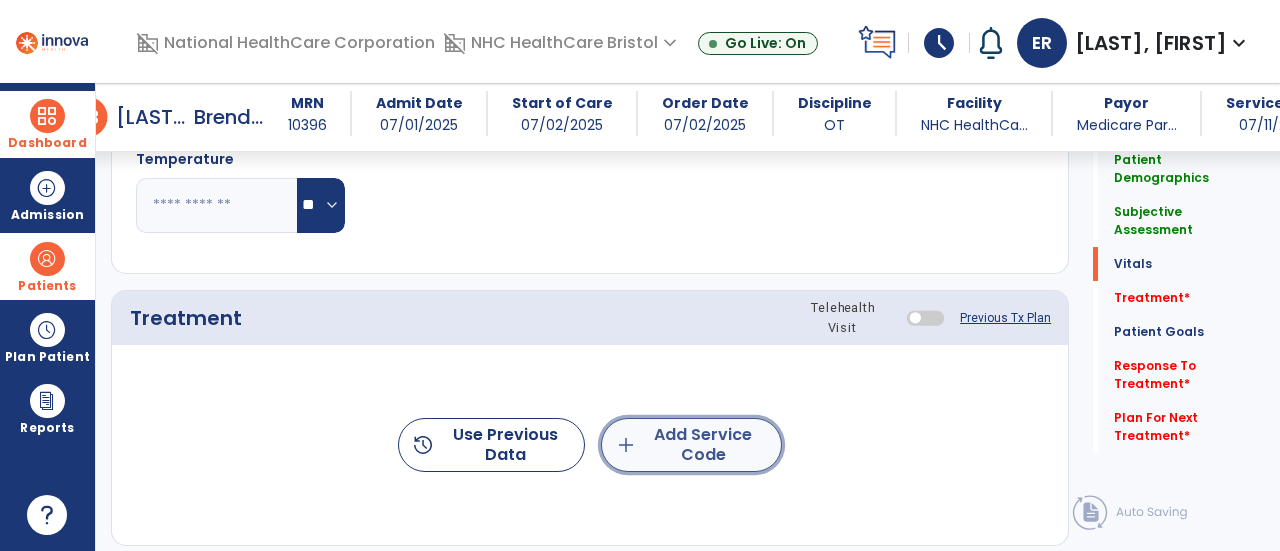 click on "add  Add Service Code" 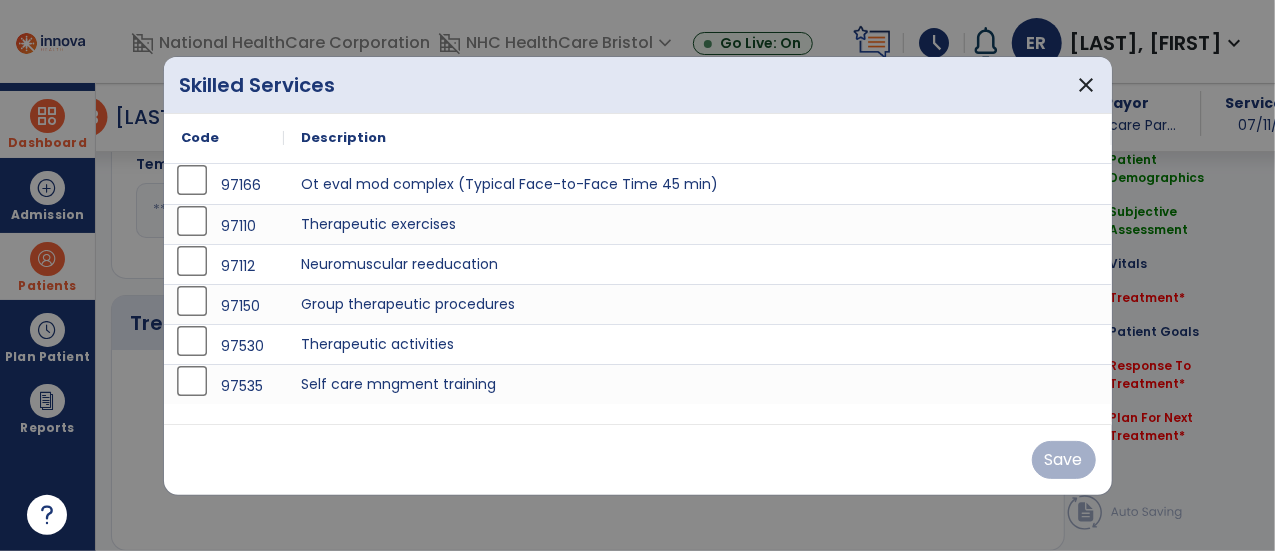 scroll, scrollTop: 1119, scrollLeft: 0, axis: vertical 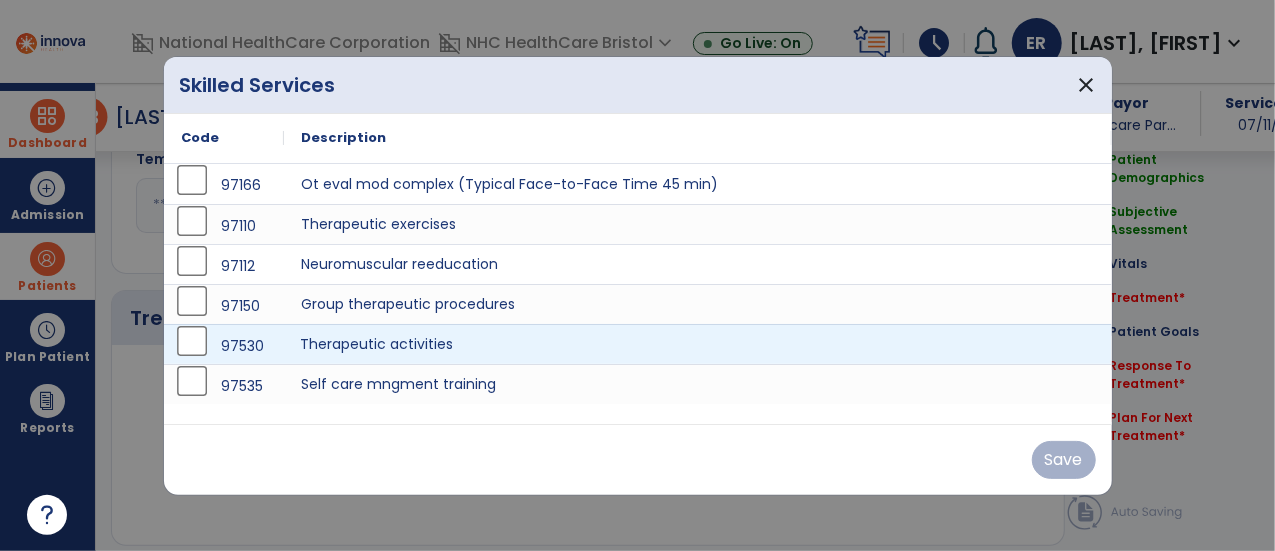 click on "Therapeutic activities" at bounding box center (698, 344) 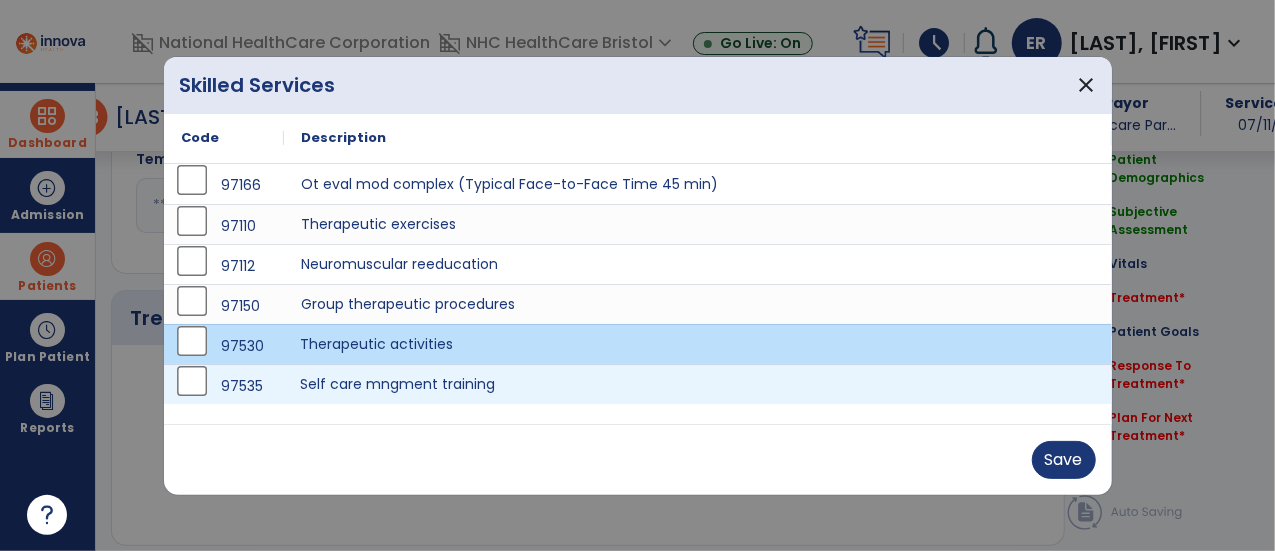 click on "Self care mngment training" at bounding box center (698, 384) 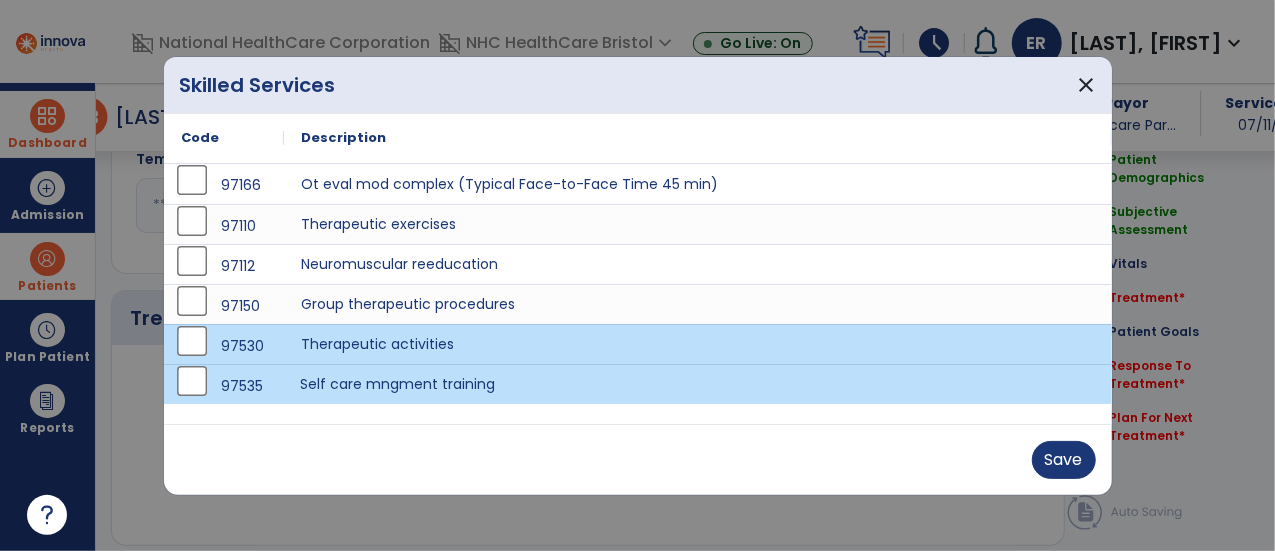 click on "Skilled Services   close
Description
97166 Ot eval mod complex (Typical Face-to-Face Time 45 min)   97110 Therapeutic exercises   97112 Neuromuscular reeducation   97150   97530   97535 to" at bounding box center [638, 276] 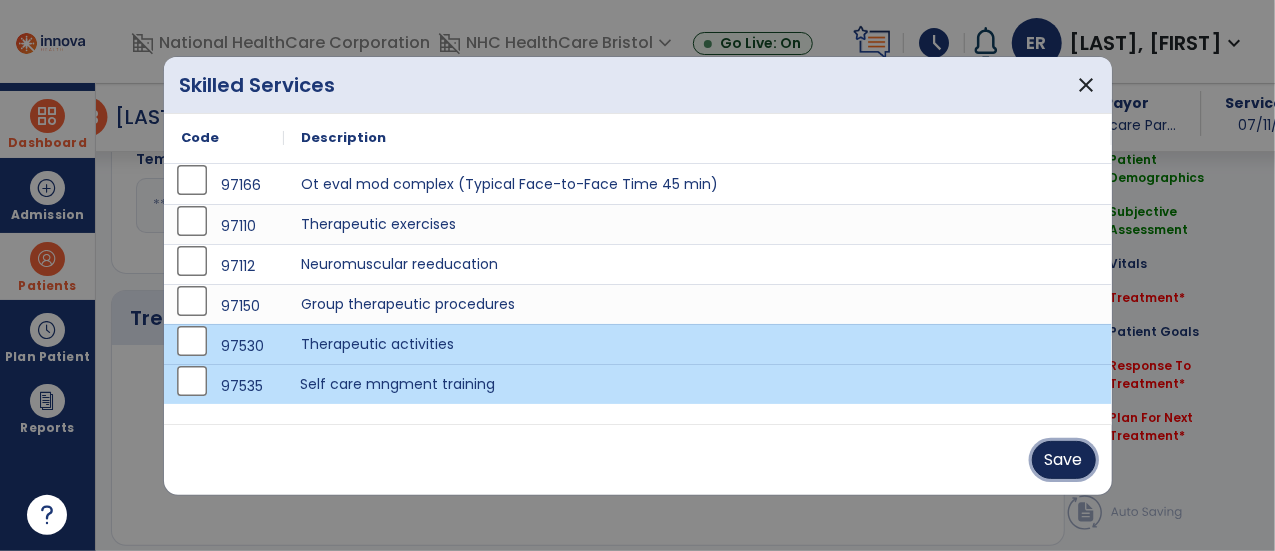 click on "Save" at bounding box center (1064, 460) 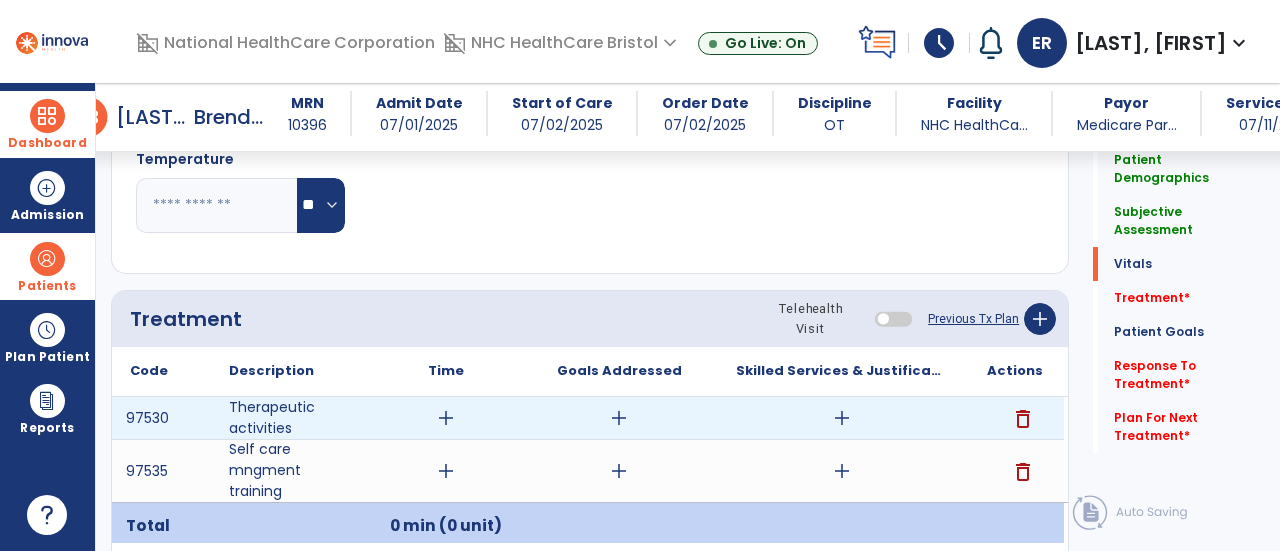 click on "add" at bounding box center [841, 418] 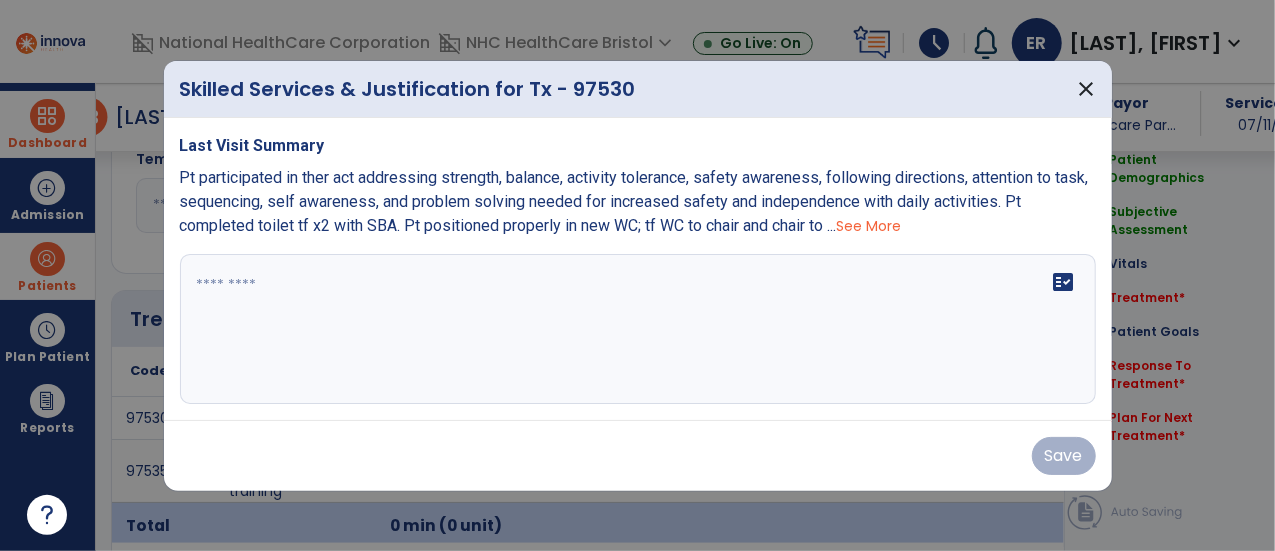 scroll, scrollTop: 1119, scrollLeft: 0, axis: vertical 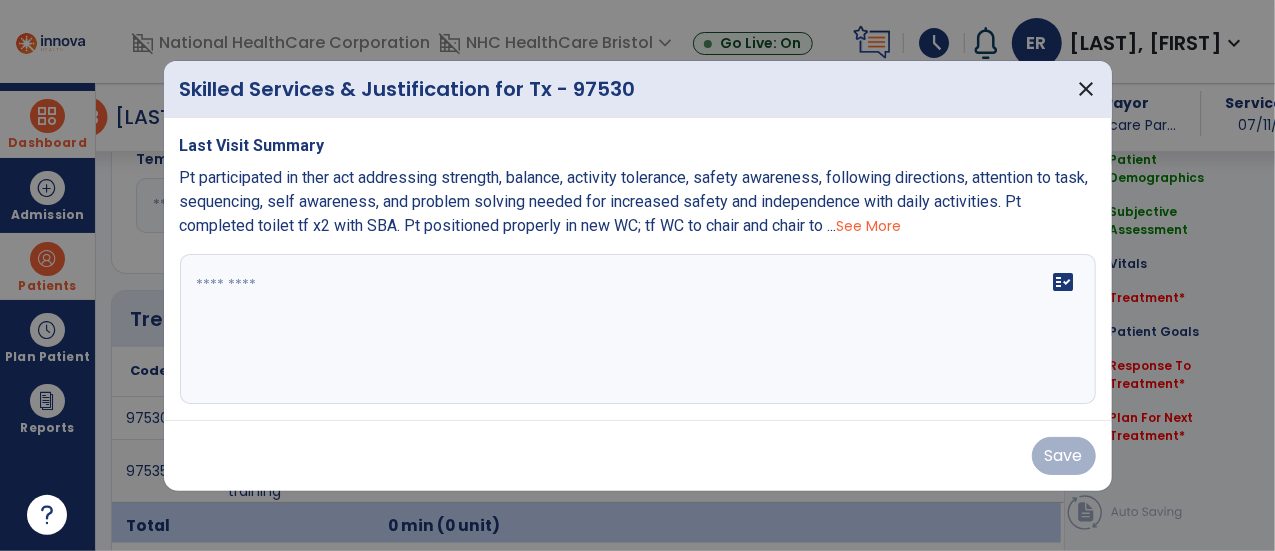 click on "Last Visit Summary Pt participated in ther act addressing strength, balance, activity tolerance, safety awareness, following directions, attention to task, sequencing, self awareness, and problem solving needed for increased safety and independence with daily activities. Pt completed toilet tf x2 with SBA. Pt positioned properly in new WC; tf WC to chair and chair to ...  See More   fact_check" at bounding box center (638, 269) 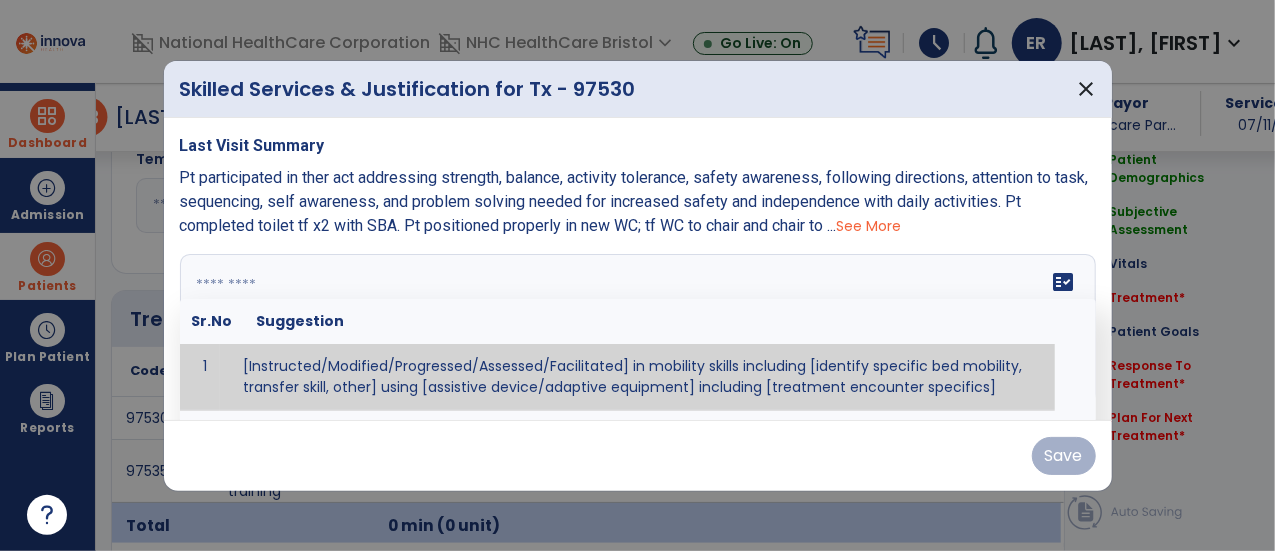paste on "**********" 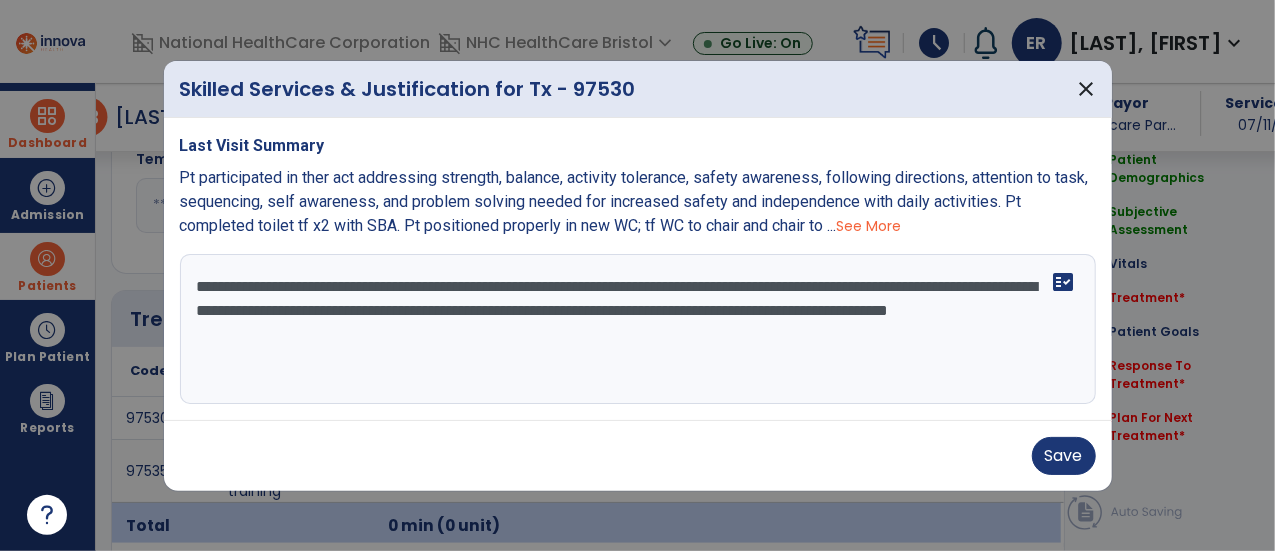click on "**********" at bounding box center (638, 329) 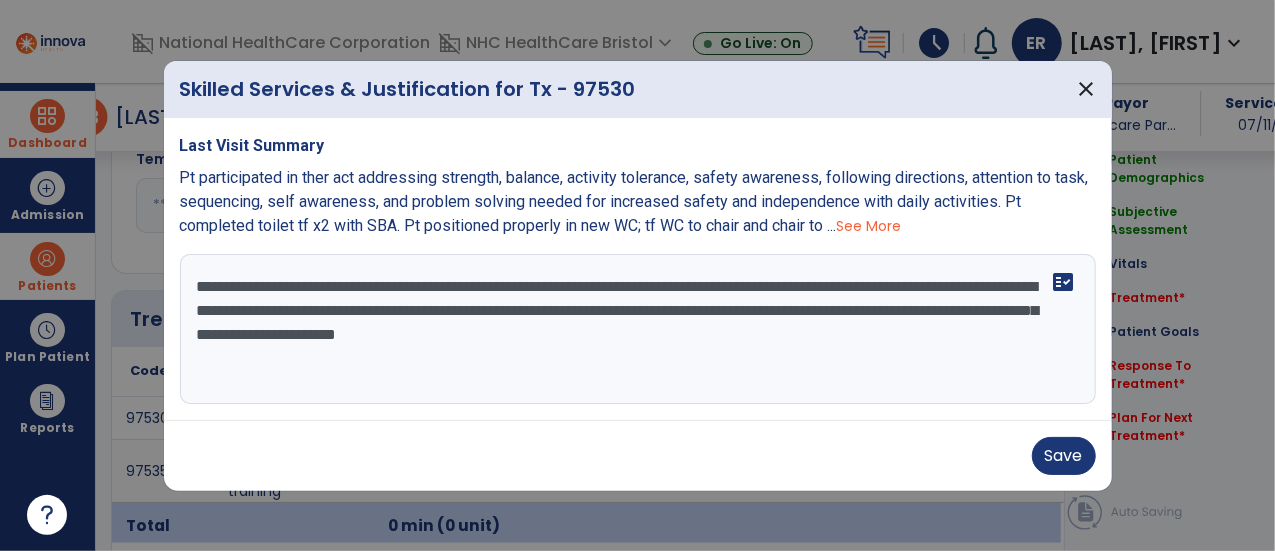 click on "**********" at bounding box center [638, 329] 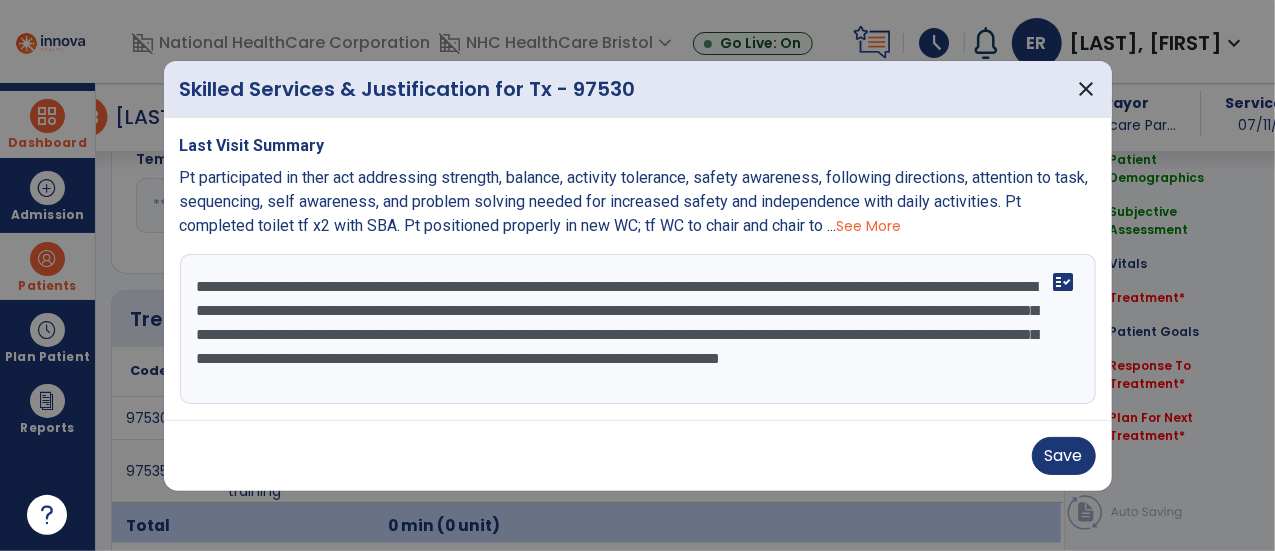 scroll, scrollTop: 24, scrollLeft: 0, axis: vertical 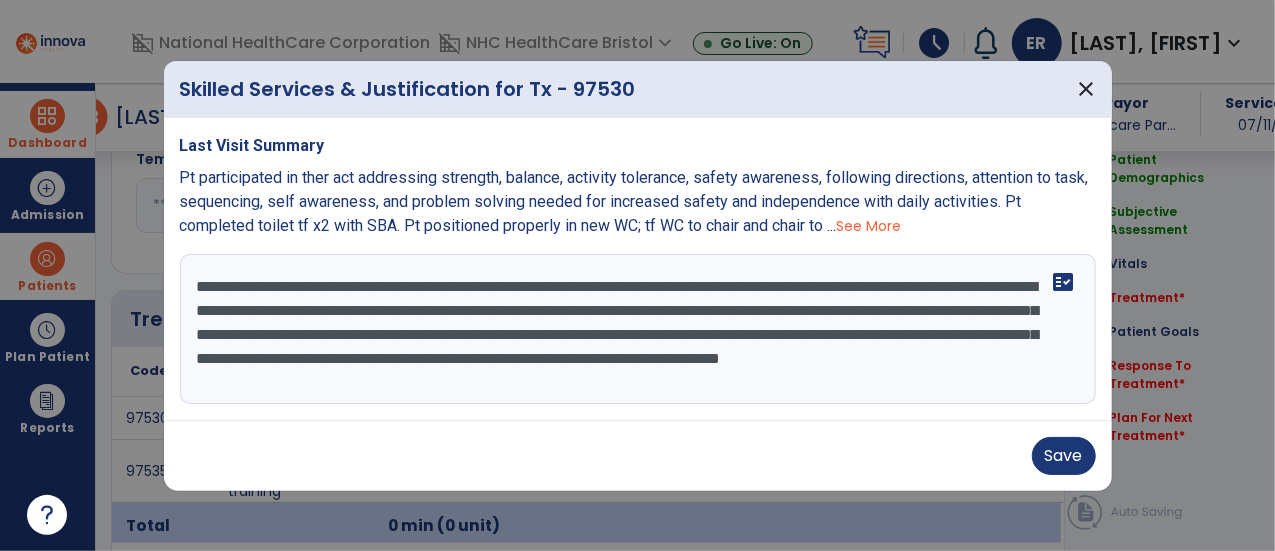 click on "**********" at bounding box center [638, 329] 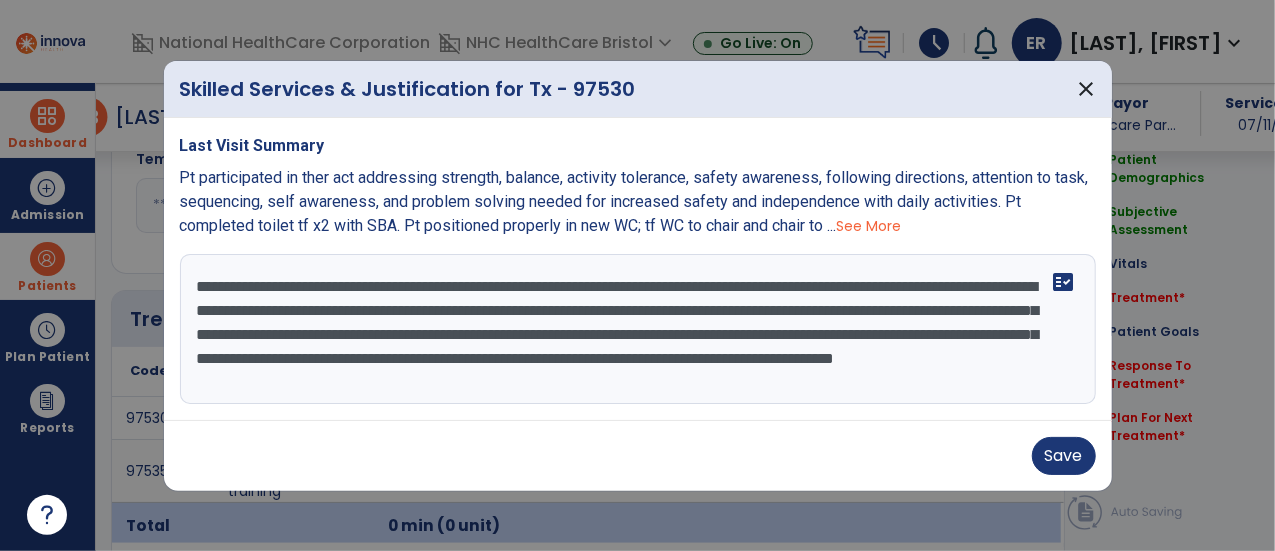 click on "**********" at bounding box center [638, 329] 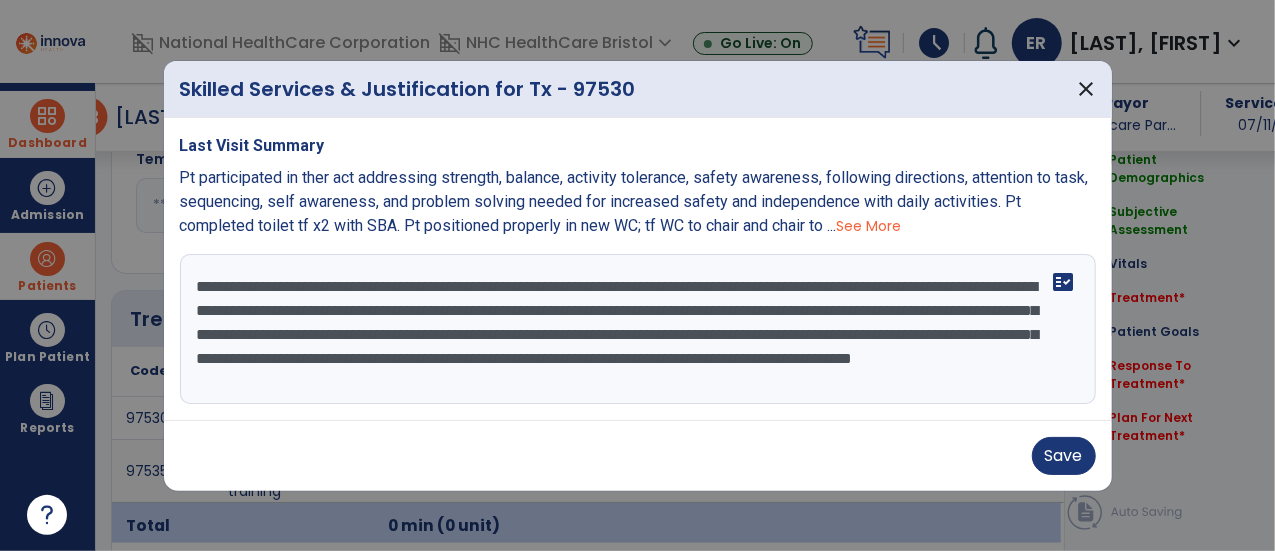 click on "**********" at bounding box center (638, 329) 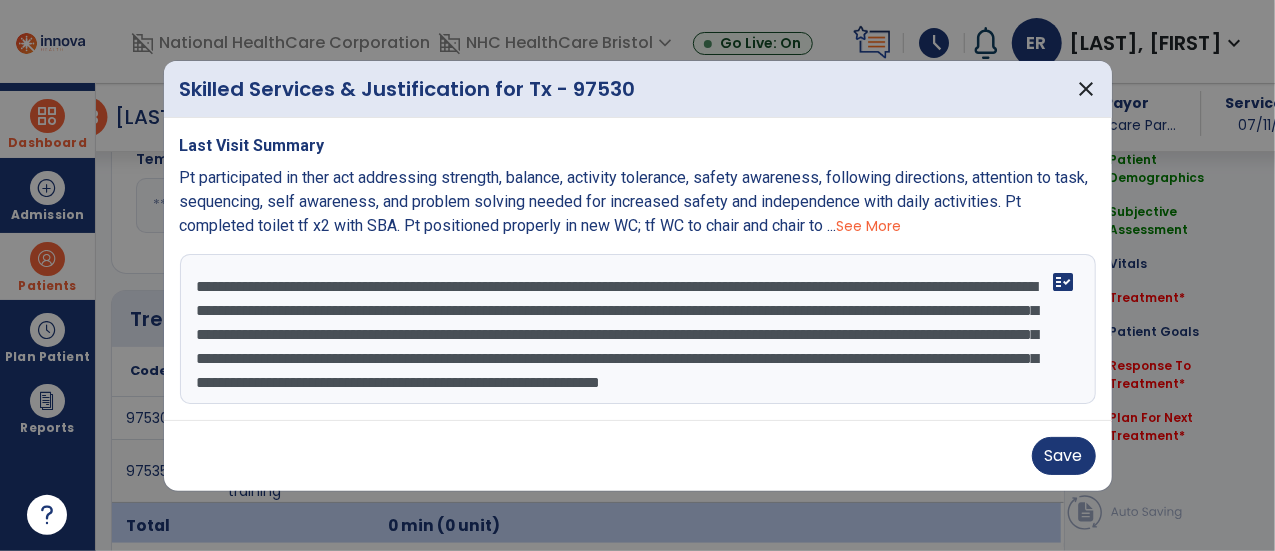 scroll, scrollTop: 38, scrollLeft: 0, axis: vertical 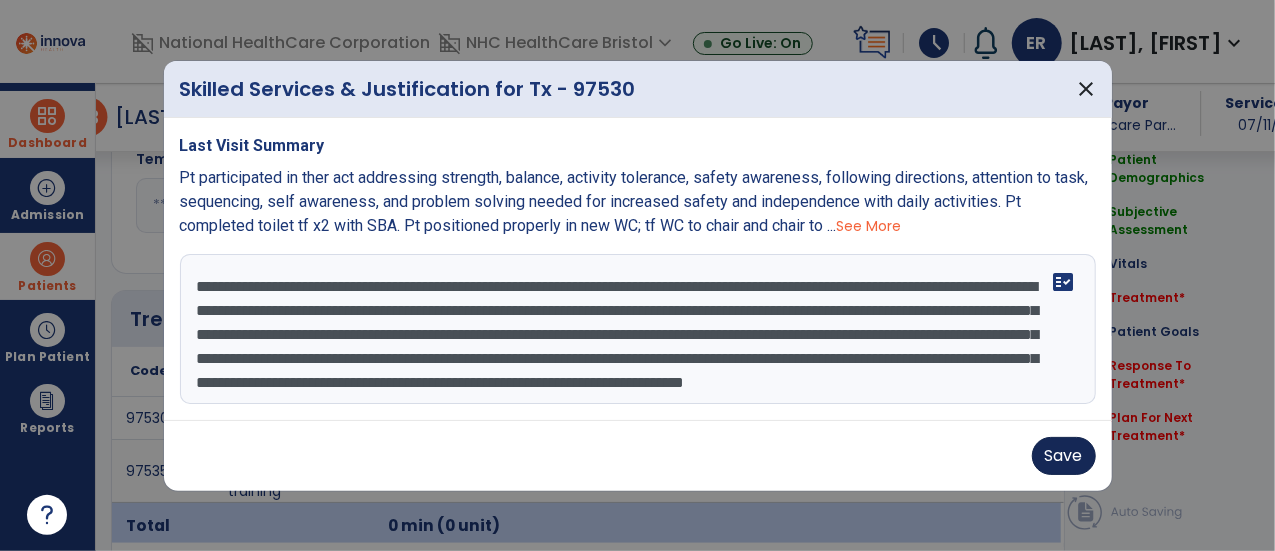 type on "**********" 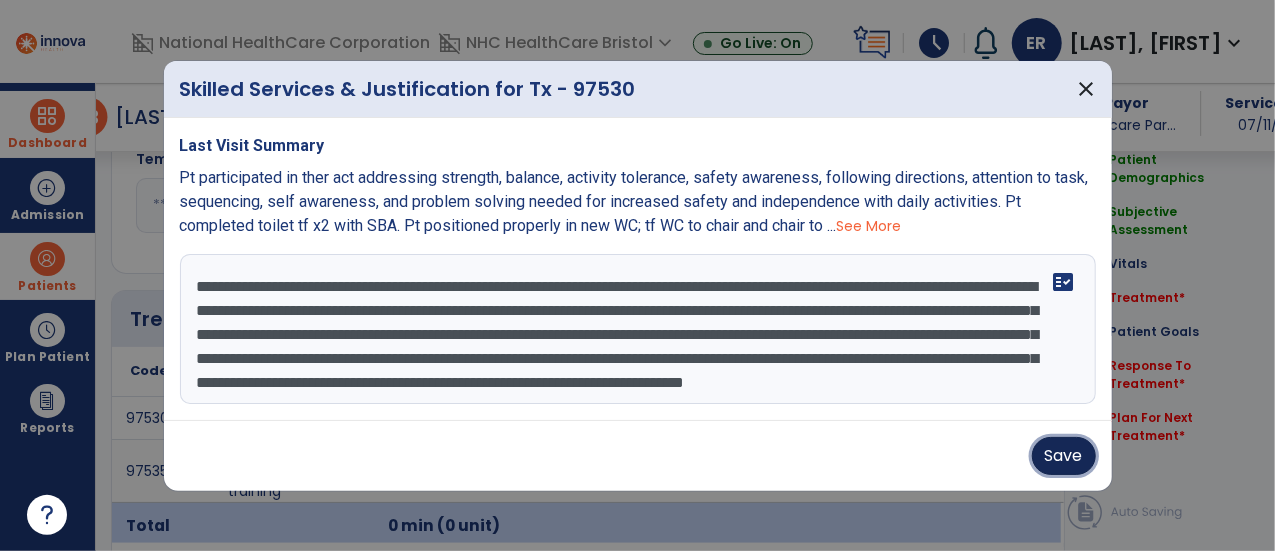 click on "Save" at bounding box center (1064, 456) 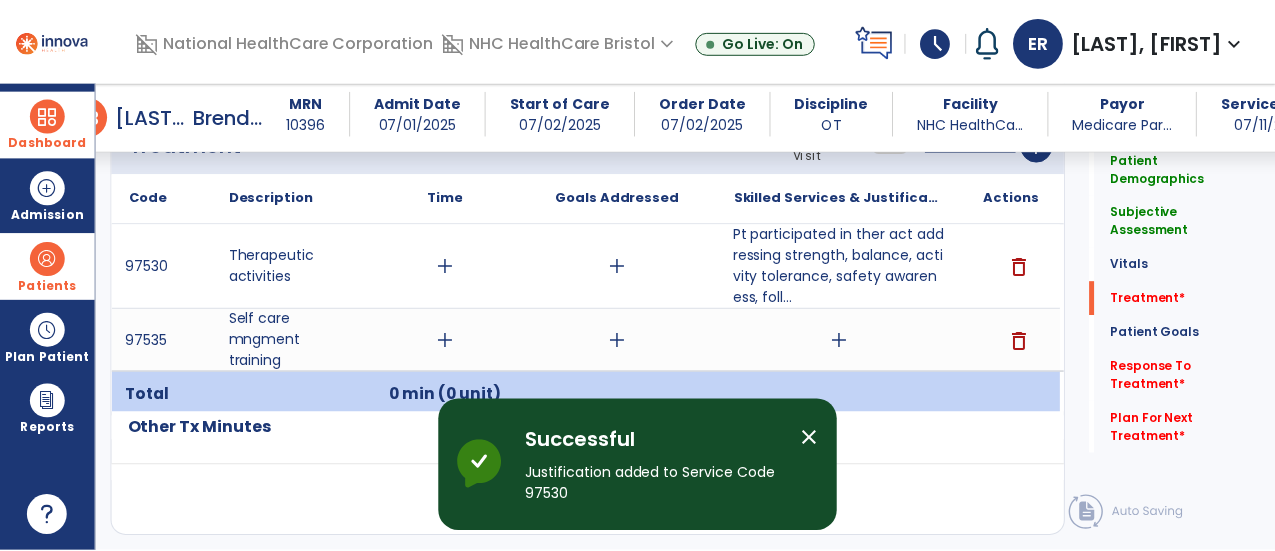 scroll, scrollTop: 1293, scrollLeft: 0, axis: vertical 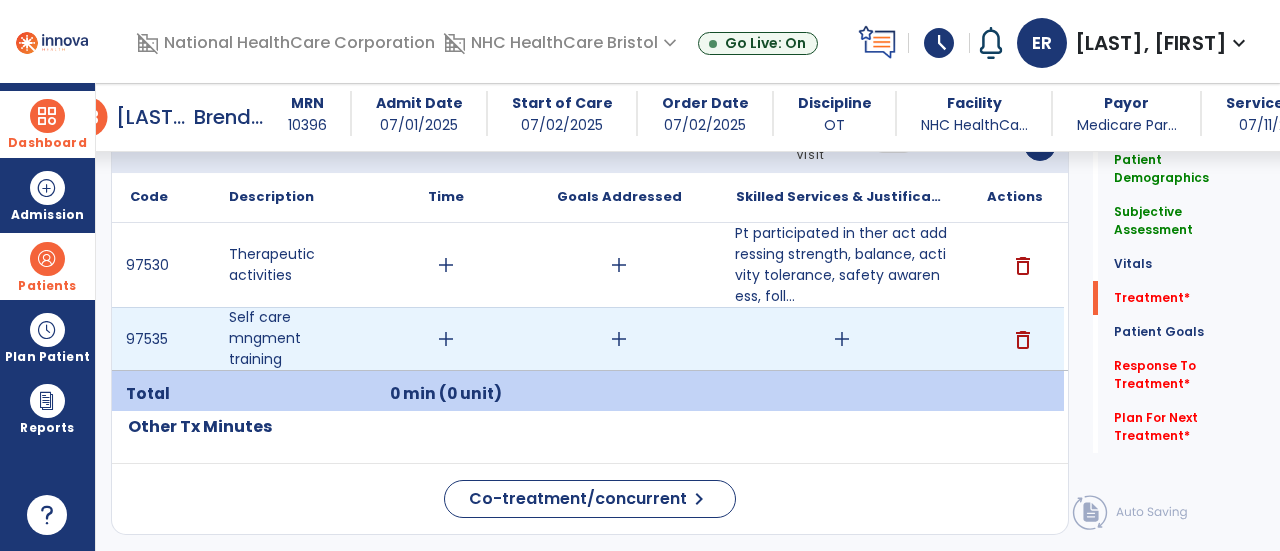 click on "add" at bounding box center [842, 339] 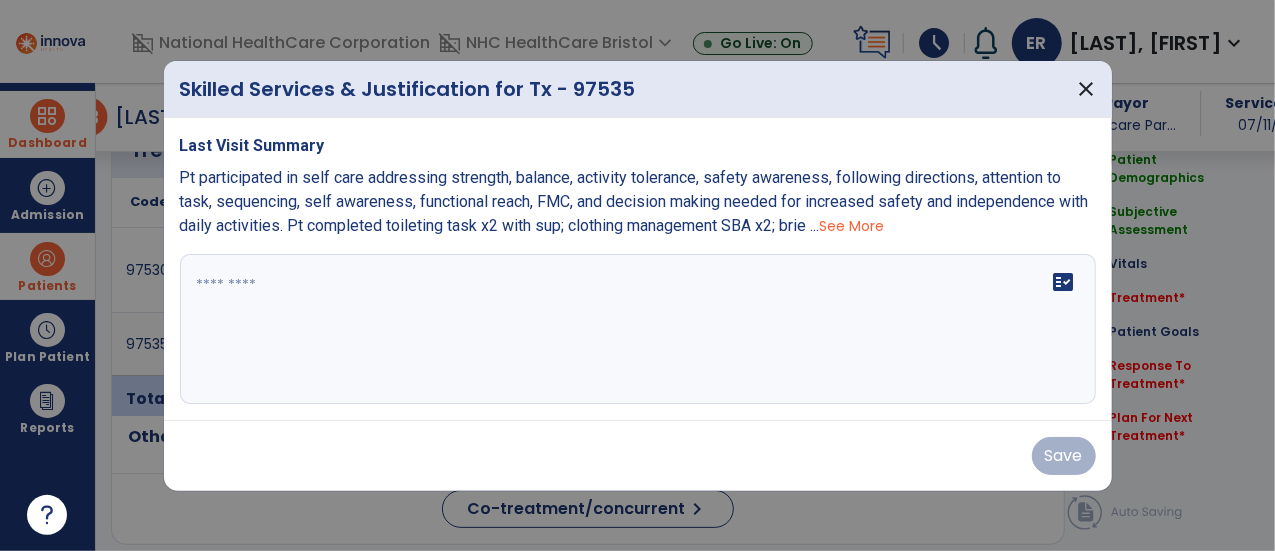 scroll, scrollTop: 1293, scrollLeft: 0, axis: vertical 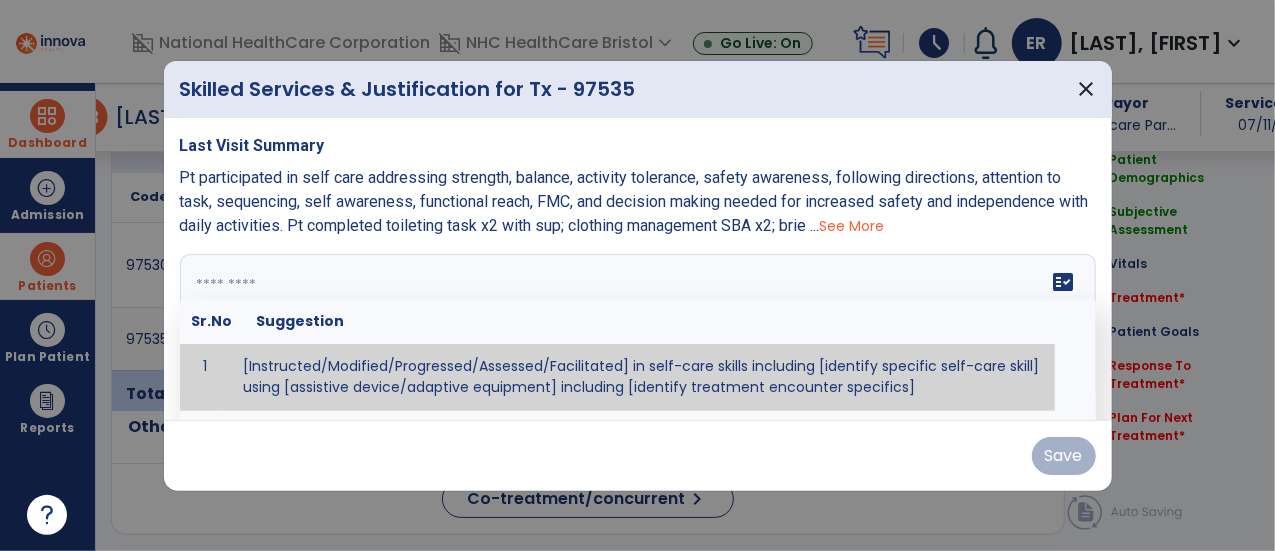 click at bounding box center [636, 329] 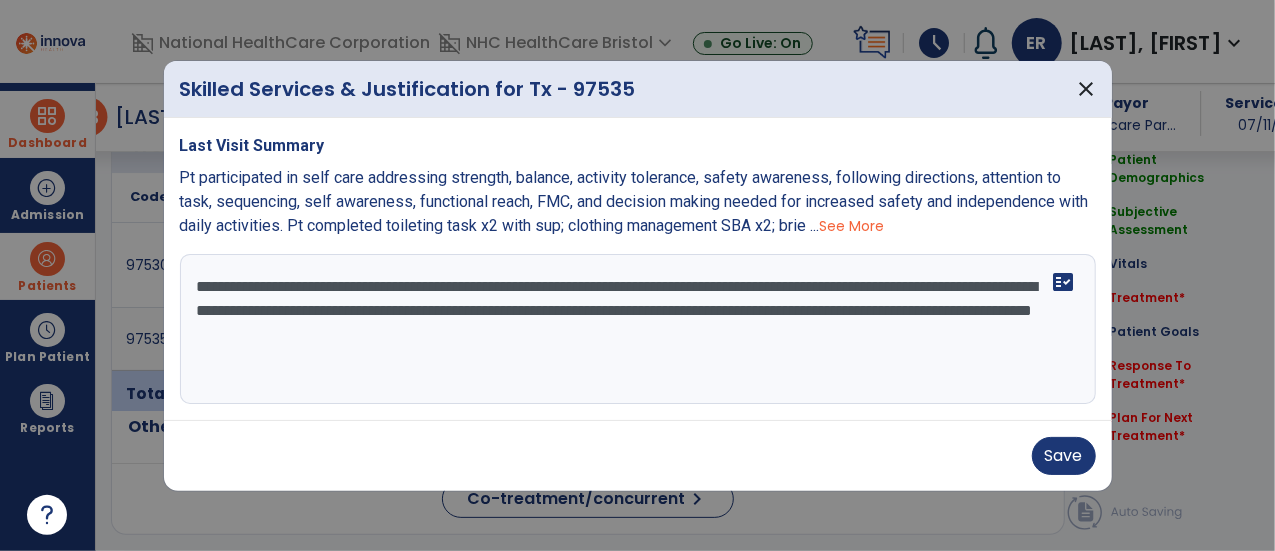 click on "**********" at bounding box center [638, 329] 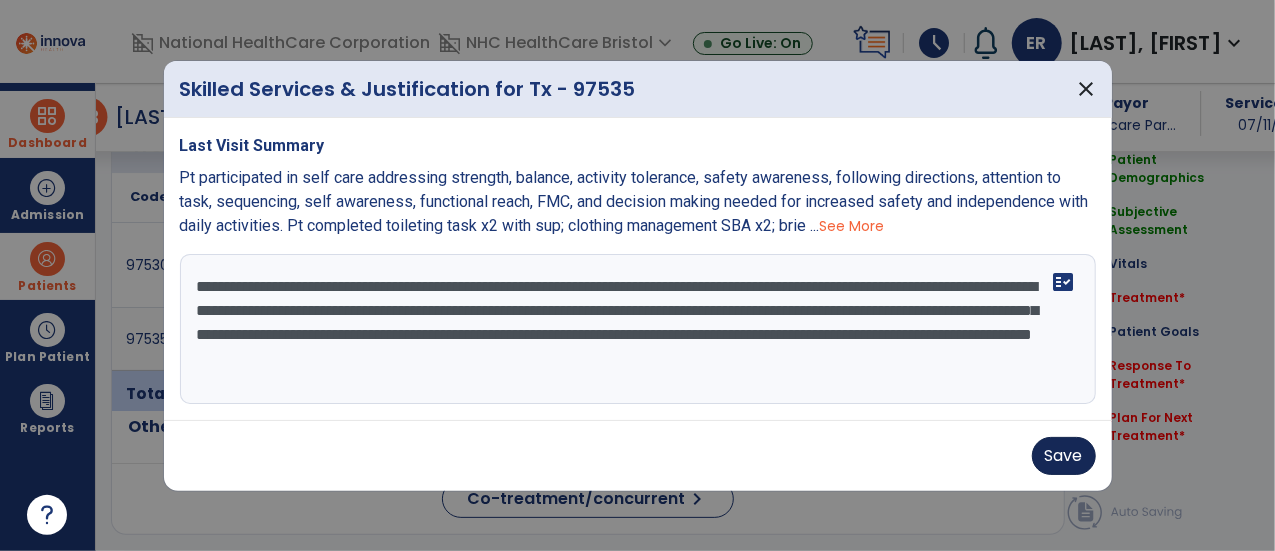 type on "**********" 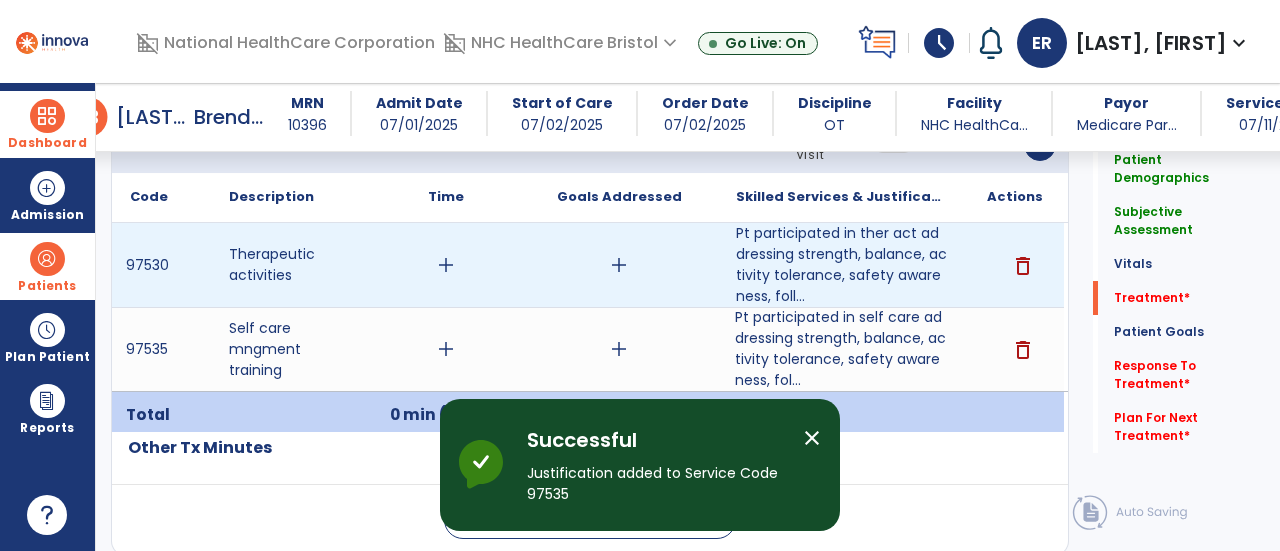 click on "add" at bounding box center (619, 265) 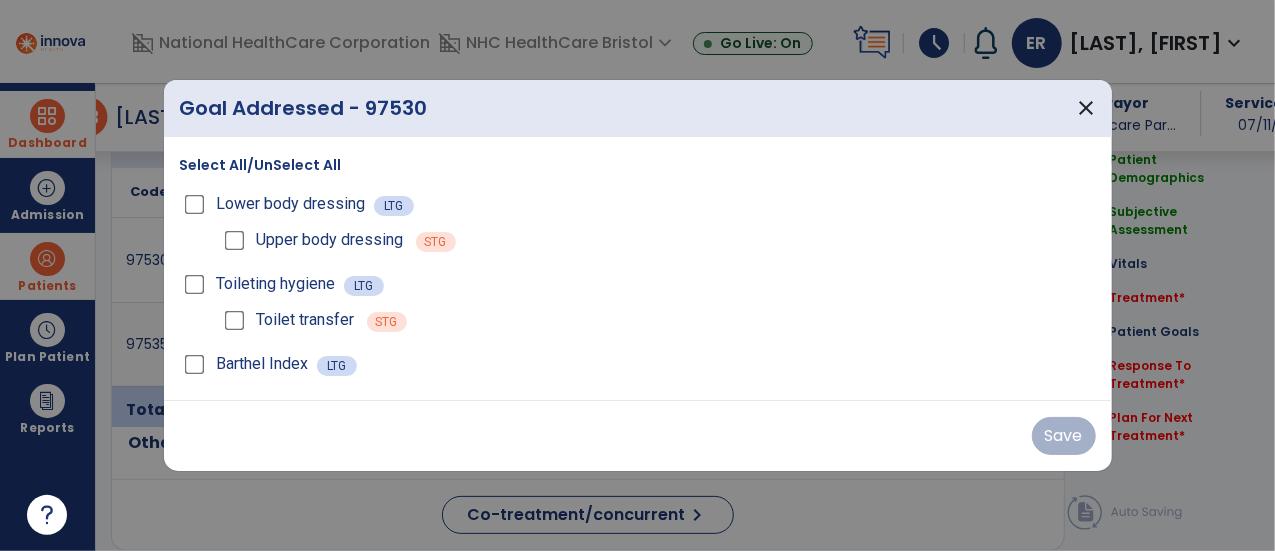 scroll, scrollTop: 1293, scrollLeft: 0, axis: vertical 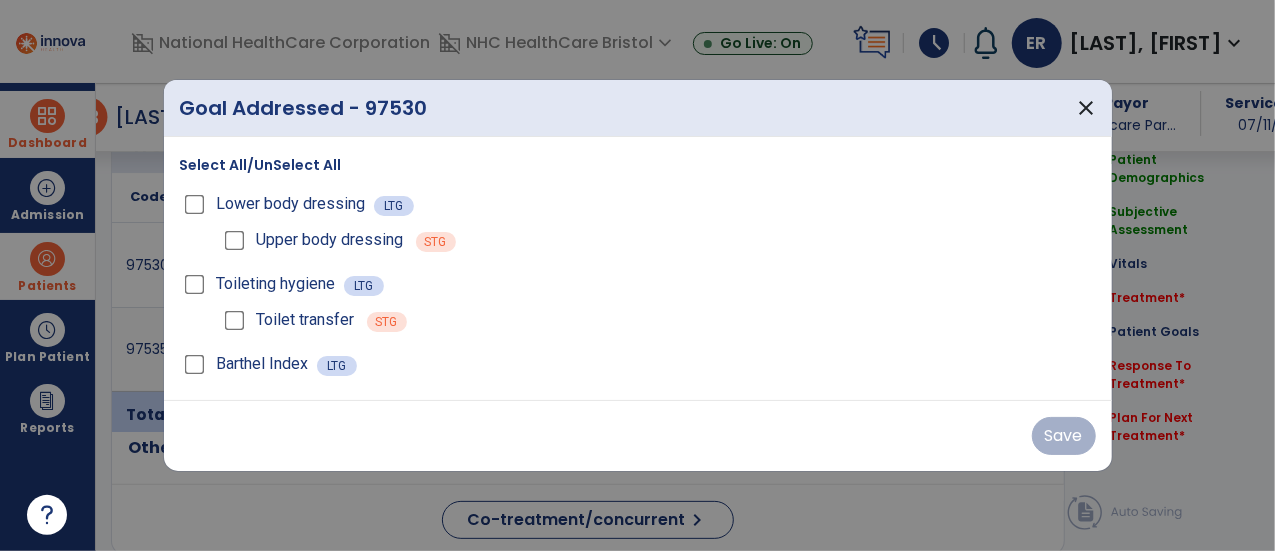 click on "Lower body dressing  LTG  Upper body dressing  STG  Toileting hygiene  LTG  Toilet transfer  STG  Barthel Index  LTG" at bounding box center (638, 268) 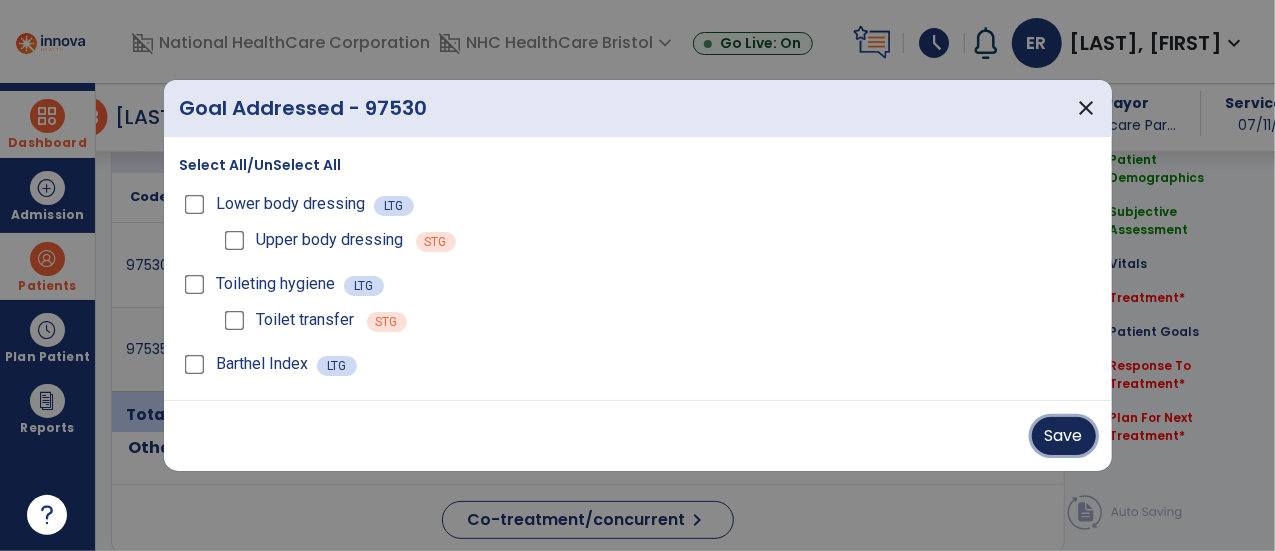 click on "Save" at bounding box center (1064, 436) 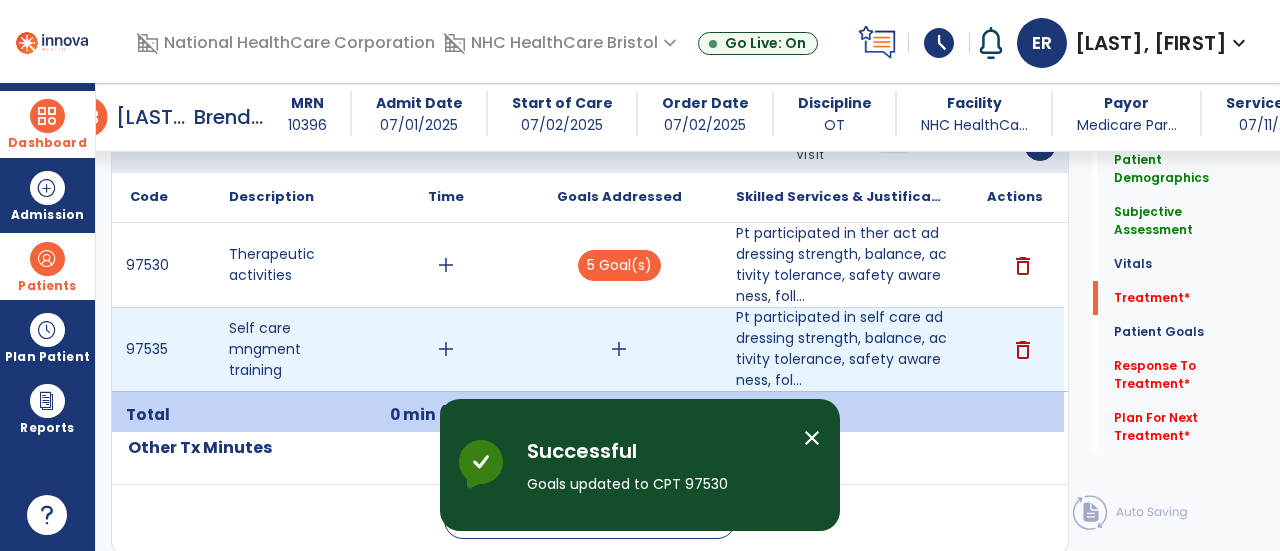 click on "add" at bounding box center (619, 349) 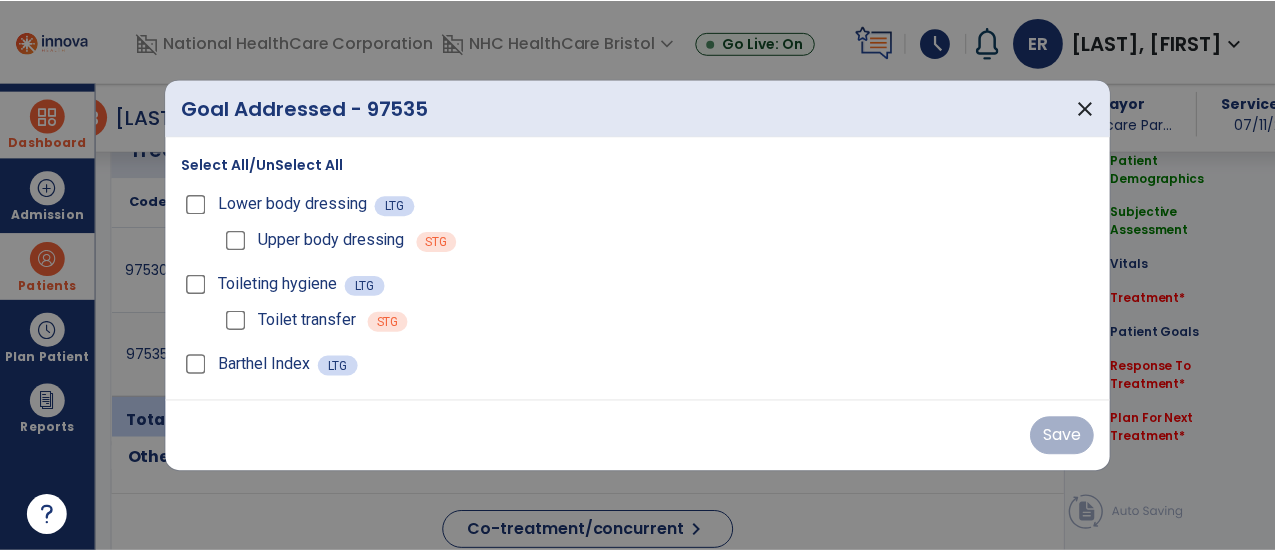 scroll, scrollTop: 1293, scrollLeft: 0, axis: vertical 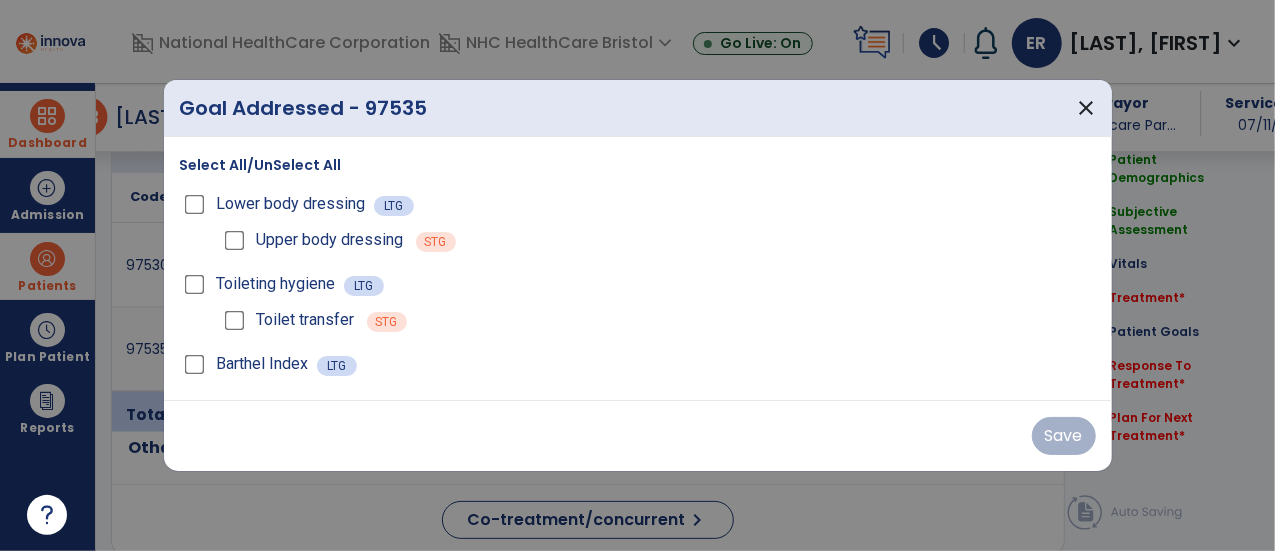 click on "Select All/UnSelect All" at bounding box center [261, 165] 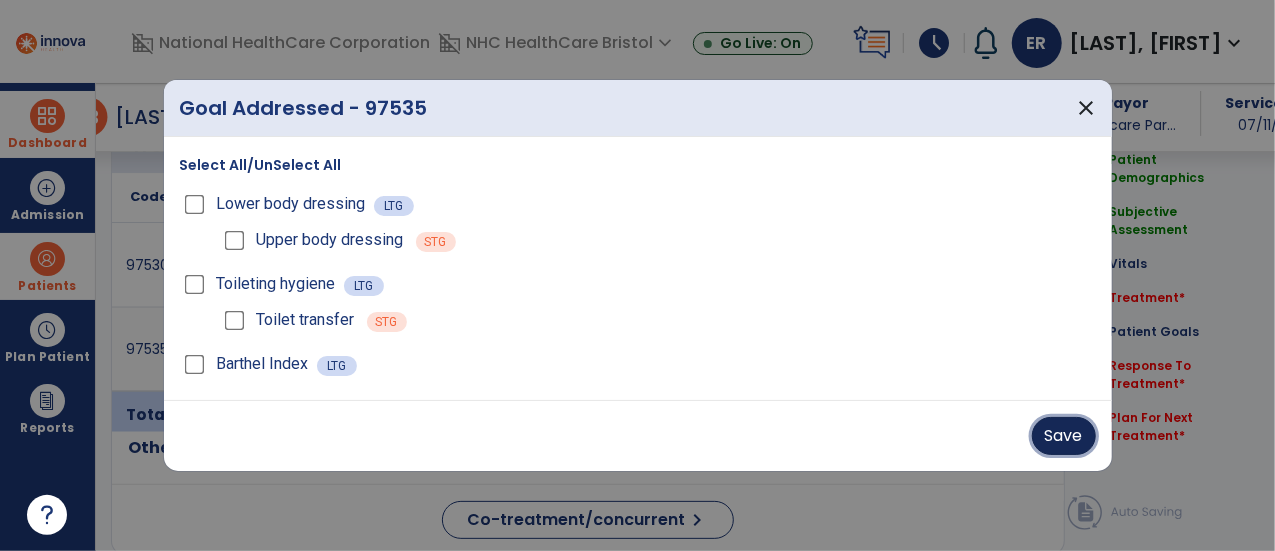 click on "Save" at bounding box center (1064, 436) 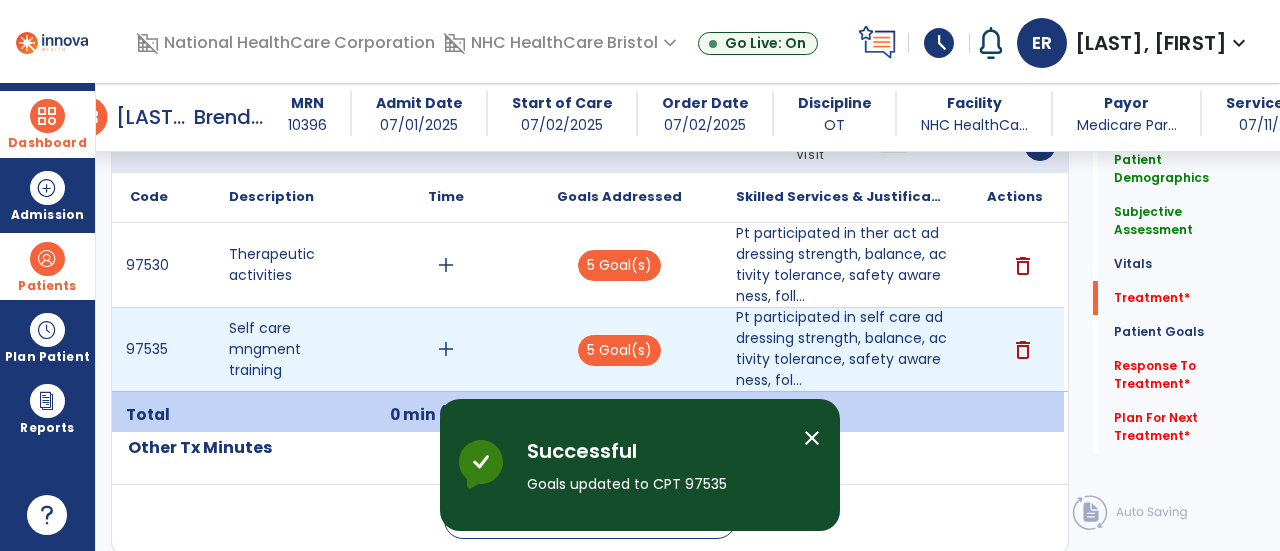 click on "add" at bounding box center (446, 349) 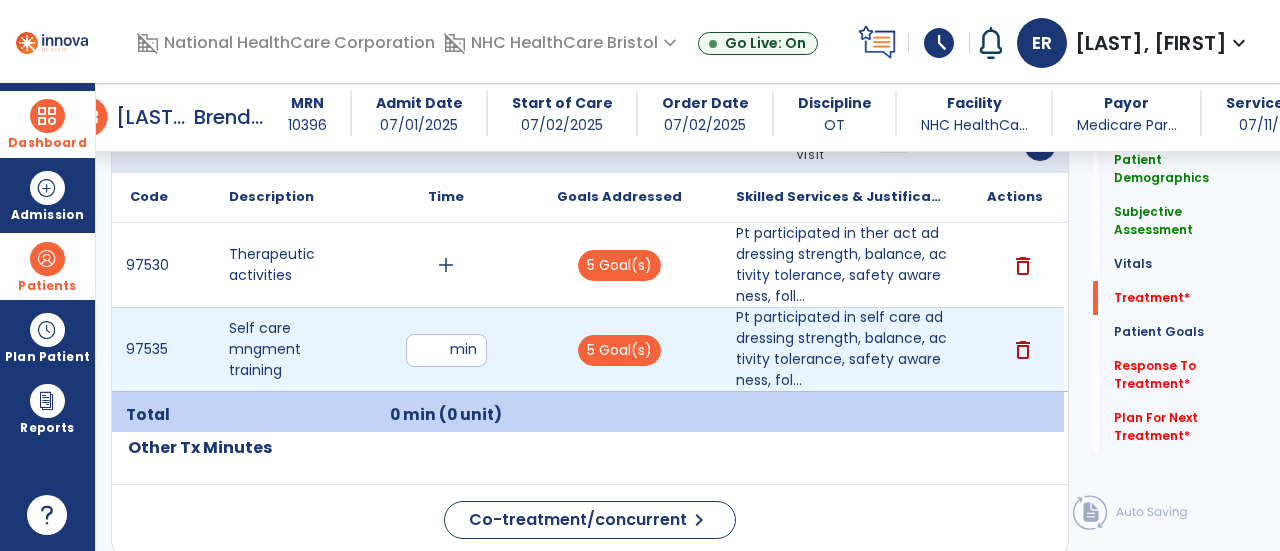 type on "*" 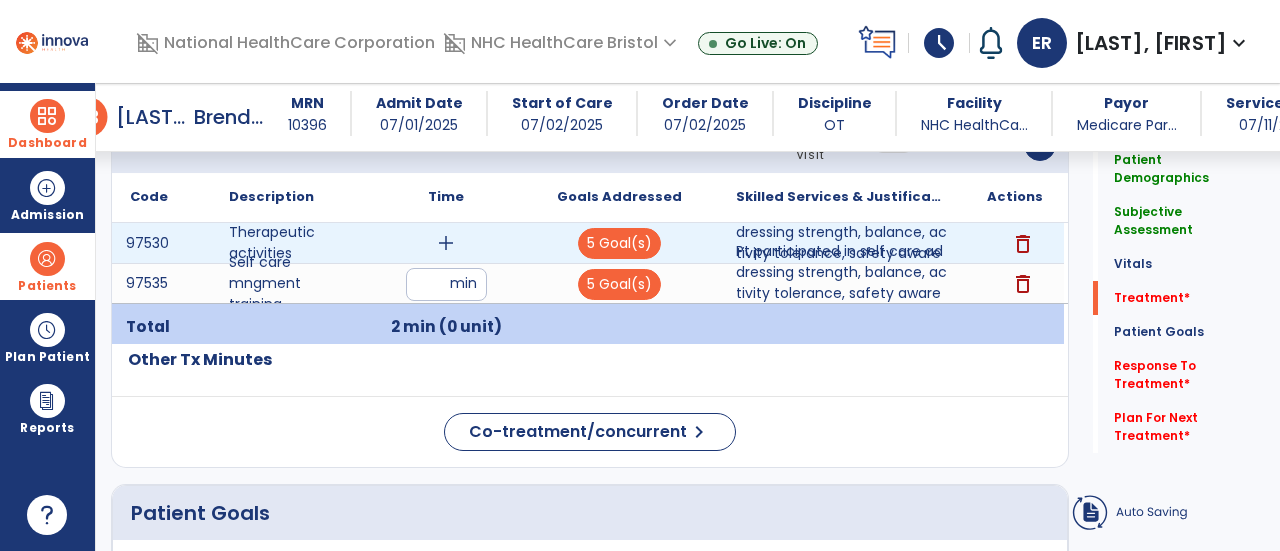 click on "add" at bounding box center (446, 243) 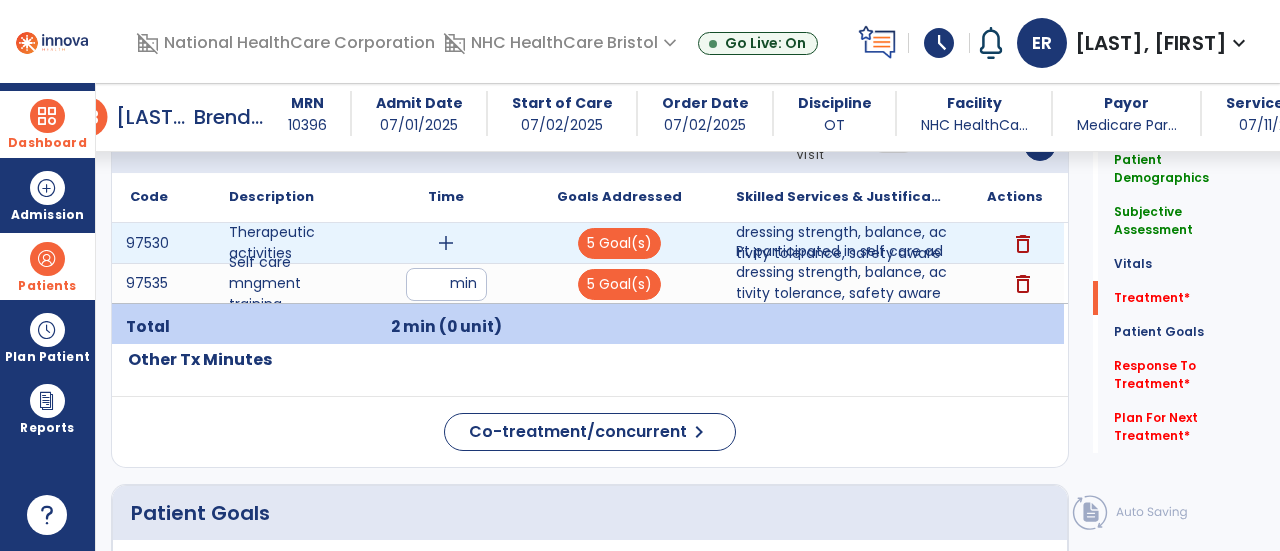 click on "add" at bounding box center [446, 243] 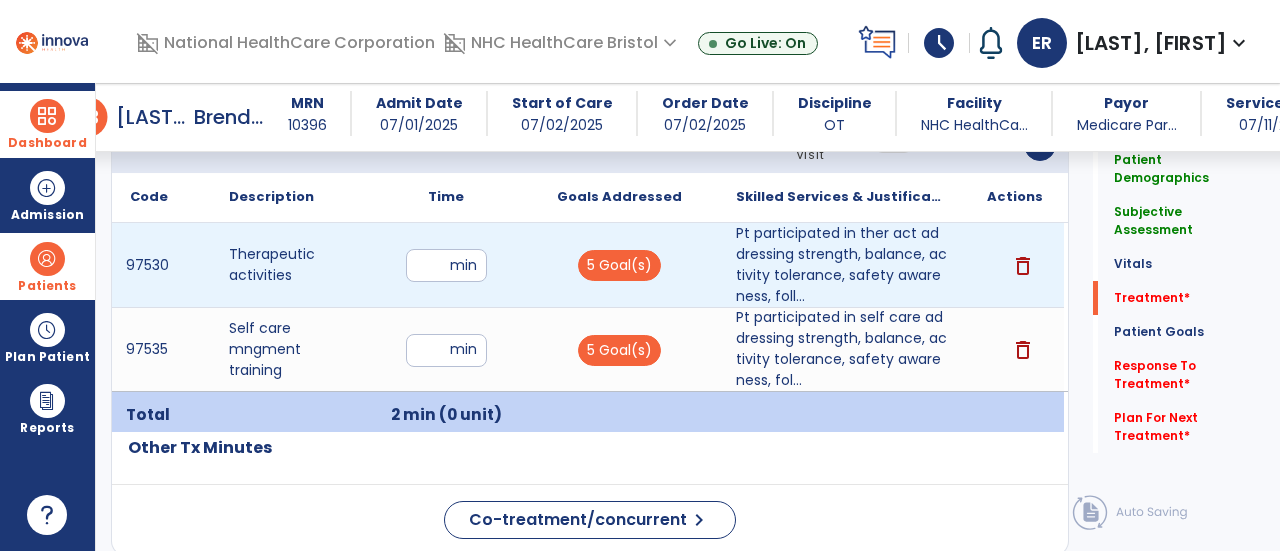 click at bounding box center (446, 265) 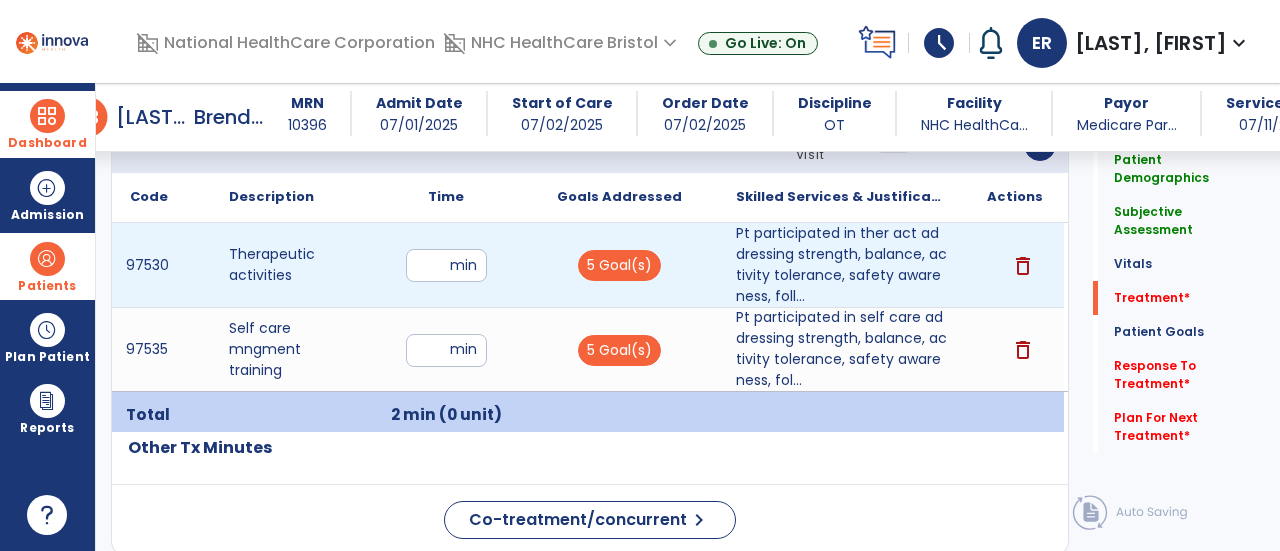 type on "**" 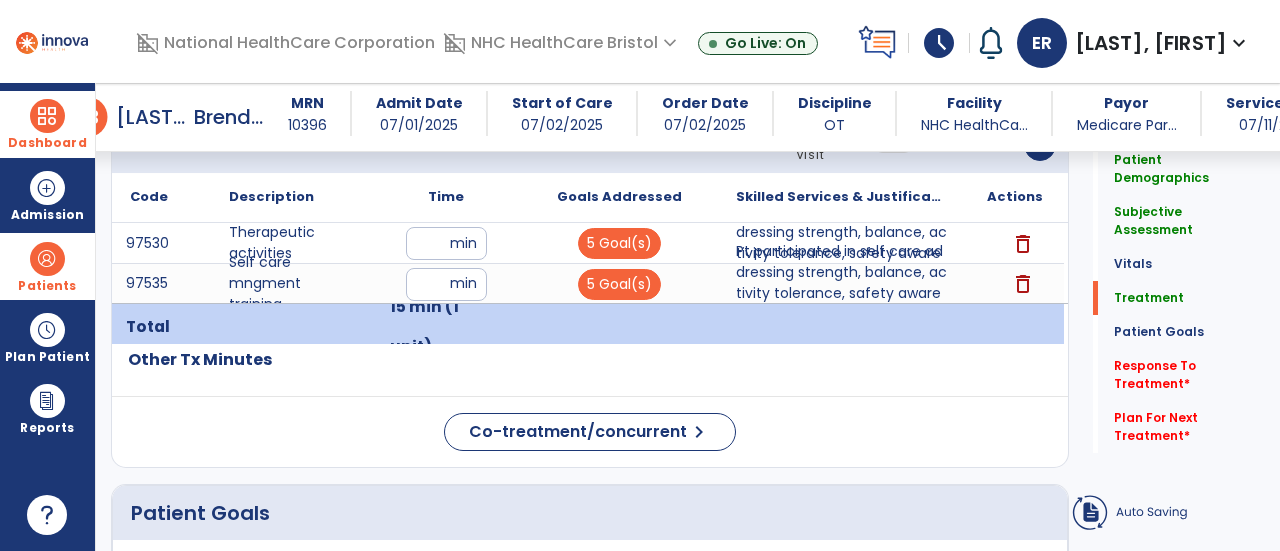click on "Other Tx Minutes" 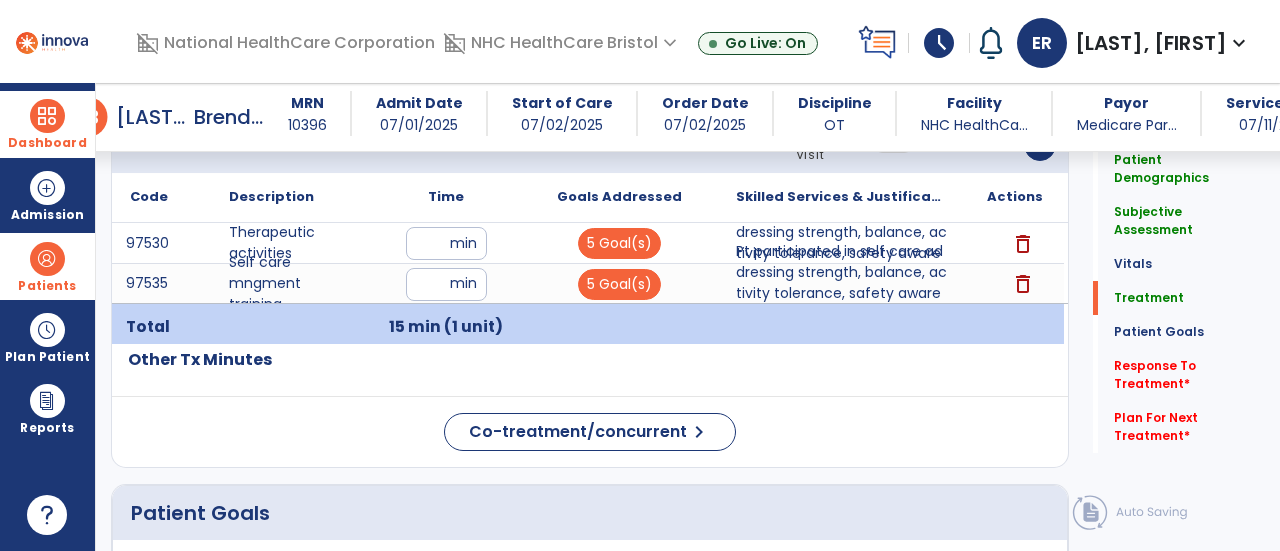 click on "Code
Description
Time" 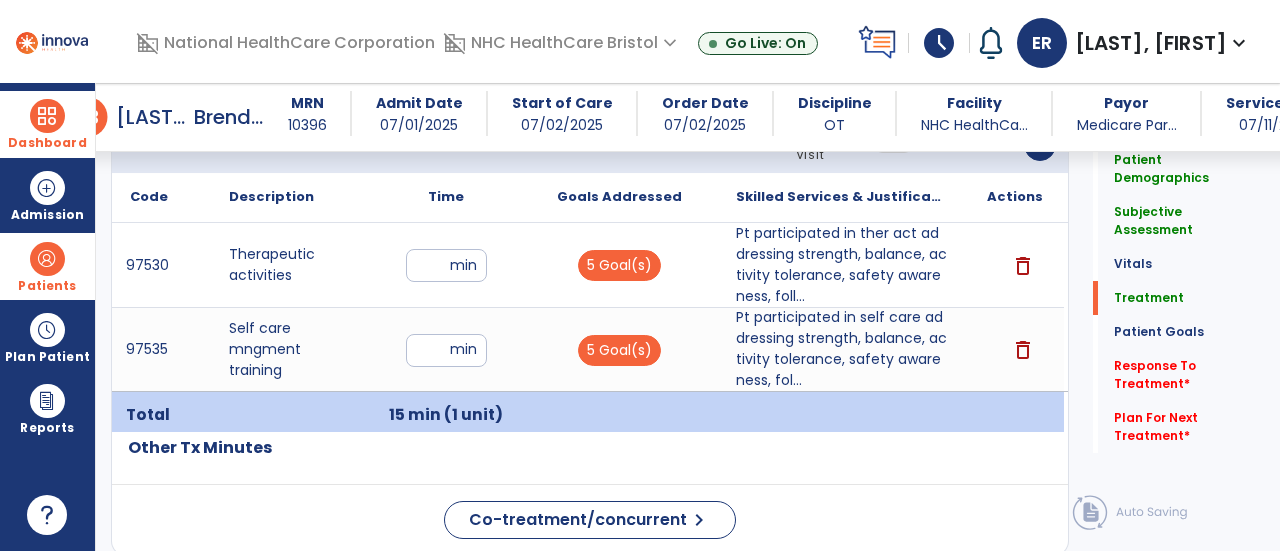 click on "*" at bounding box center [446, 350] 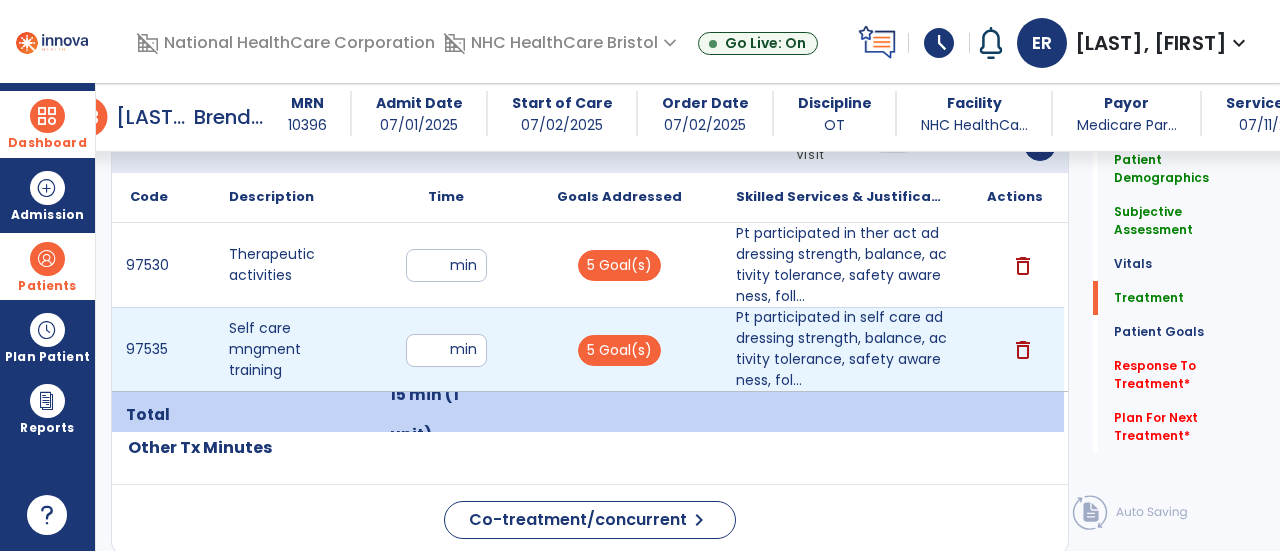 click on "*" at bounding box center (446, 350) 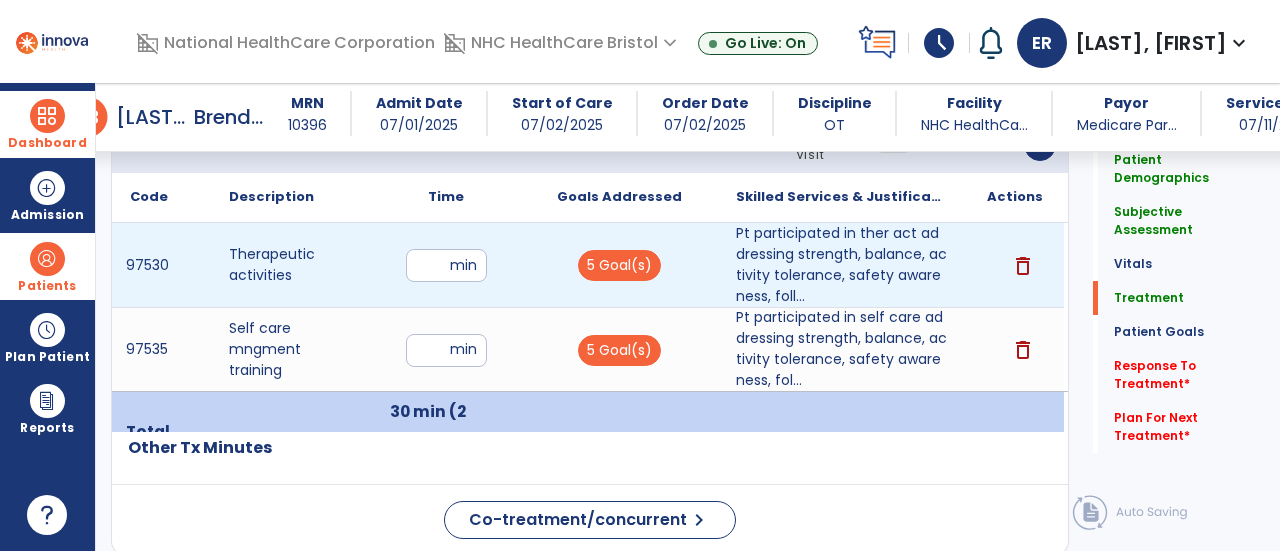 click on "**" at bounding box center (446, 265) 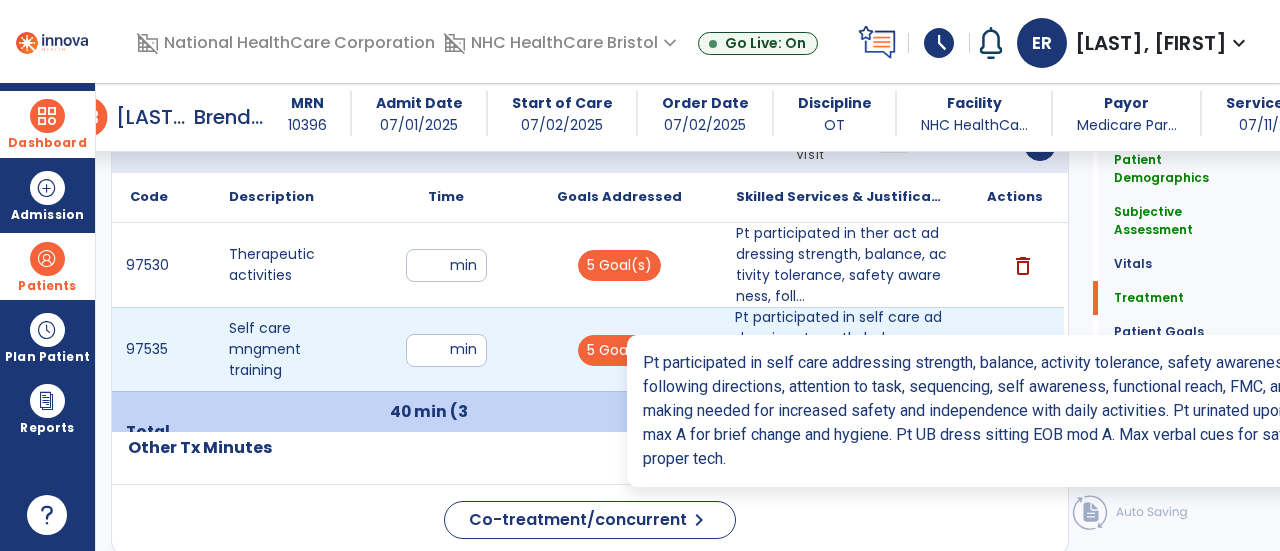 click on "Pt participated in self care addressing strength, balance, activity tolerance, safety awareness, fol..." at bounding box center (841, 349) 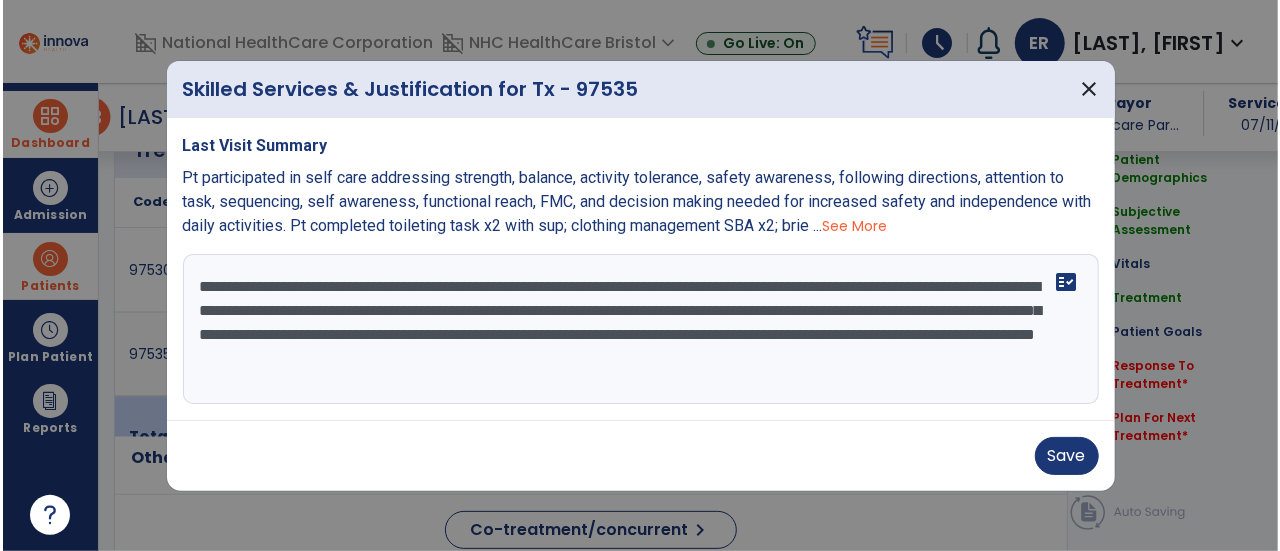 scroll, scrollTop: 1293, scrollLeft: 0, axis: vertical 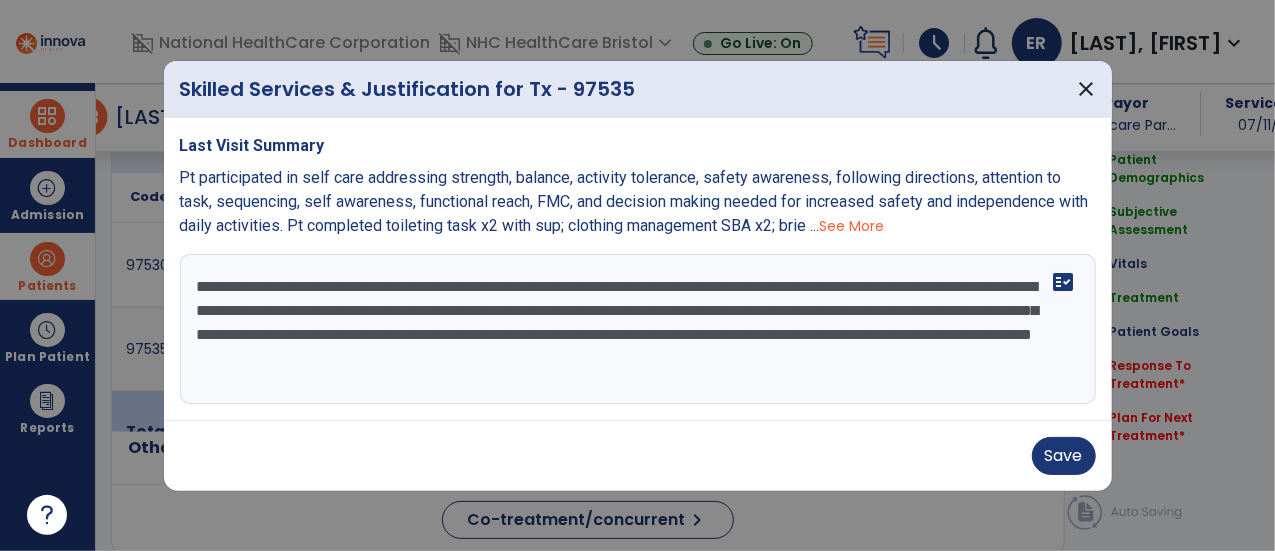 click on "**********" at bounding box center [638, 329] 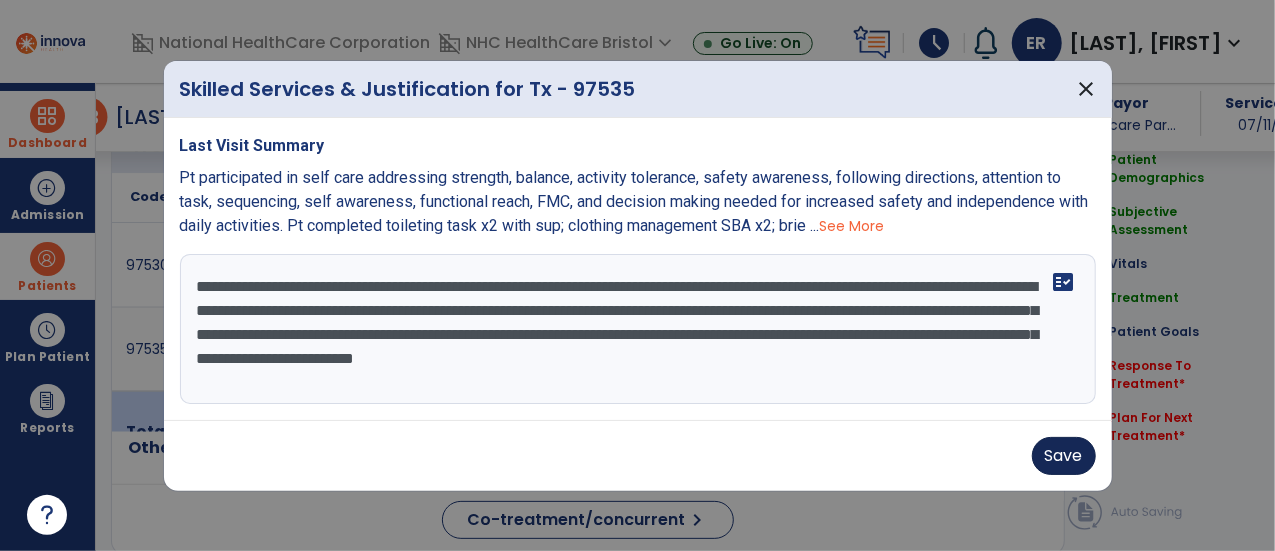 type on "**********" 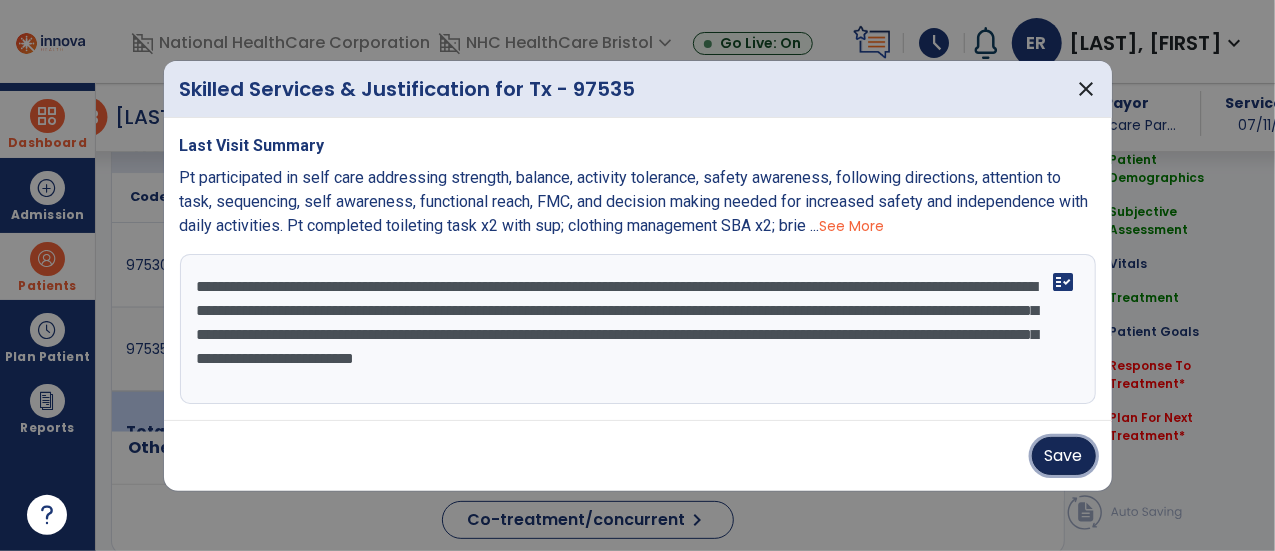 click on "Save" at bounding box center [1064, 456] 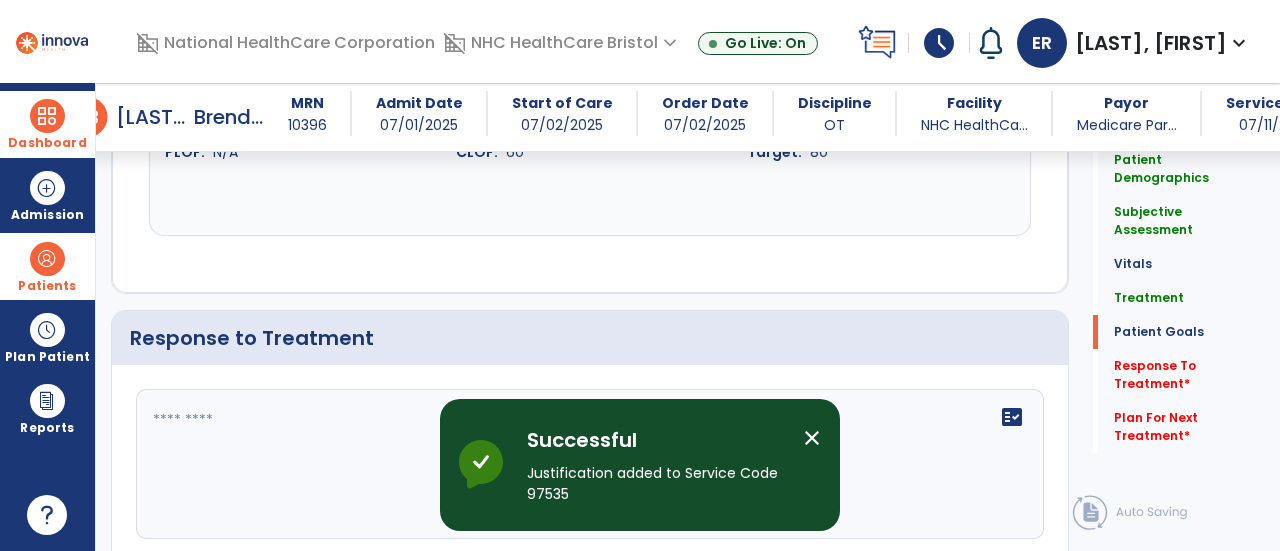scroll, scrollTop: 2576, scrollLeft: 0, axis: vertical 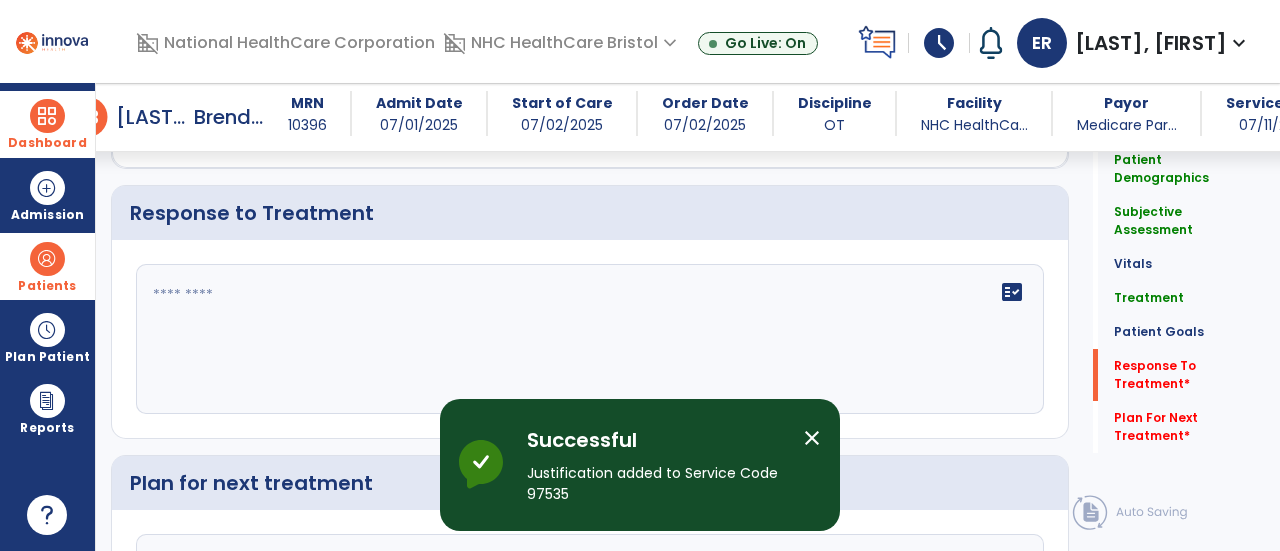 click on "fact_check" 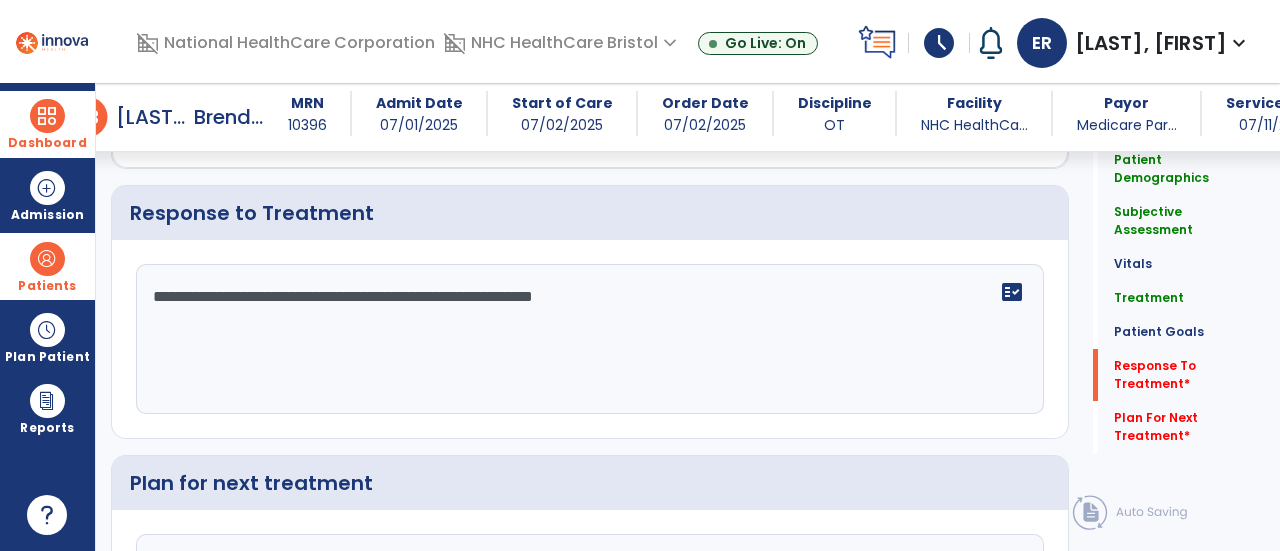 type on "**********" 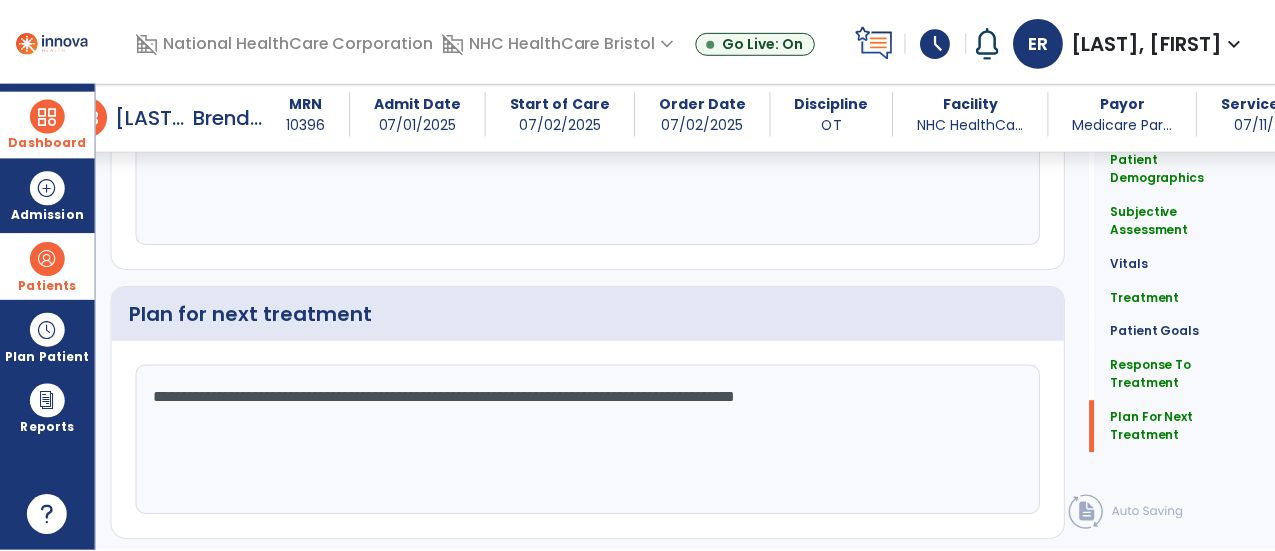 scroll, scrollTop: 2789, scrollLeft: 0, axis: vertical 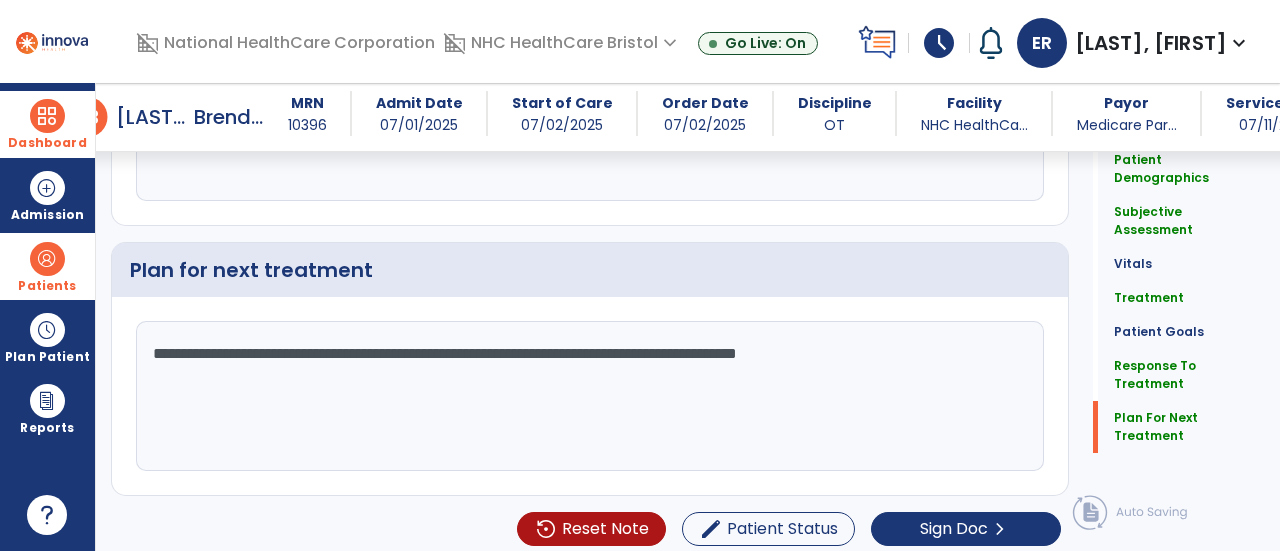 type on "**********" 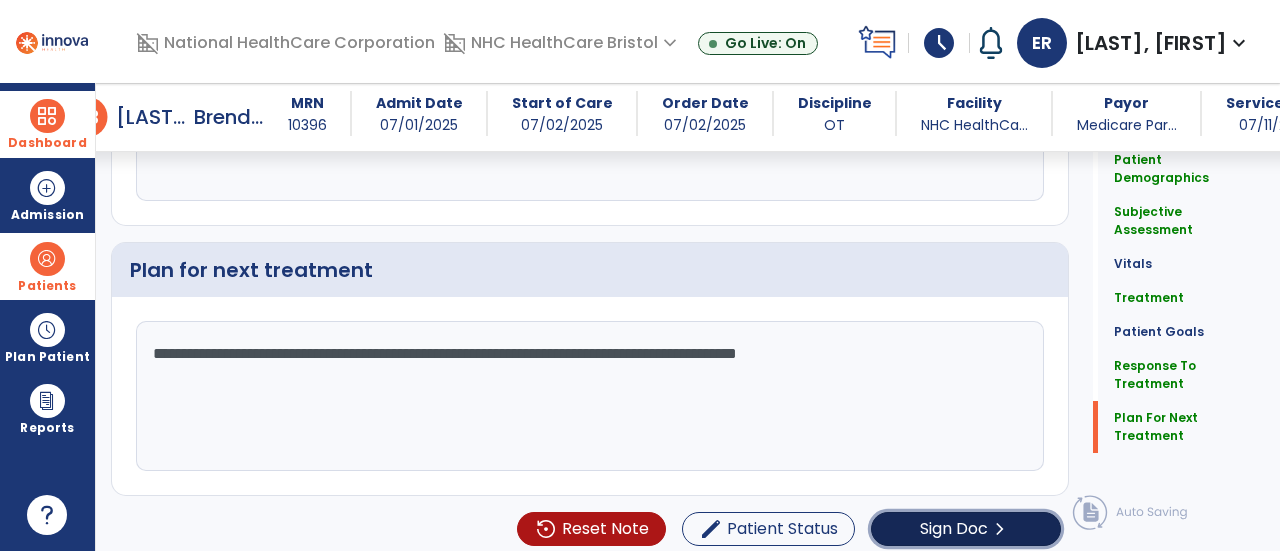 click on "Sign Doc" 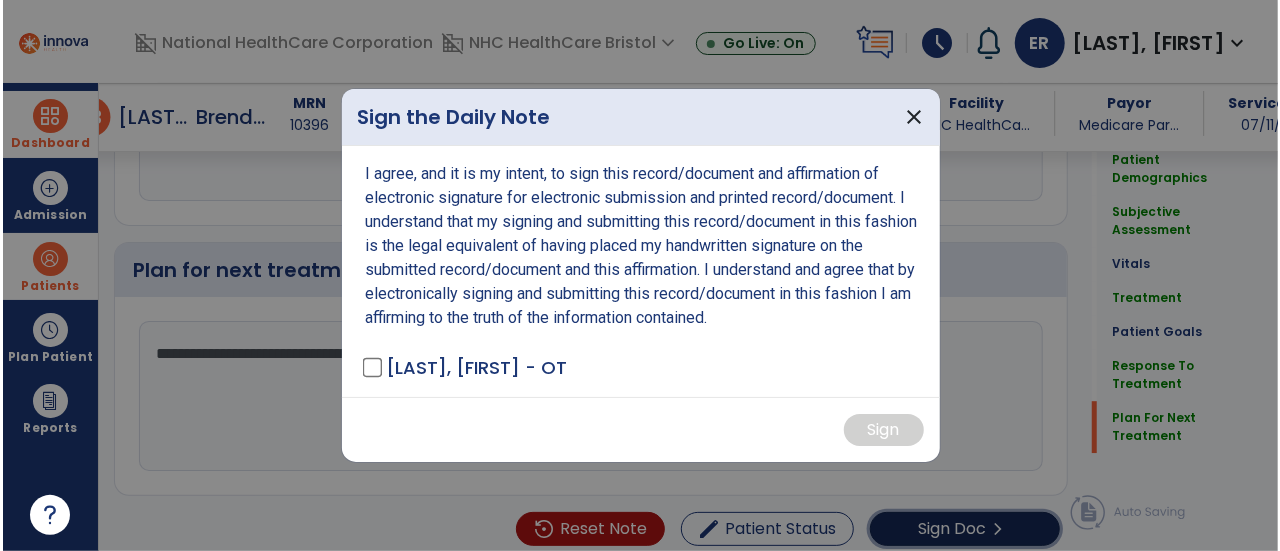 scroll, scrollTop: 2789, scrollLeft: 0, axis: vertical 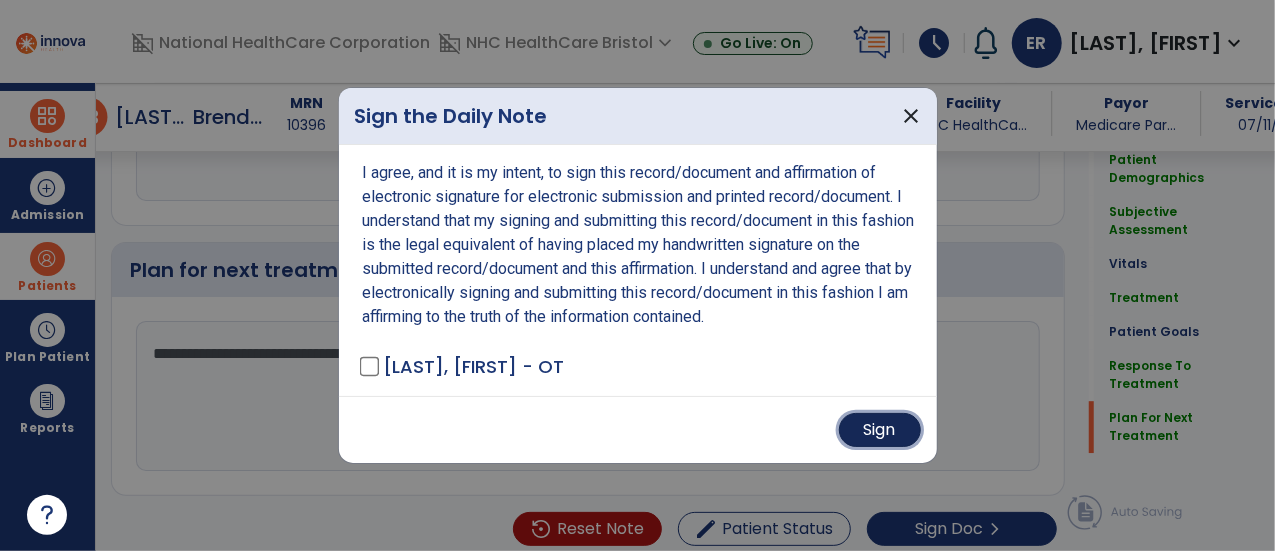 click on "Sign" at bounding box center (880, 430) 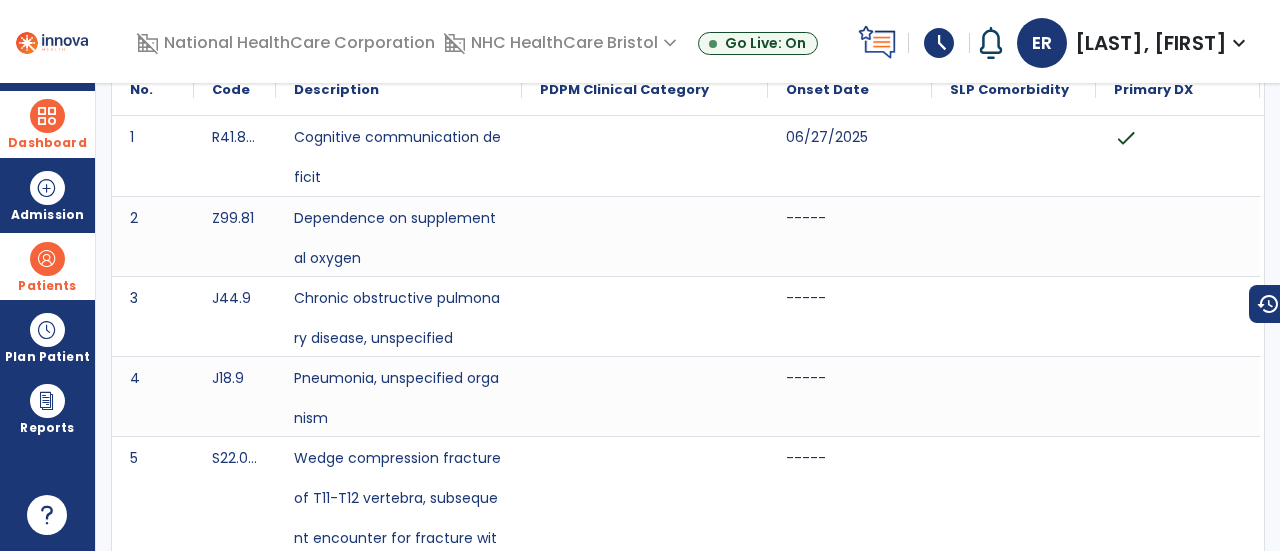 scroll, scrollTop: 0, scrollLeft: 0, axis: both 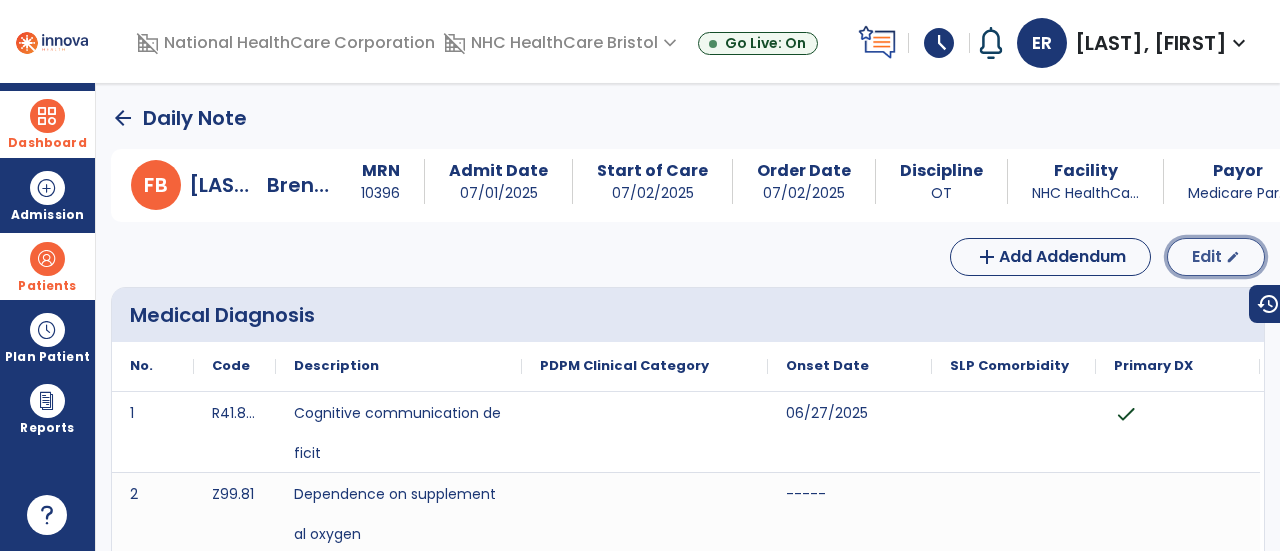 click on "edit" 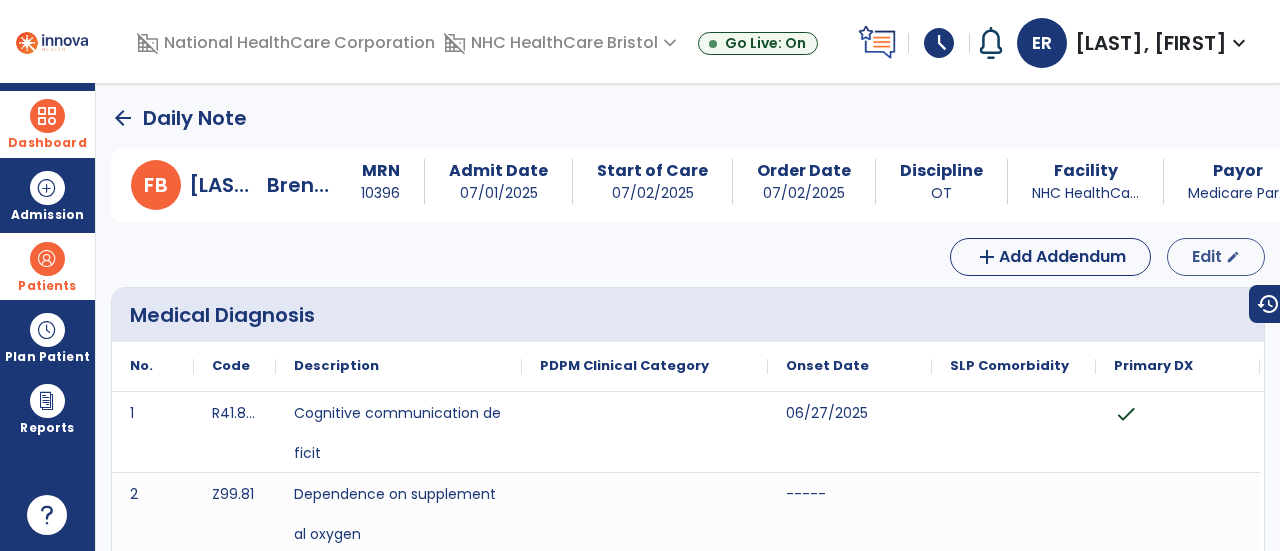 select on "*" 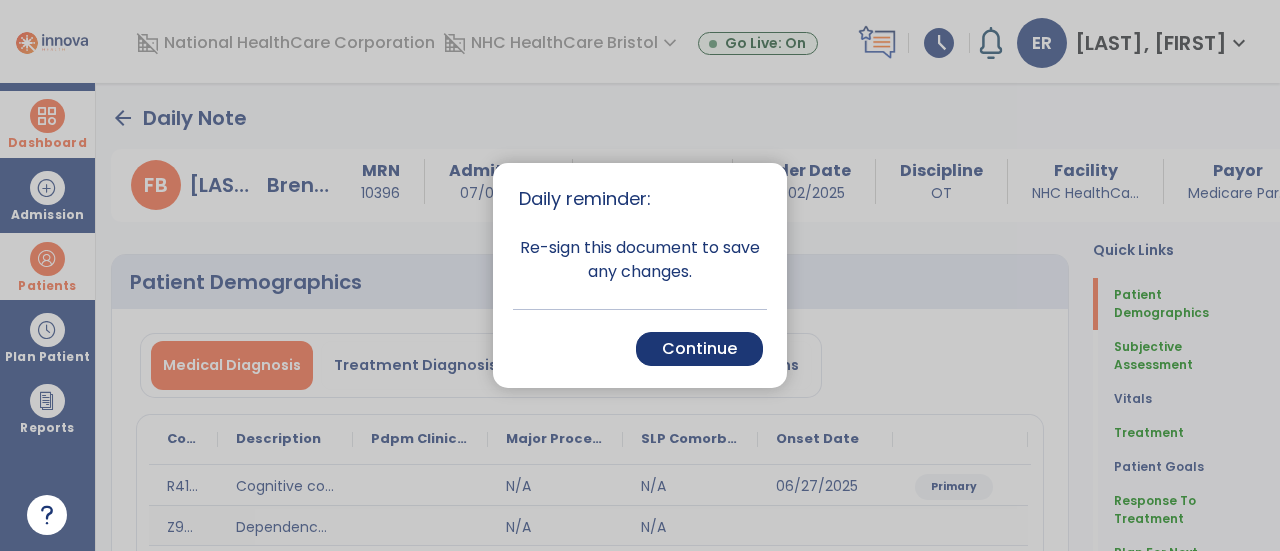 click on "Cancel
Back
Continue" at bounding box center (640, 348) 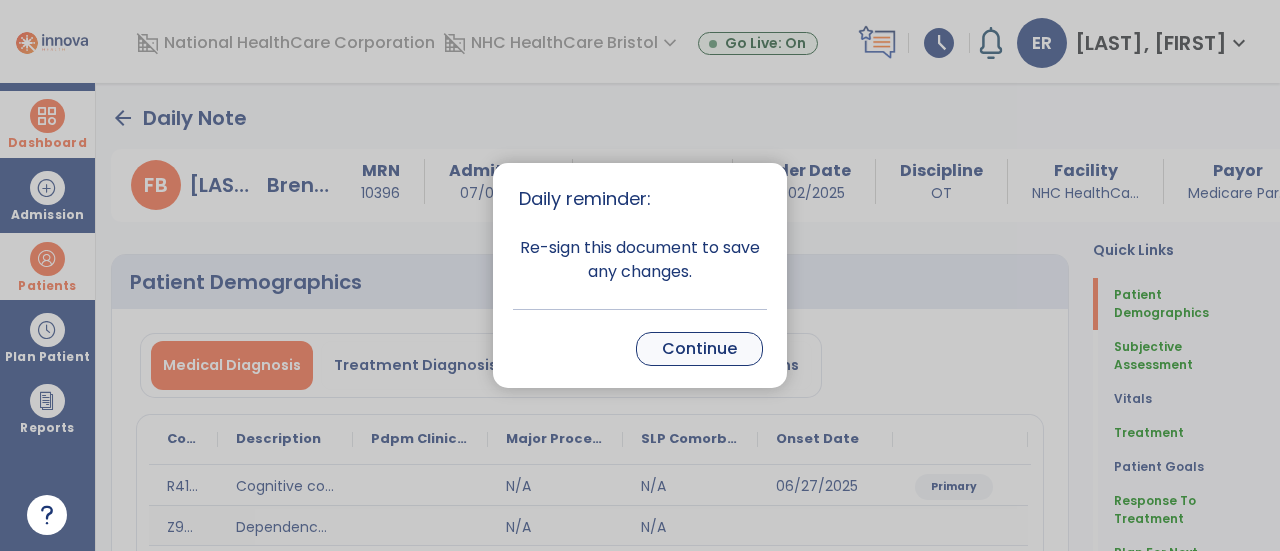 click on "Continue" at bounding box center [699, 349] 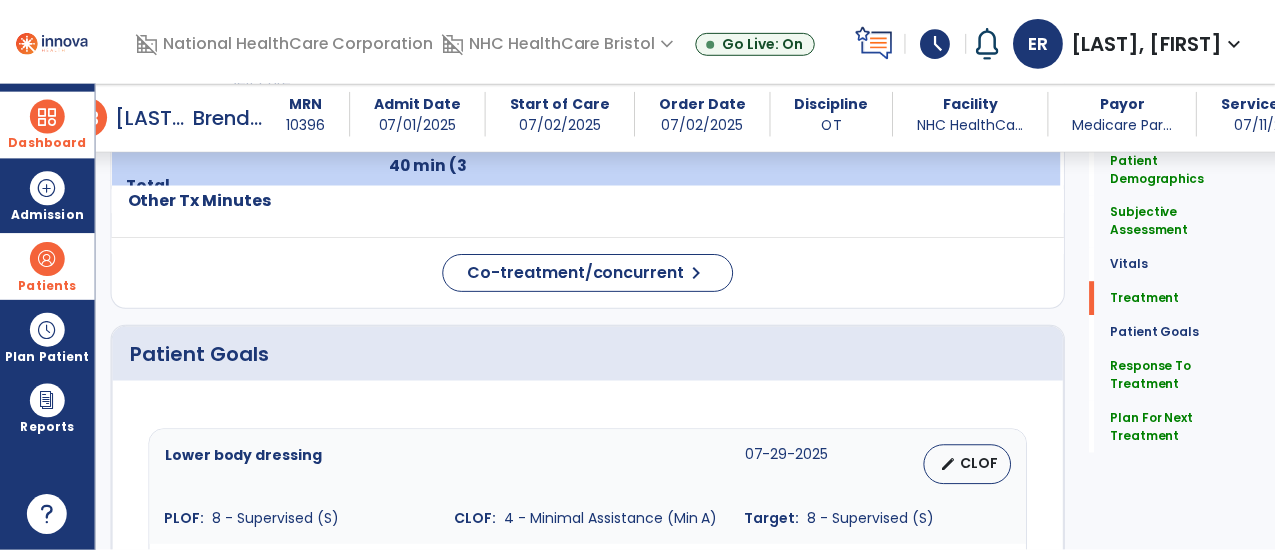 scroll, scrollTop: 1632, scrollLeft: 0, axis: vertical 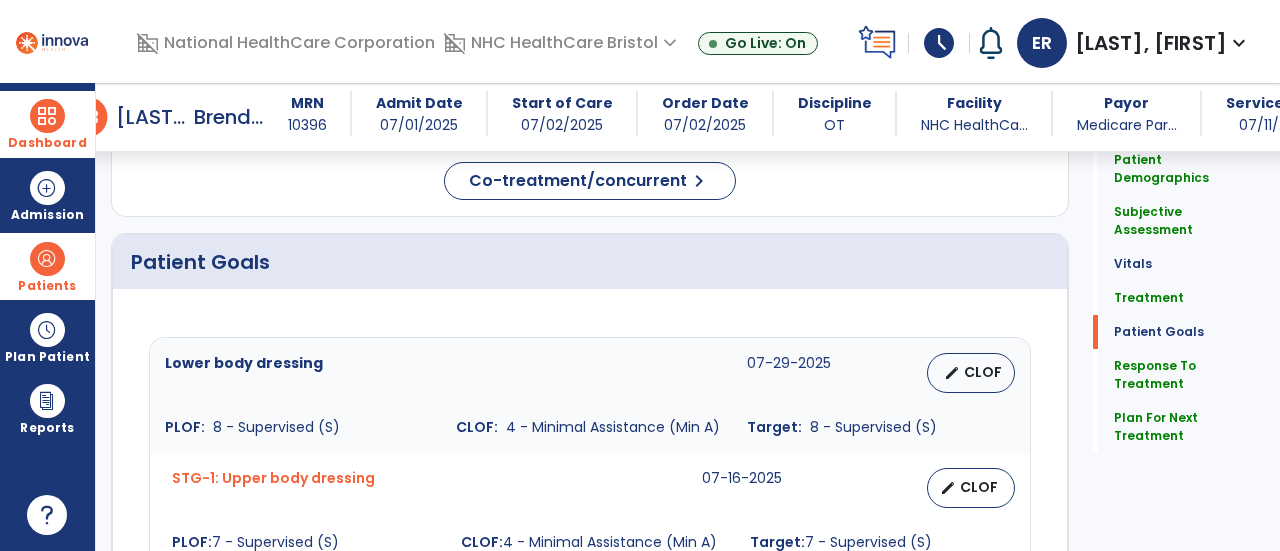 click 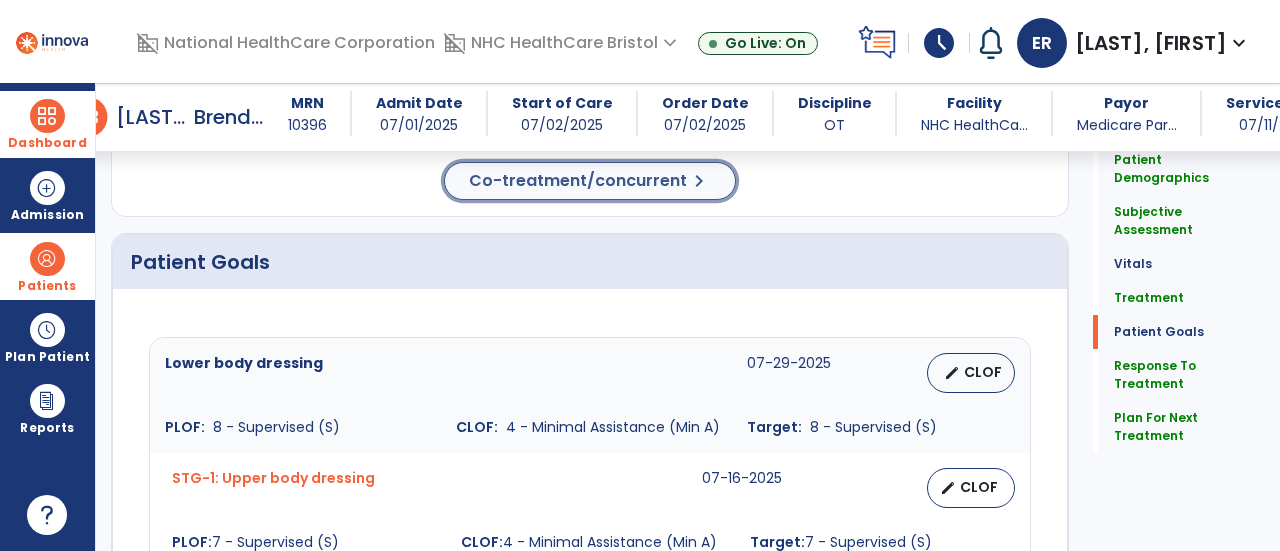 click on "Co-treatment/concurrent" 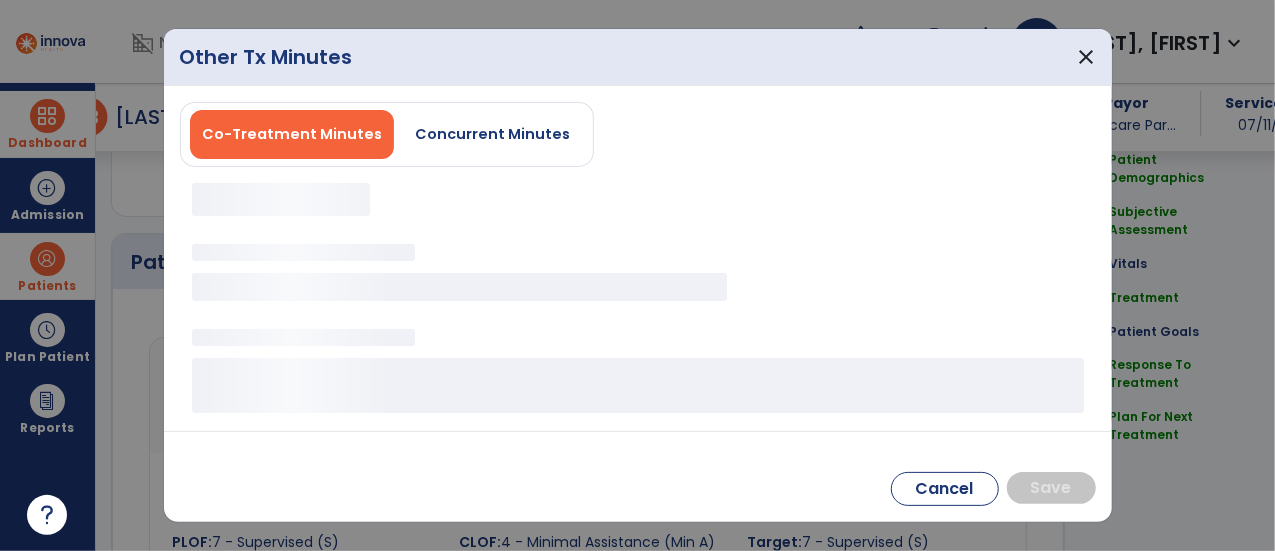 scroll, scrollTop: 1632, scrollLeft: 0, axis: vertical 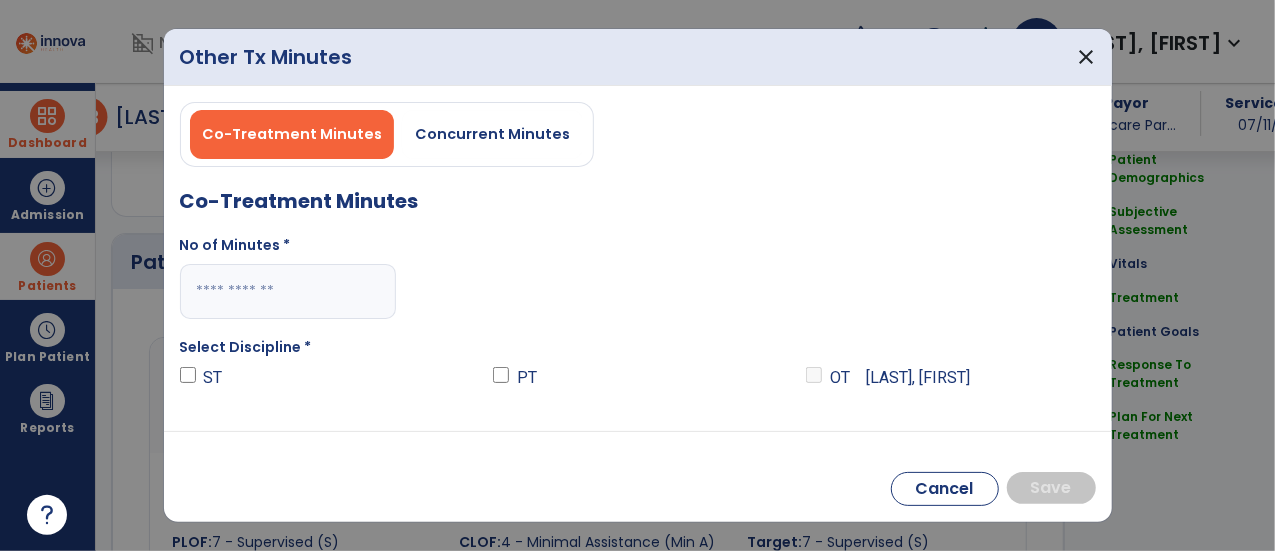 click at bounding box center [288, 291] 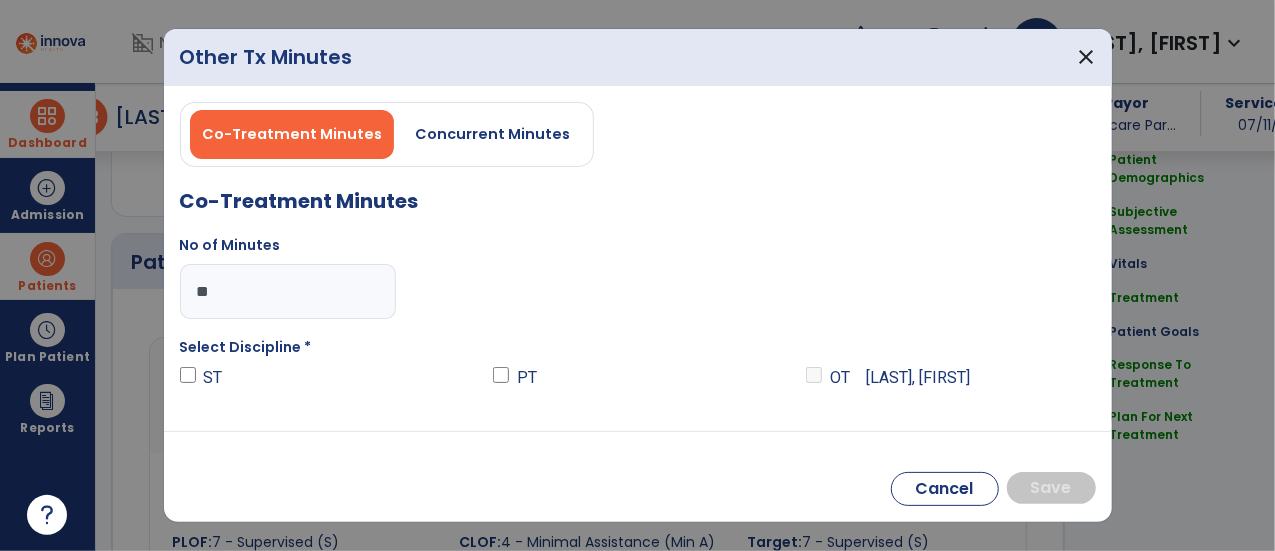 type on "**" 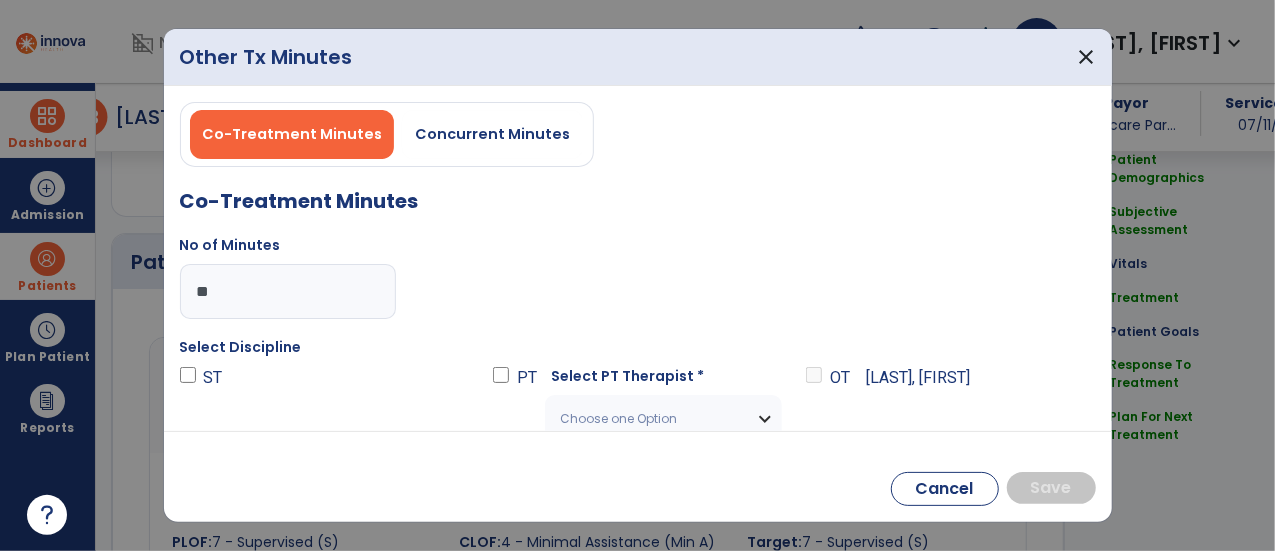 click on "Choose one Option" at bounding box center [663, 419] 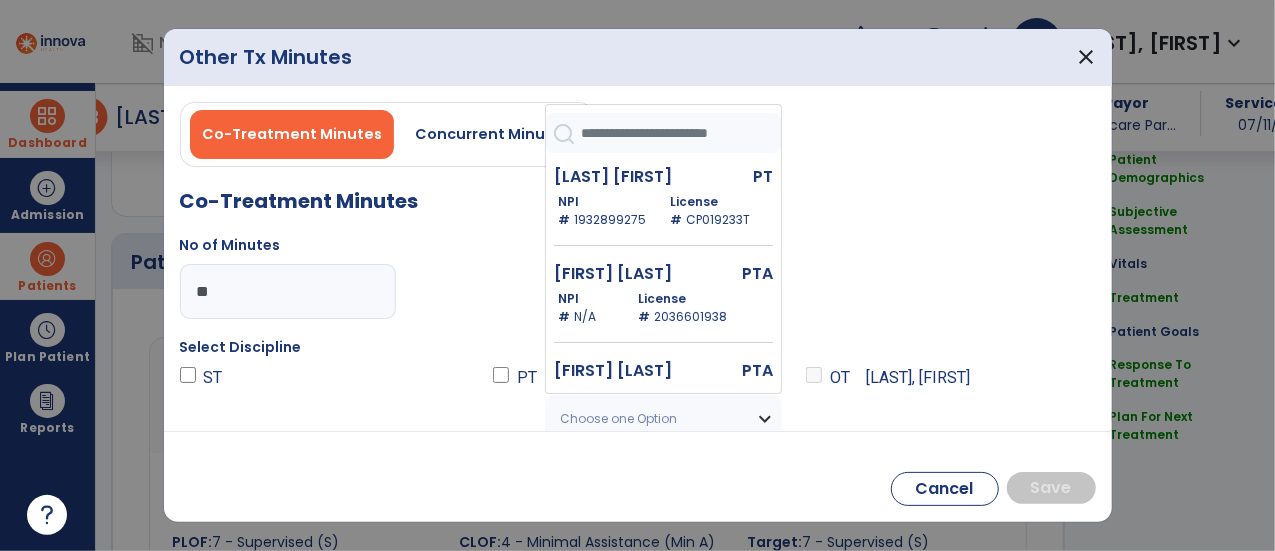 click at bounding box center [681, 133] 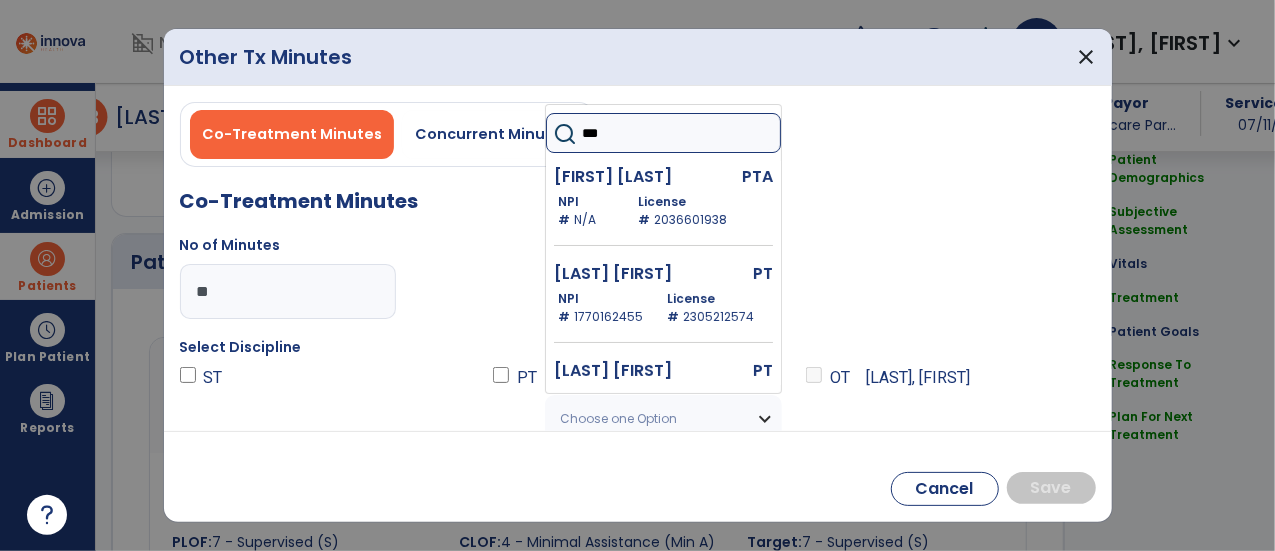 type on "****" 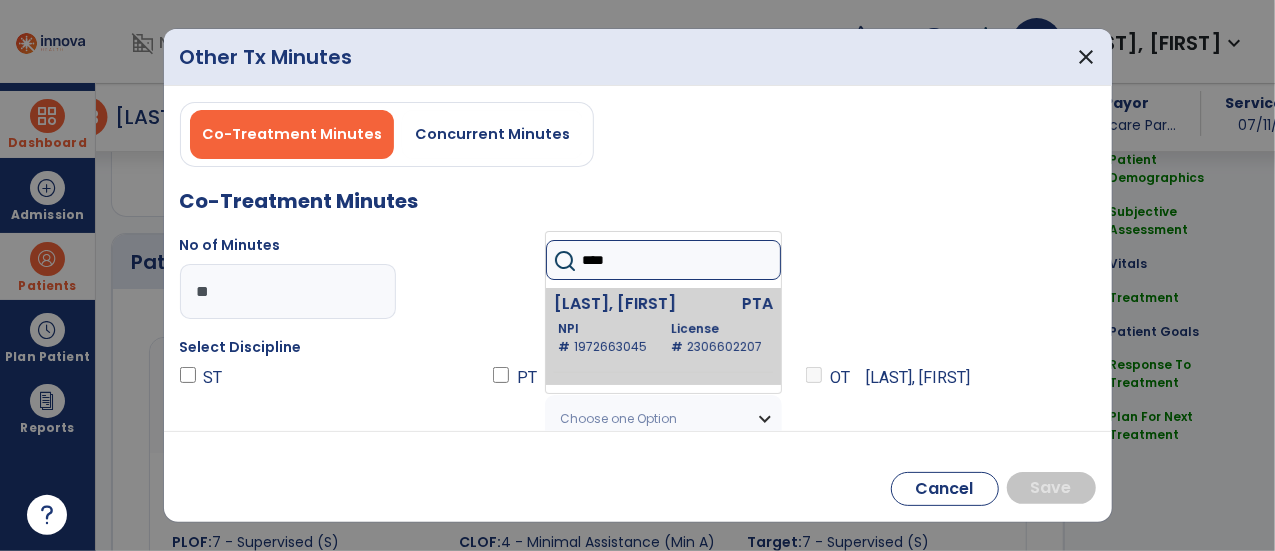 click on "License # [LICENSE]" at bounding box center (718, 338) 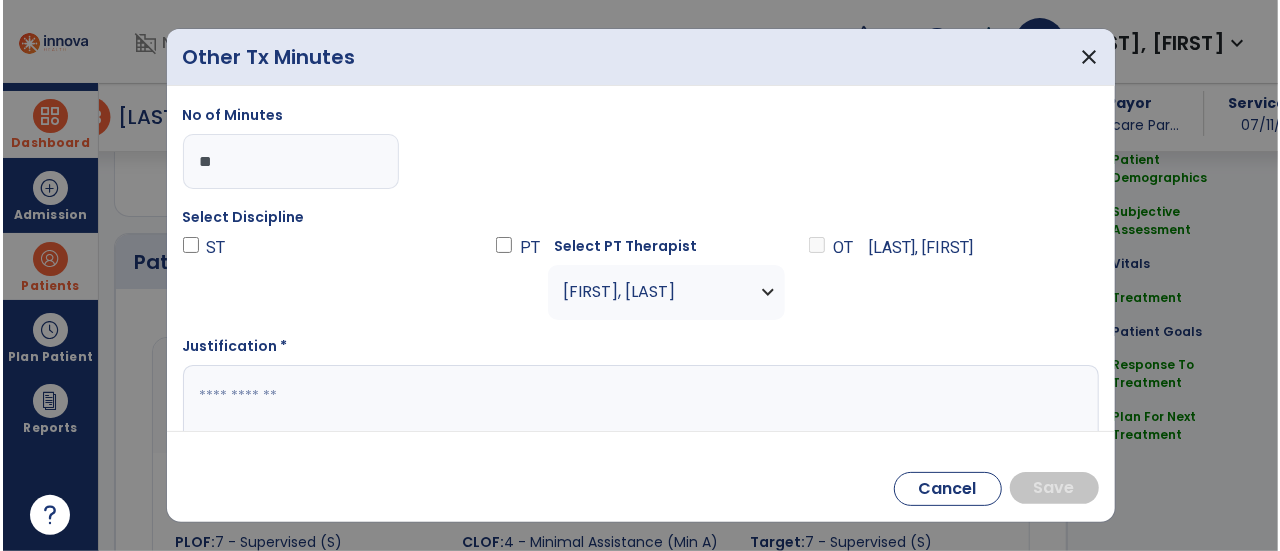 scroll, scrollTop: 155, scrollLeft: 0, axis: vertical 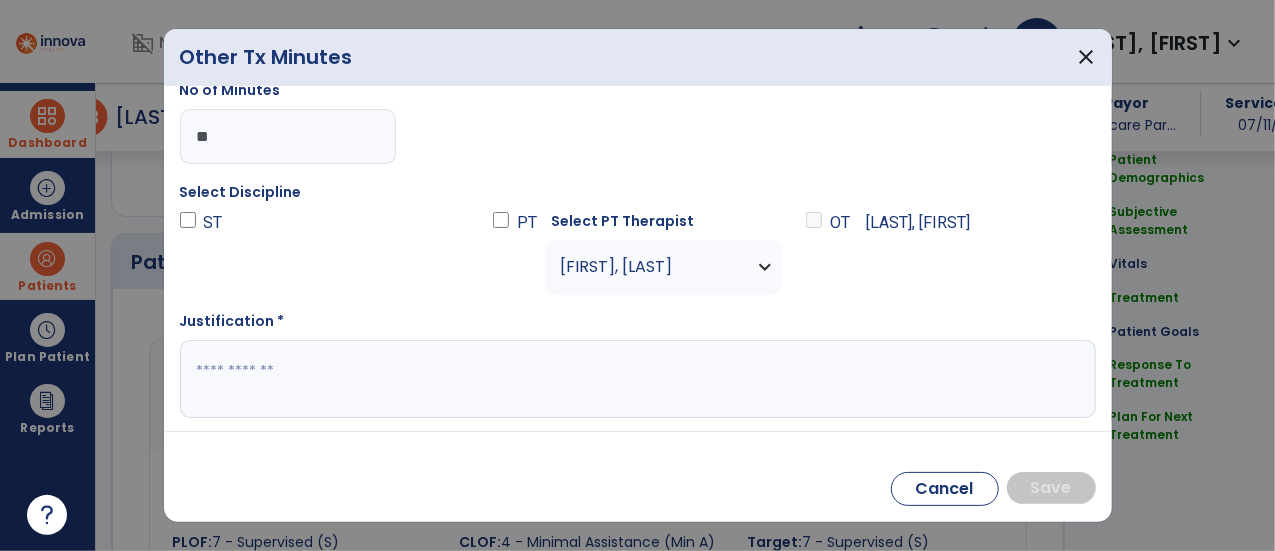 click at bounding box center [636, 379] 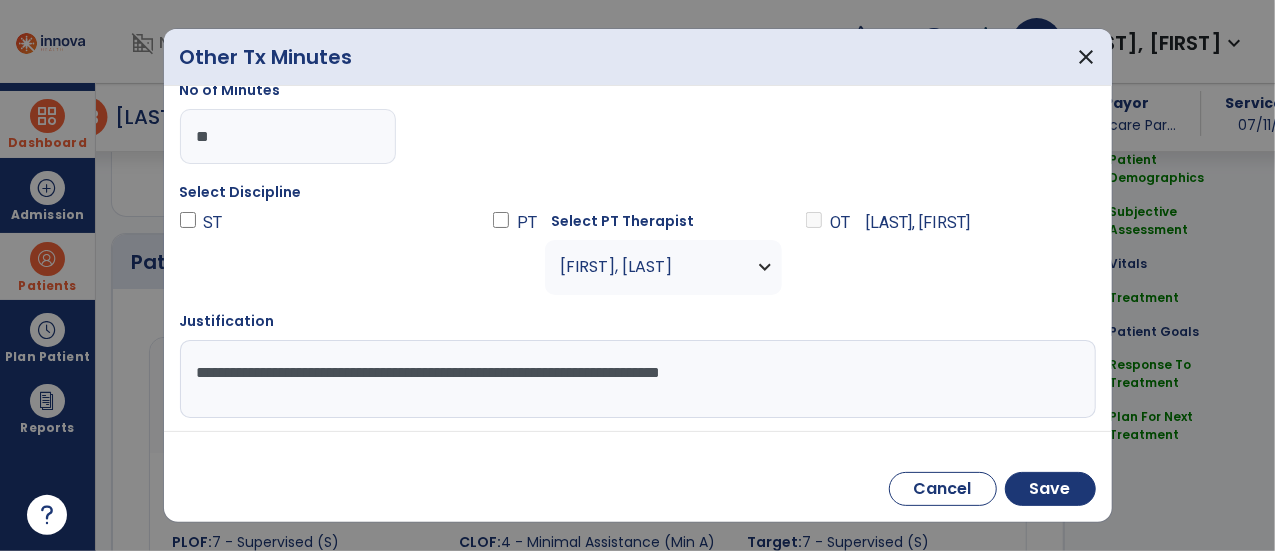 type on "**********" 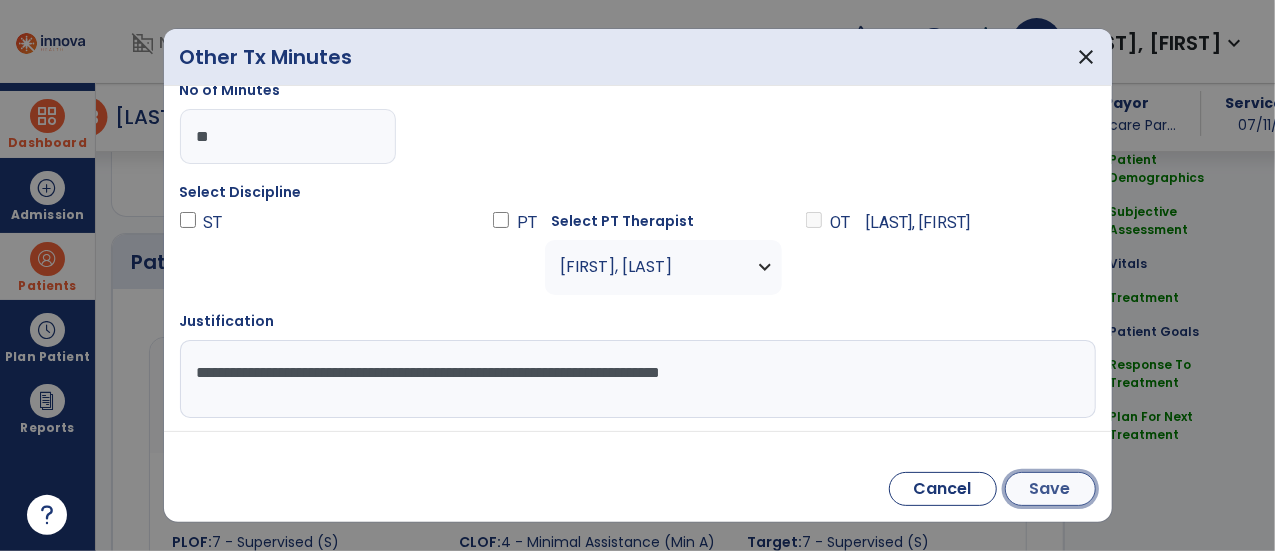 click on "Save" at bounding box center [1050, 489] 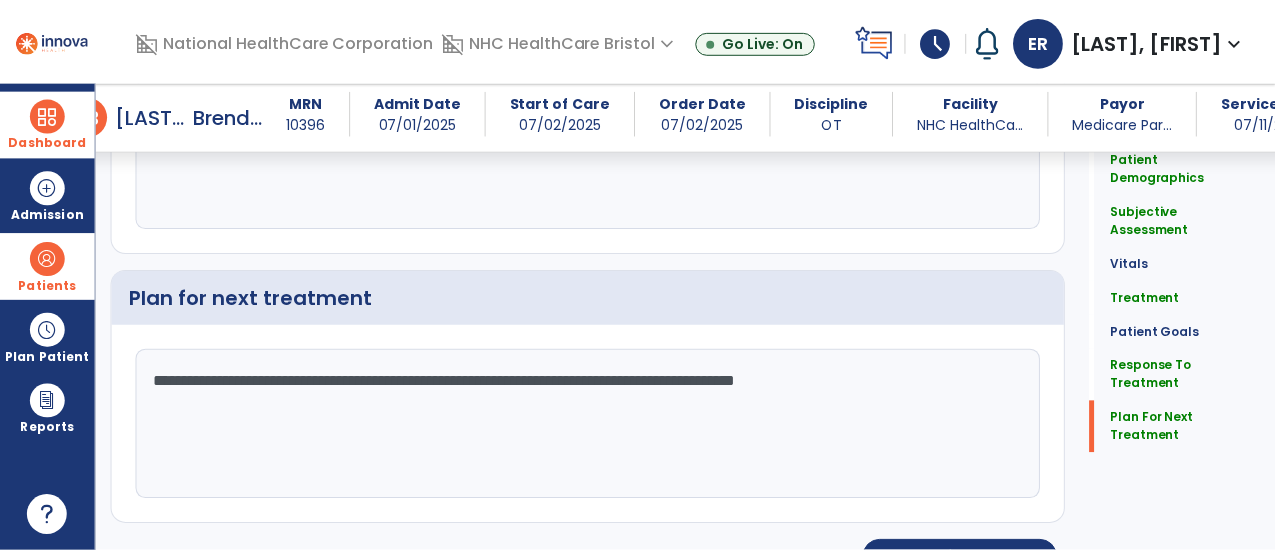 scroll, scrollTop: 2946, scrollLeft: 0, axis: vertical 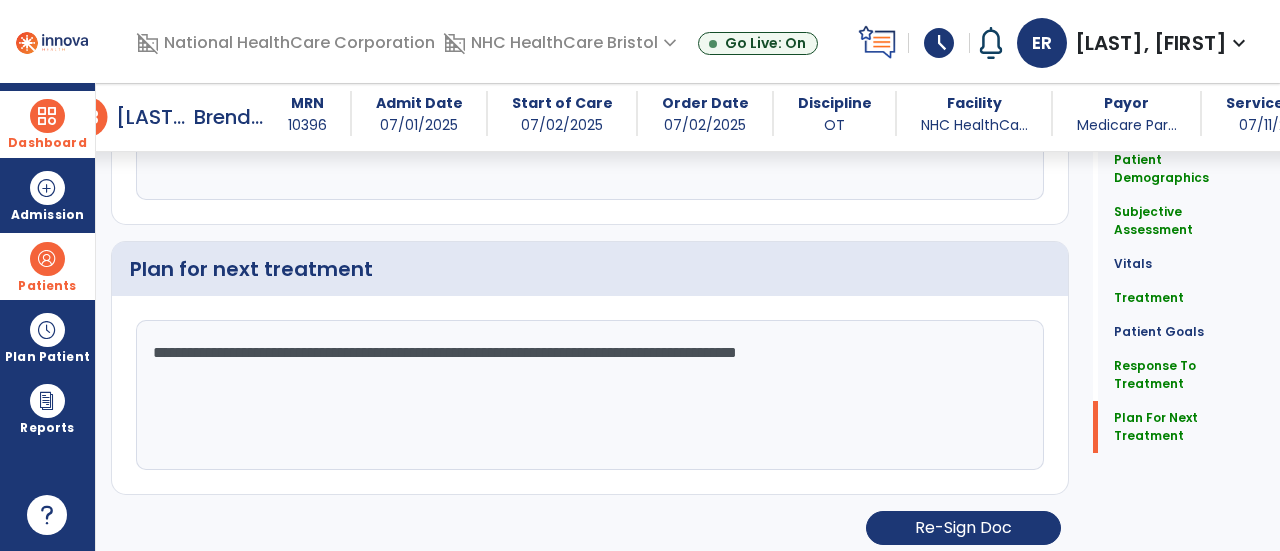 click on "Patient Demographics  Medical Diagnosis   Treatment Diagnosis   Precautions   Contraindications
Code
Description
Pdpm Clinical Category
R41.841" 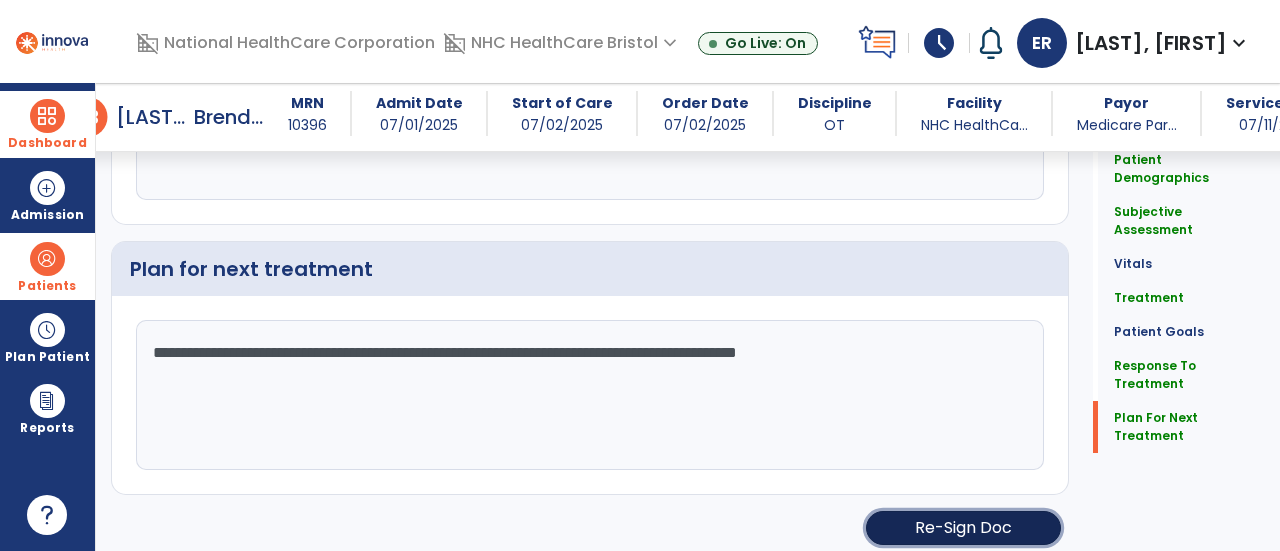 click on "Re-Sign Doc" 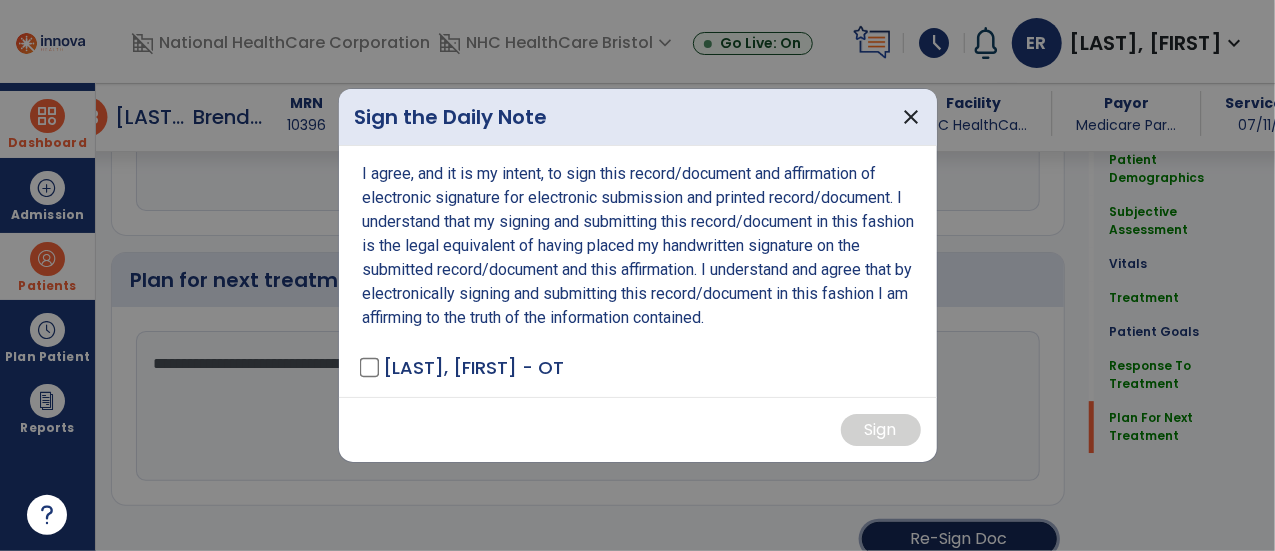 scroll, scrollTop: 2946, scrollLeft: 0, axis: vertical 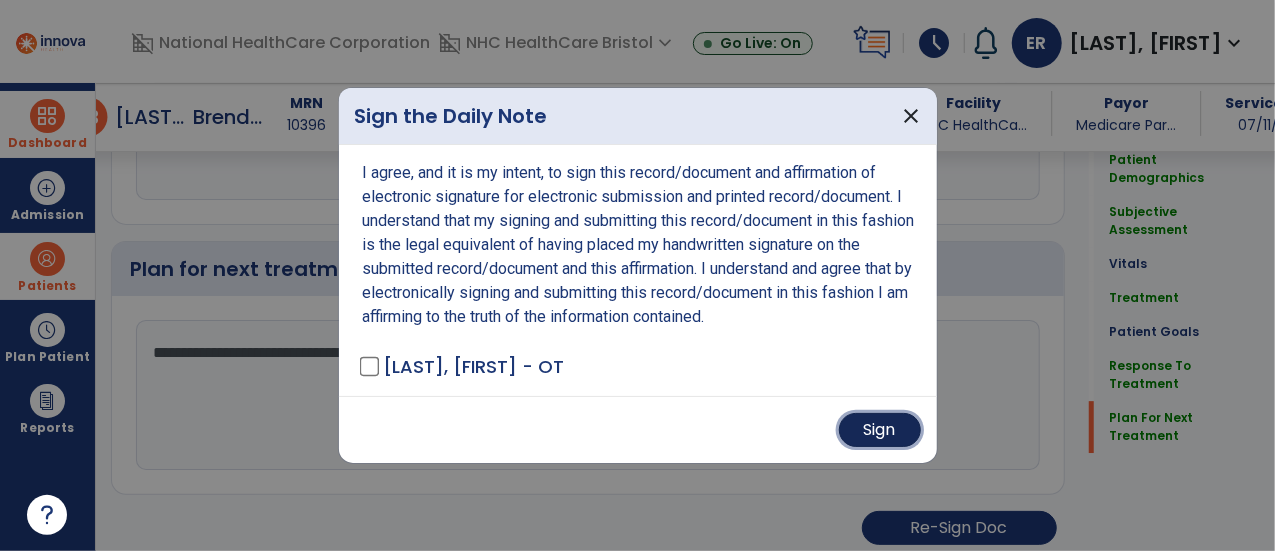 click on "Sign" at bounding box center (880, 430) 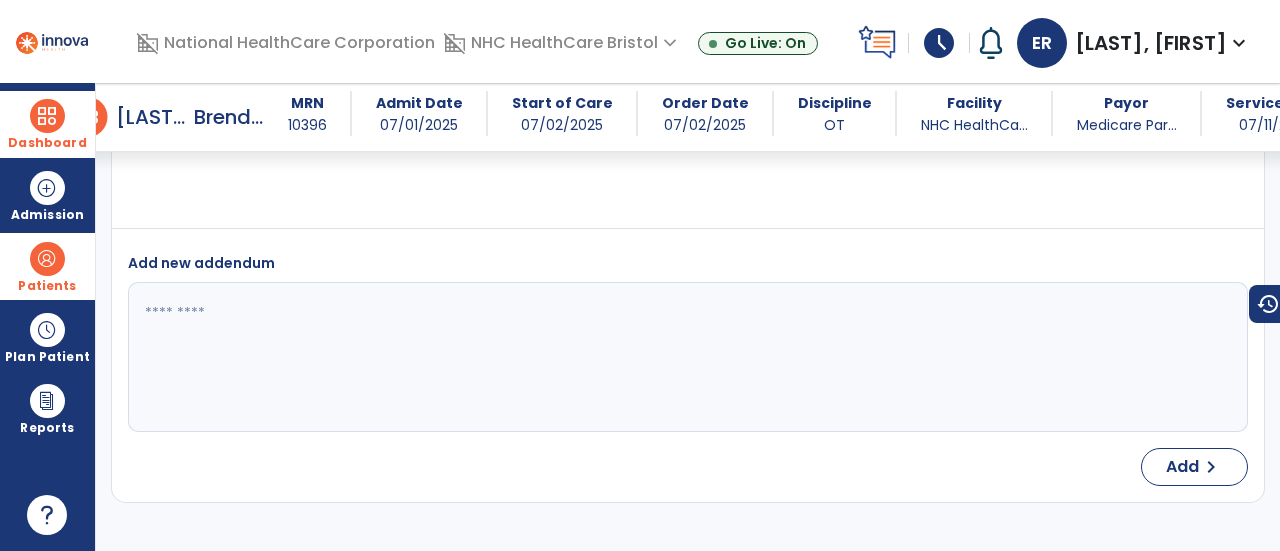 click on "Dashboard" at bounding box center [47, 124] 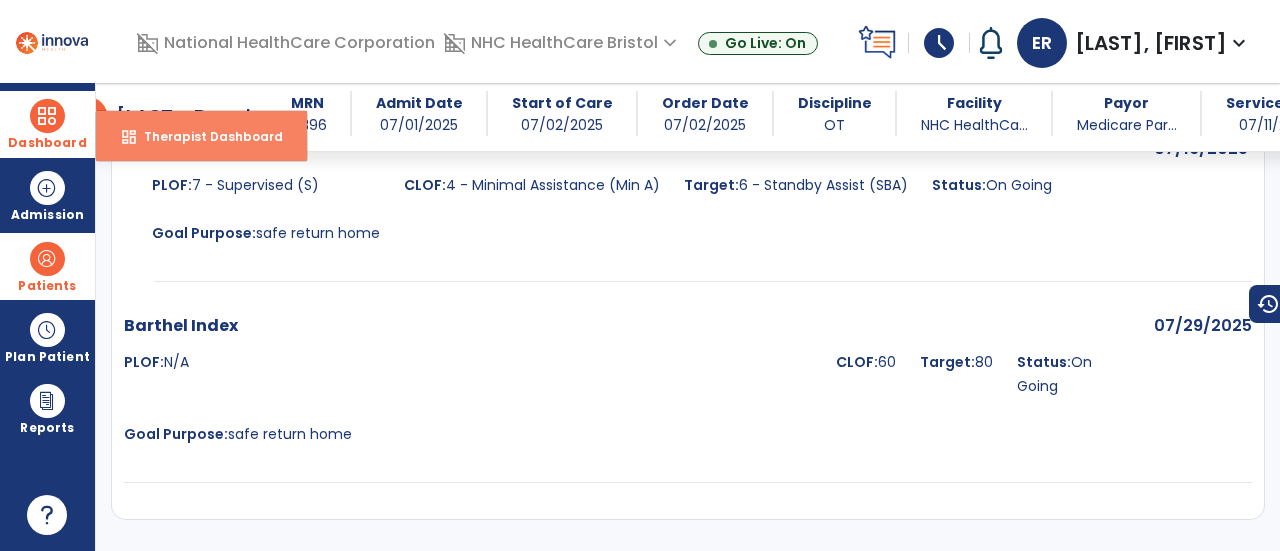 click on "Therapist Dashboard" at bounding box center (205, 136) 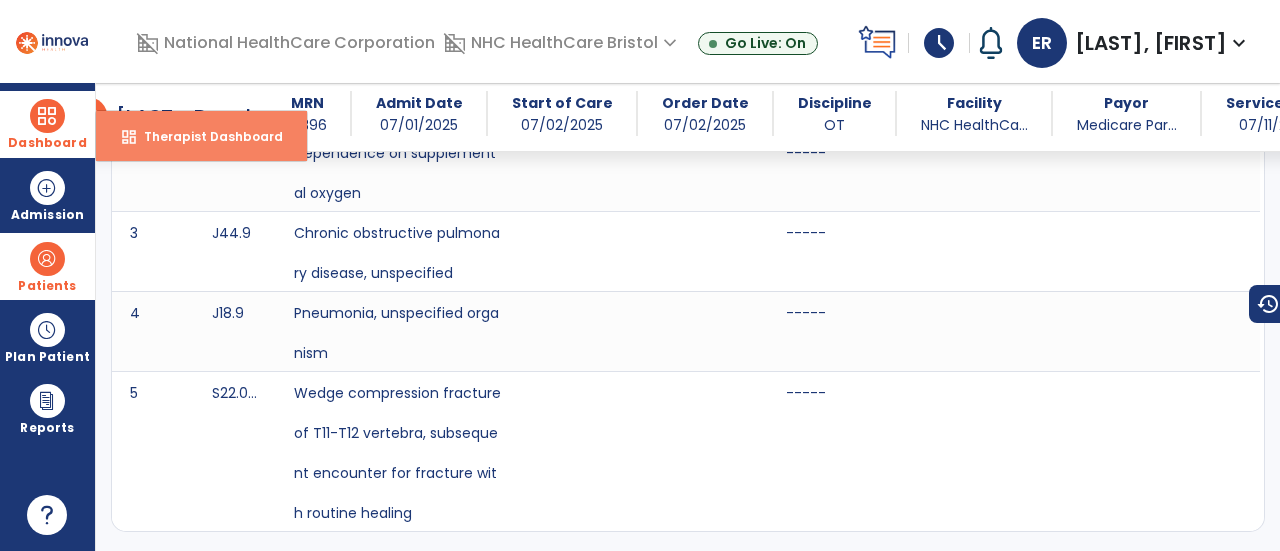 select on "****" 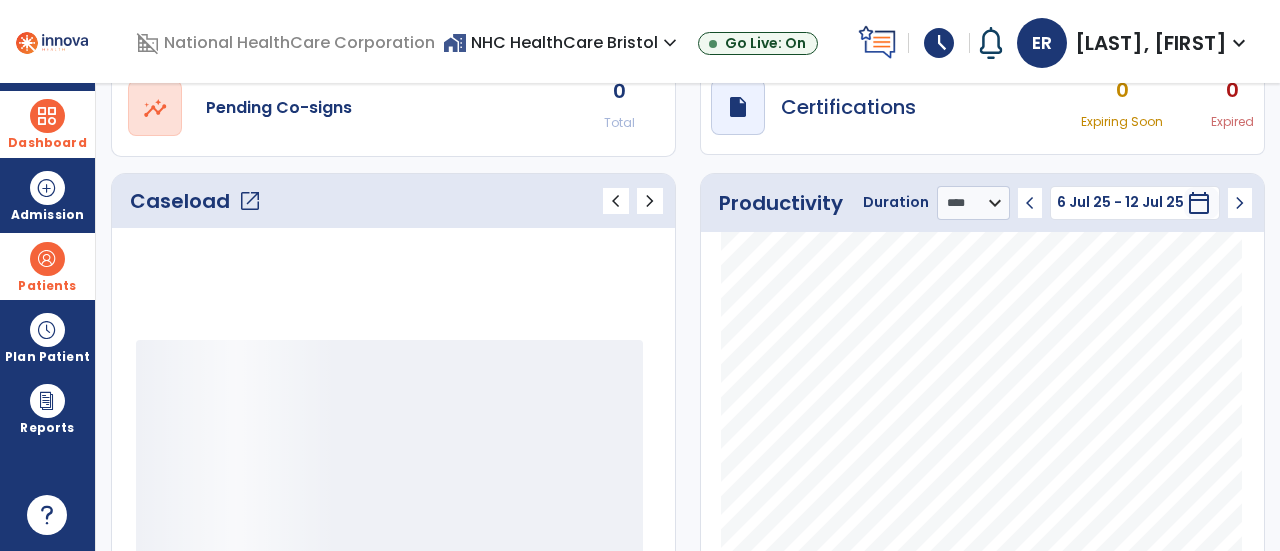 click on "Caseload   open_in_new" 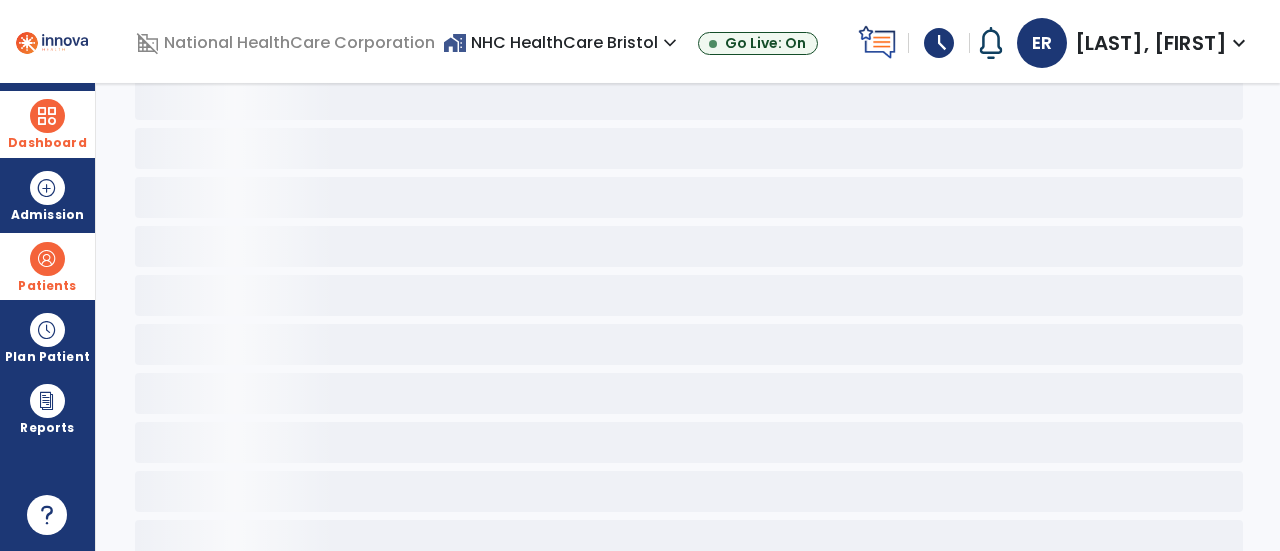 scroll, scrollTop: 0, scrollLeft: 0, axis: both 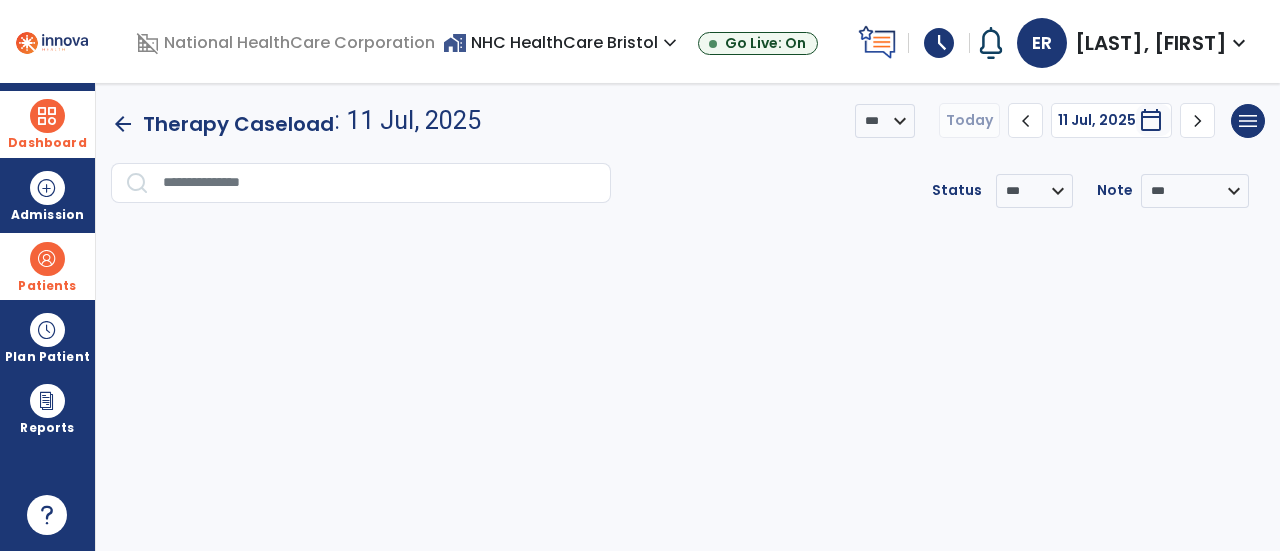 click at bounding box center (47, 116) 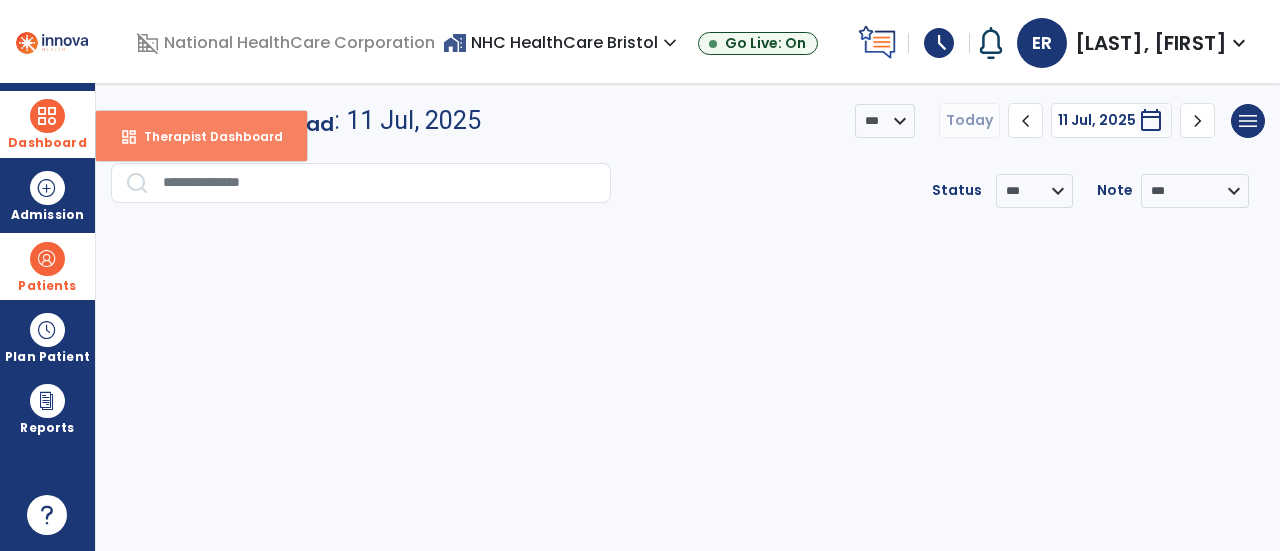 click on "Therapist Dashboard" at bounding box center [205, 136] 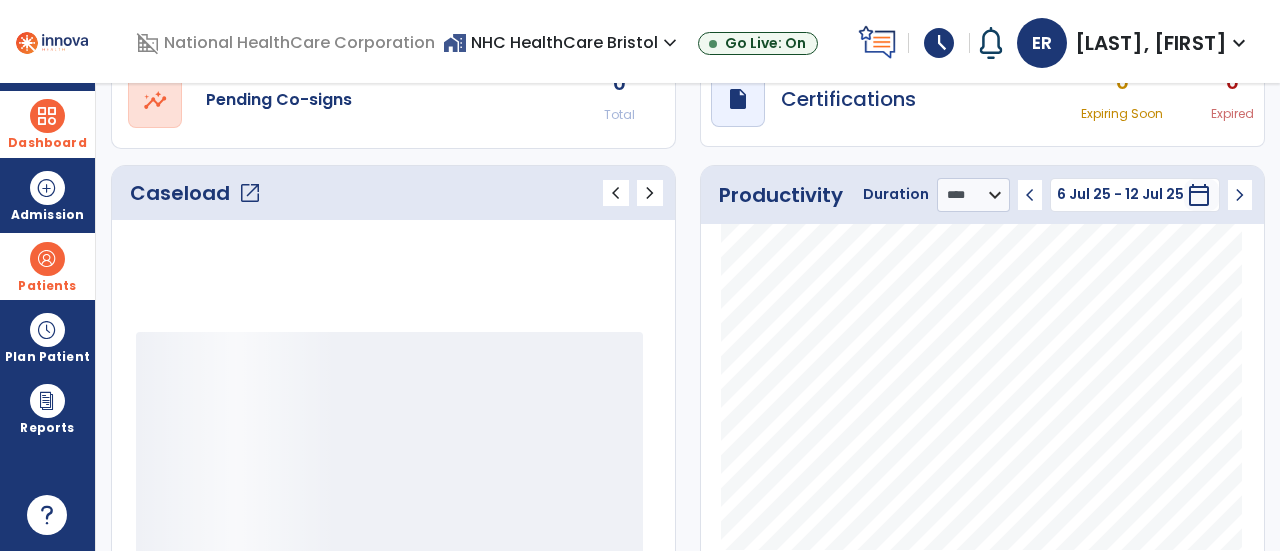 scroll, scrollTop: 254, scrollLeft: 0, axis: vertical 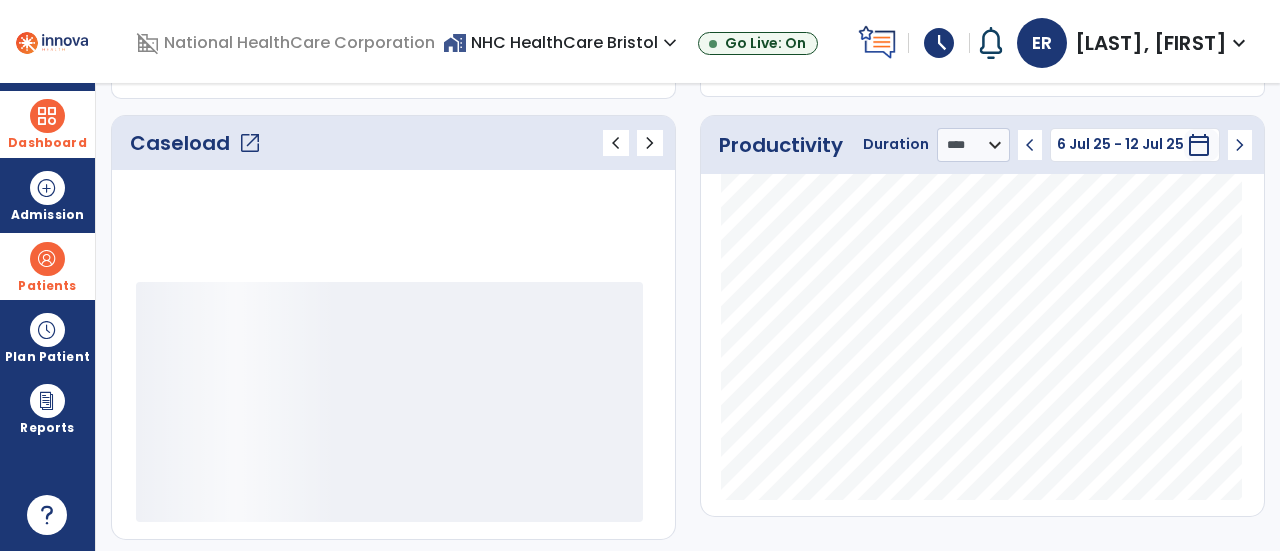 click on "Caseload   open_in_new" 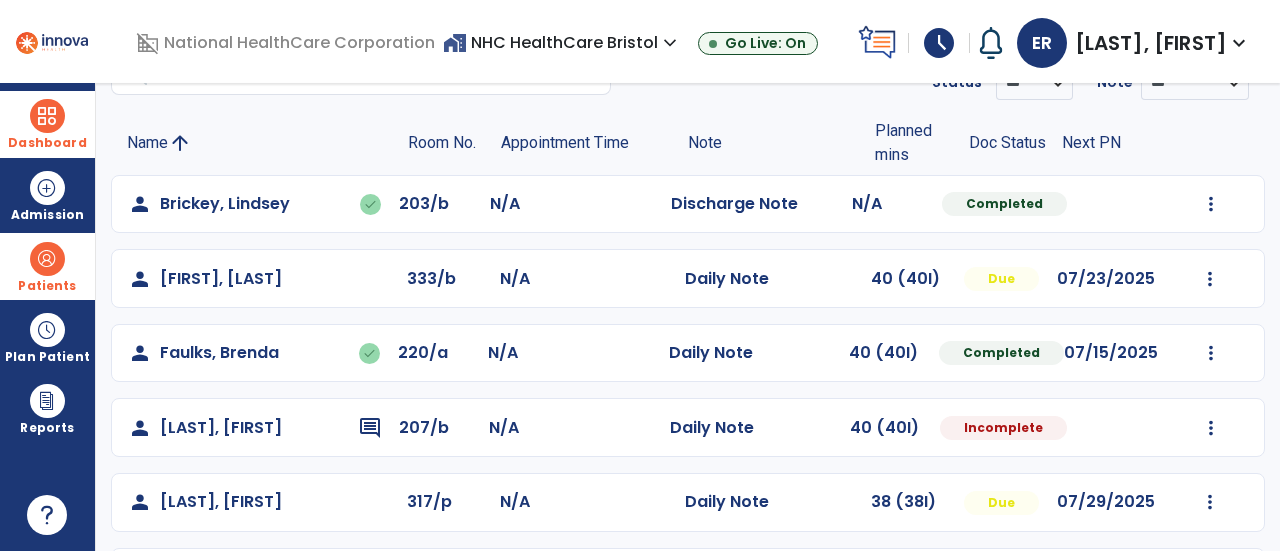 scroll, scrollTop: 556, scrollLeft: 0, axis: vertical 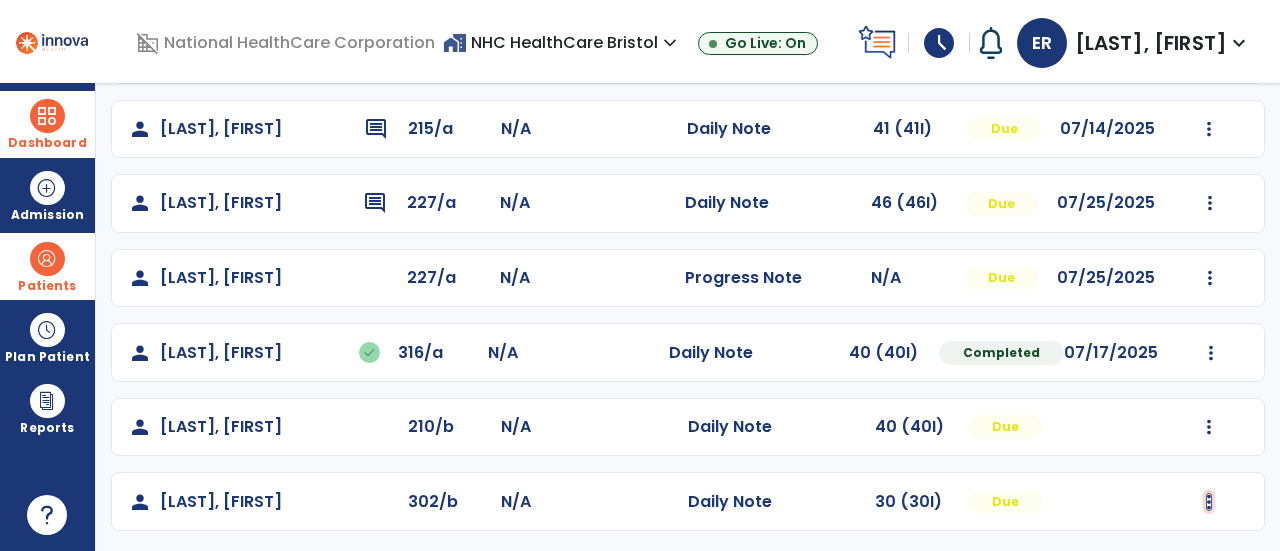 click at bounding box center [1211, -244] 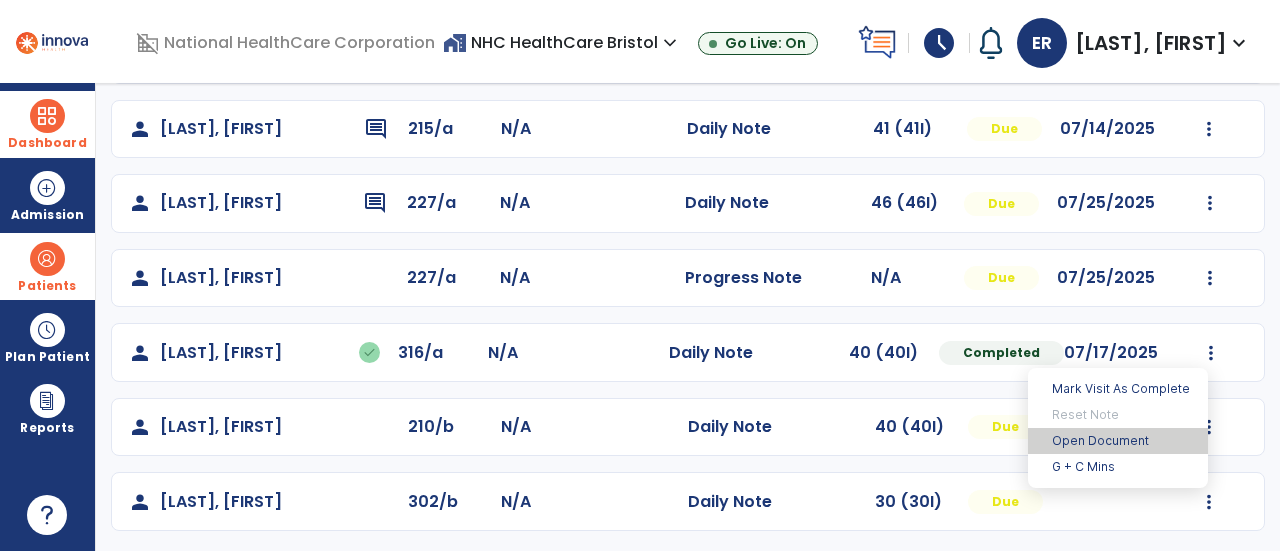 click on "Open Document" at bounding box center [1118, 441] 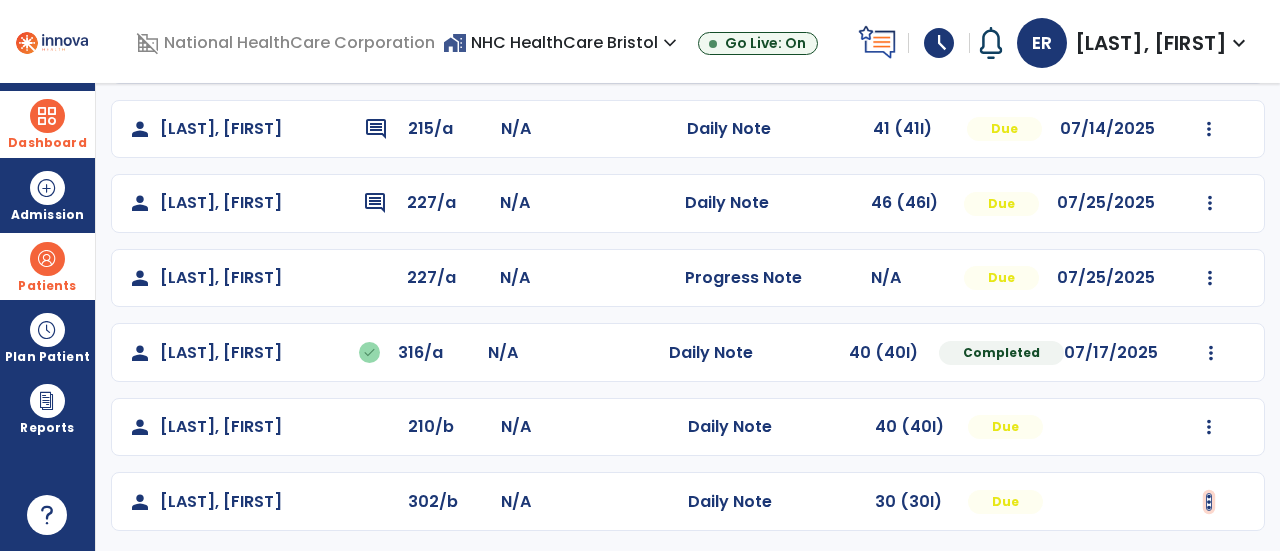 click at bounding box center [1209, 502] 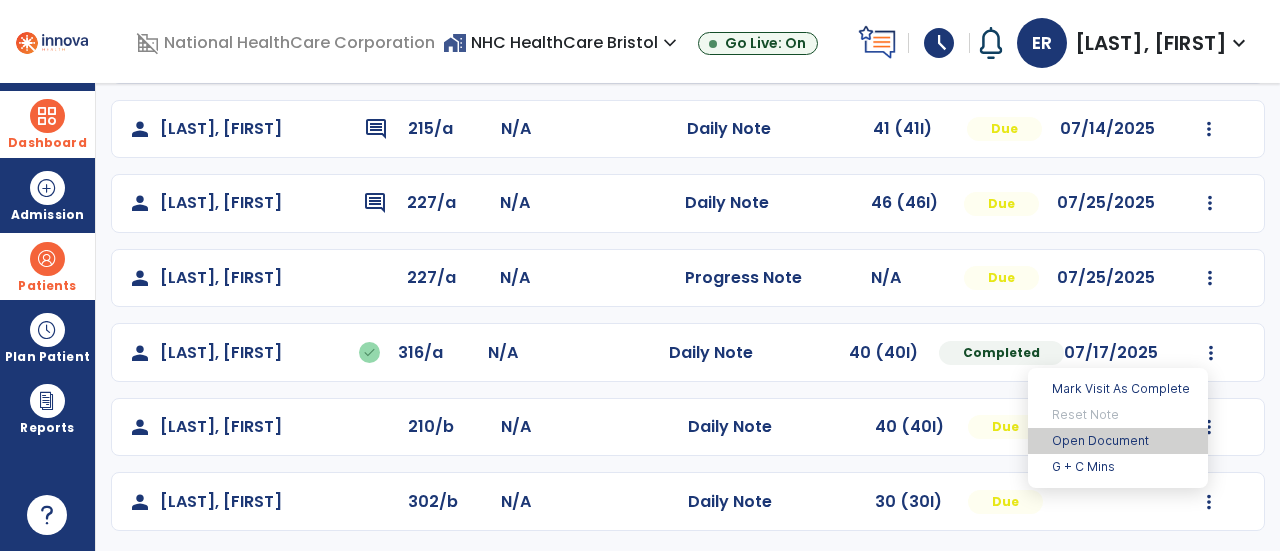 click on "Open Document" at bounding box center (1118, 441) 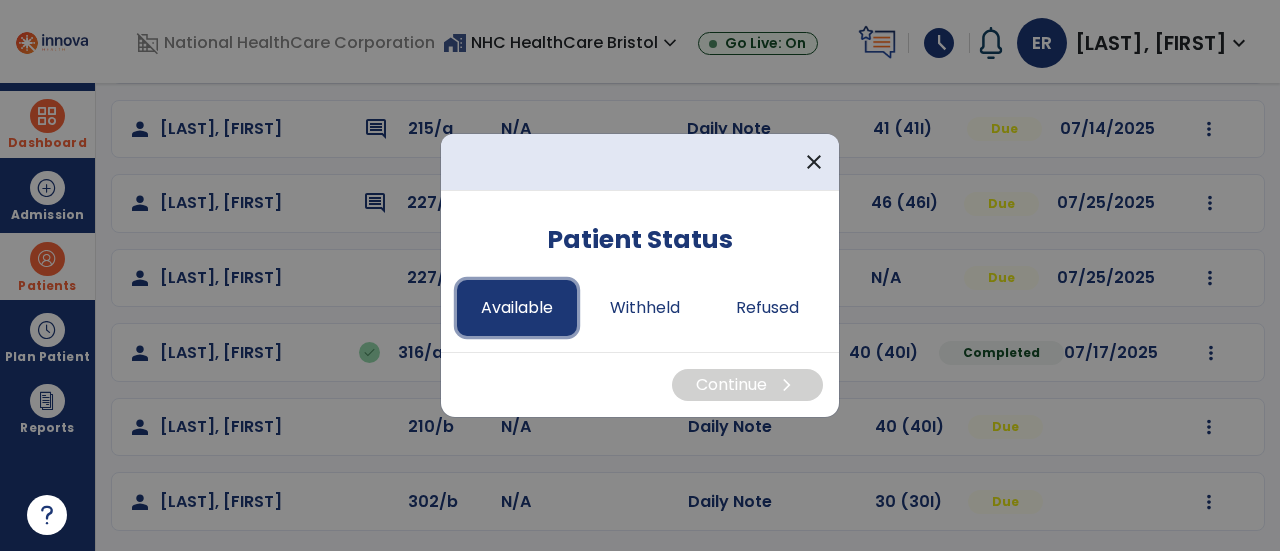 click on "Available" at bounding box center (517, 308) 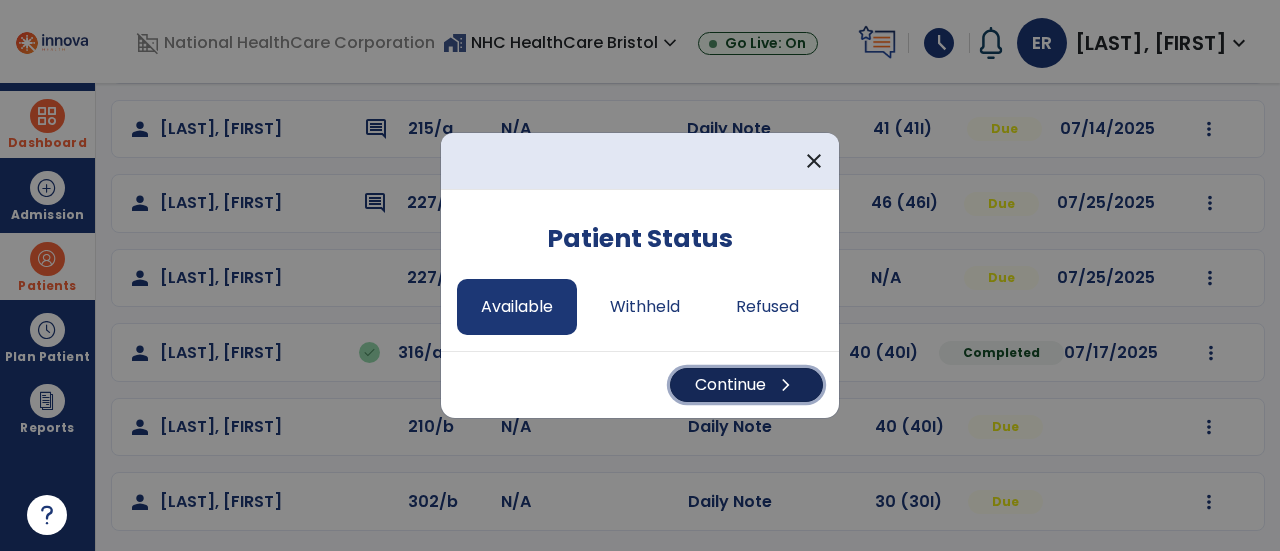 click on "Continue   chevron_right" at bounding box center (746, 385) 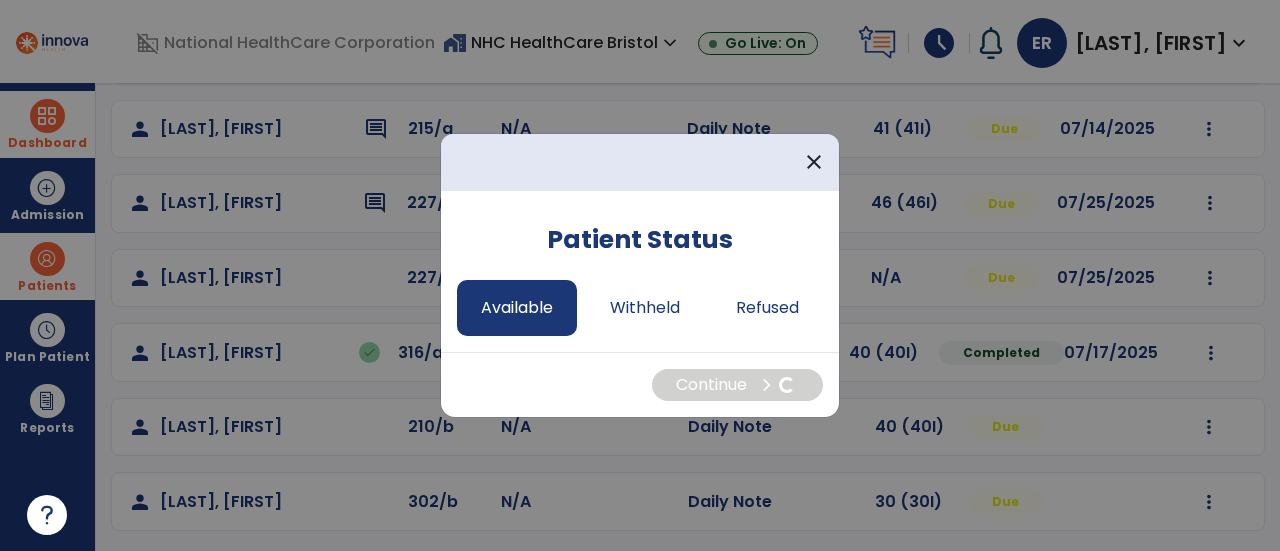 select on "*" 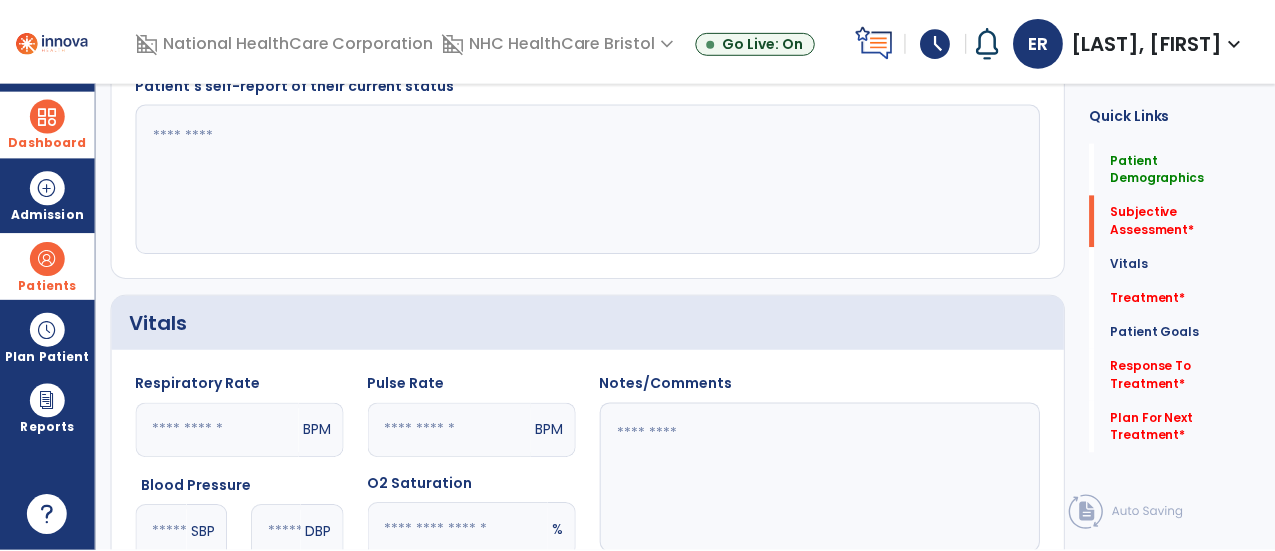 scroll, scrollTop: 469, scrollLeft: 0, axis: vertical 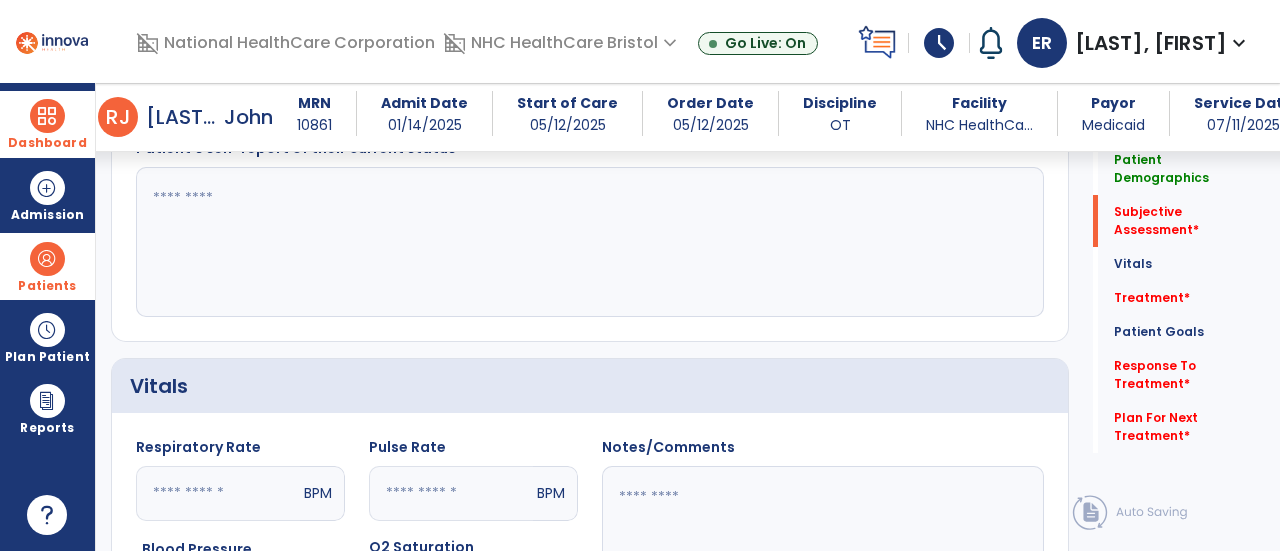 click 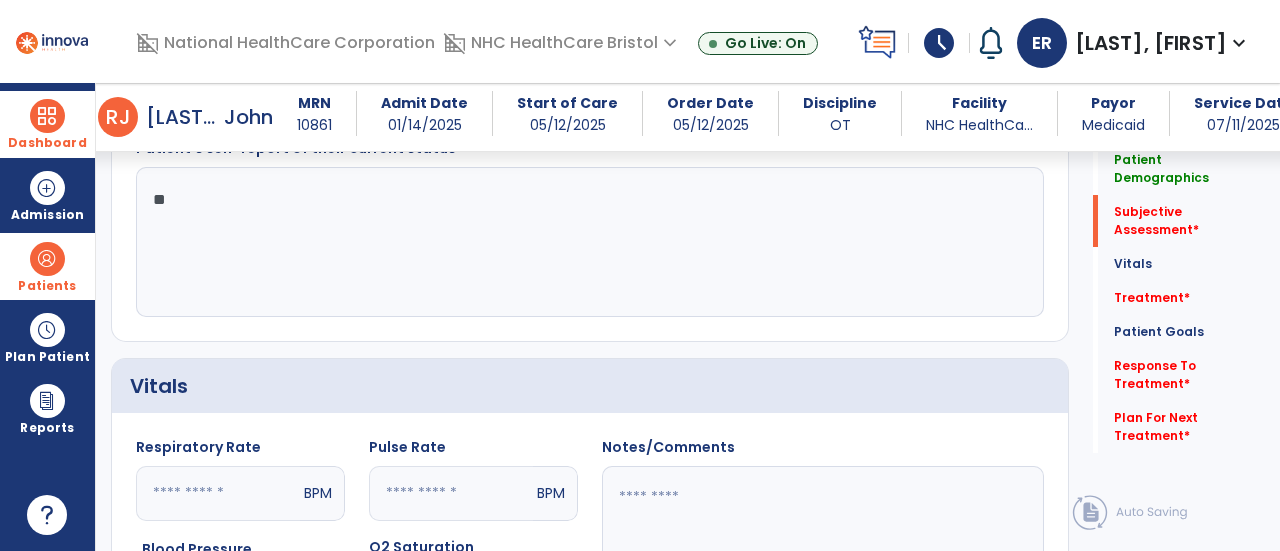 type on "*" 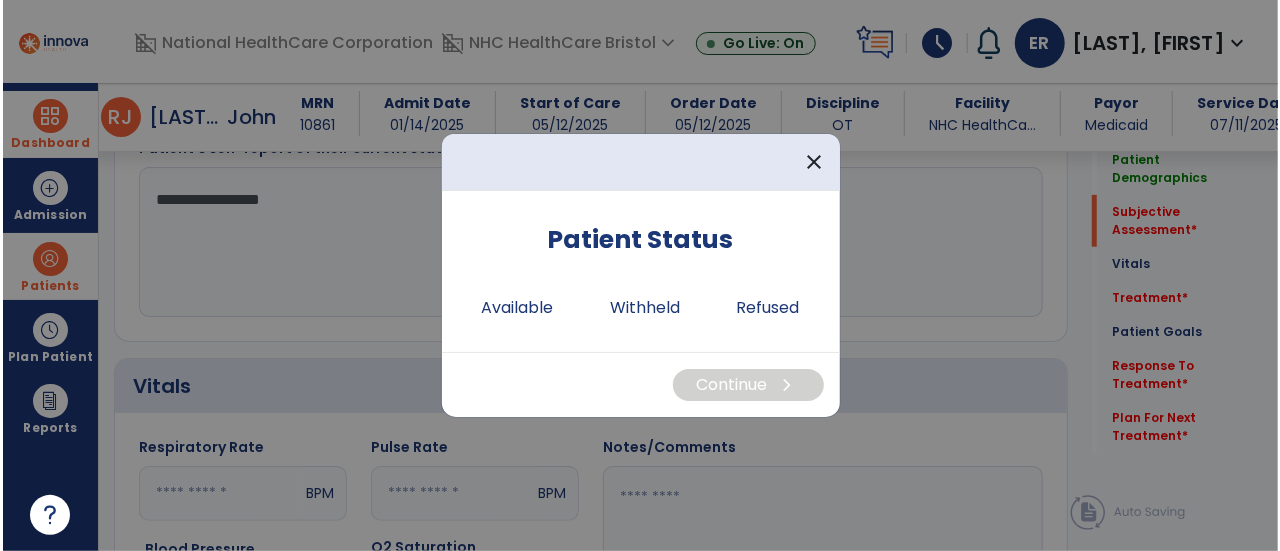 scroll, scrollTop: 469, scrollLeft: 0, axis: vertical 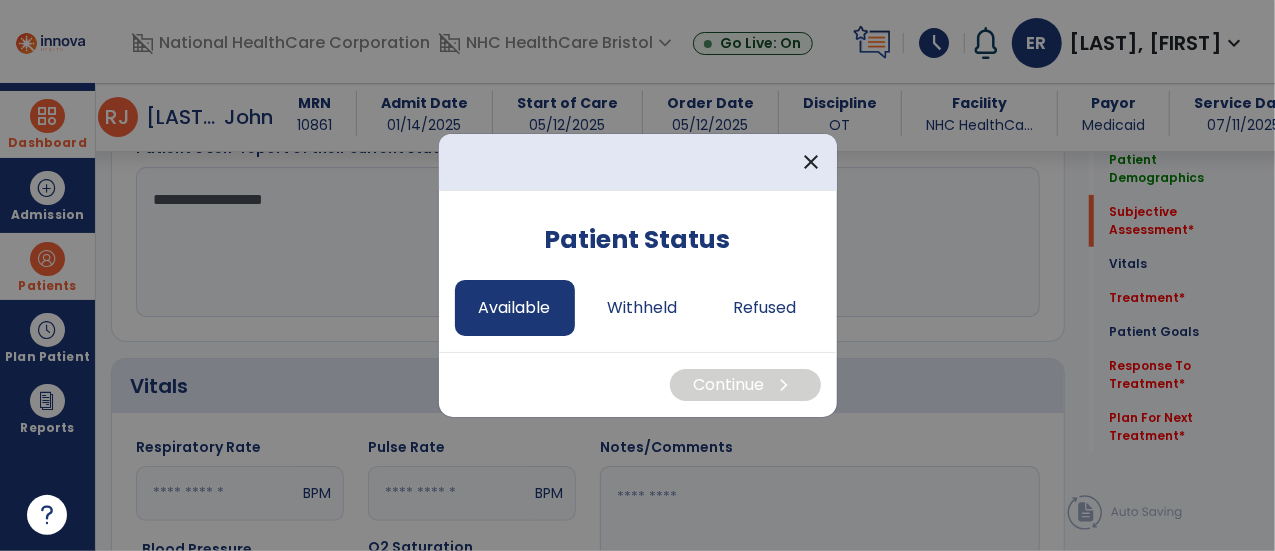 click on "Available" at bounding box center (515, 308) 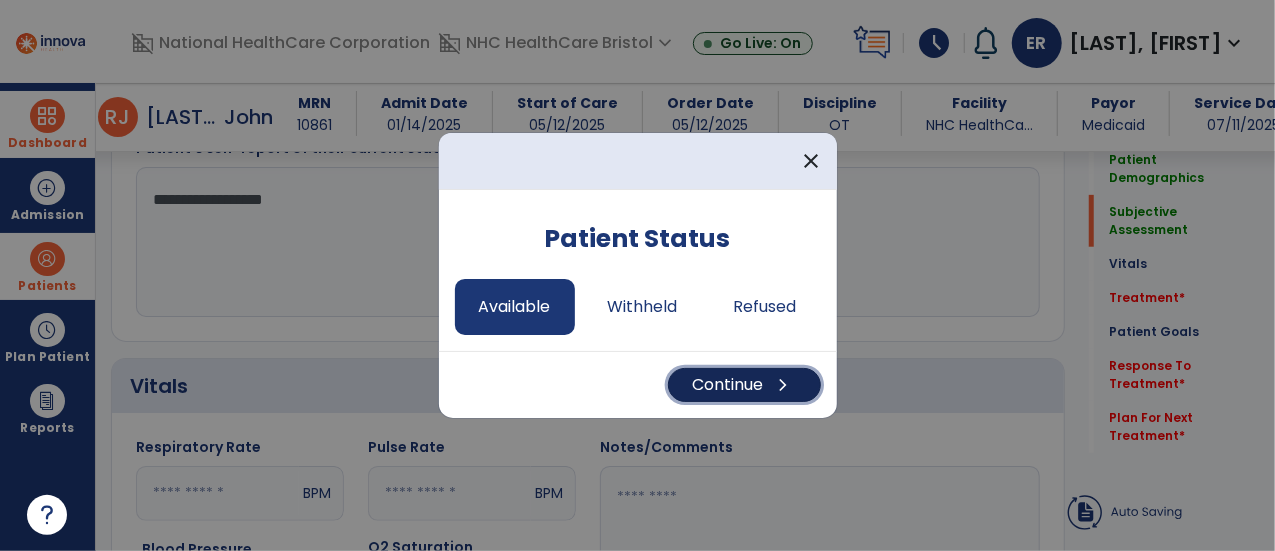 click on "Continue   chevron_right" at bounding box center (744, 385) 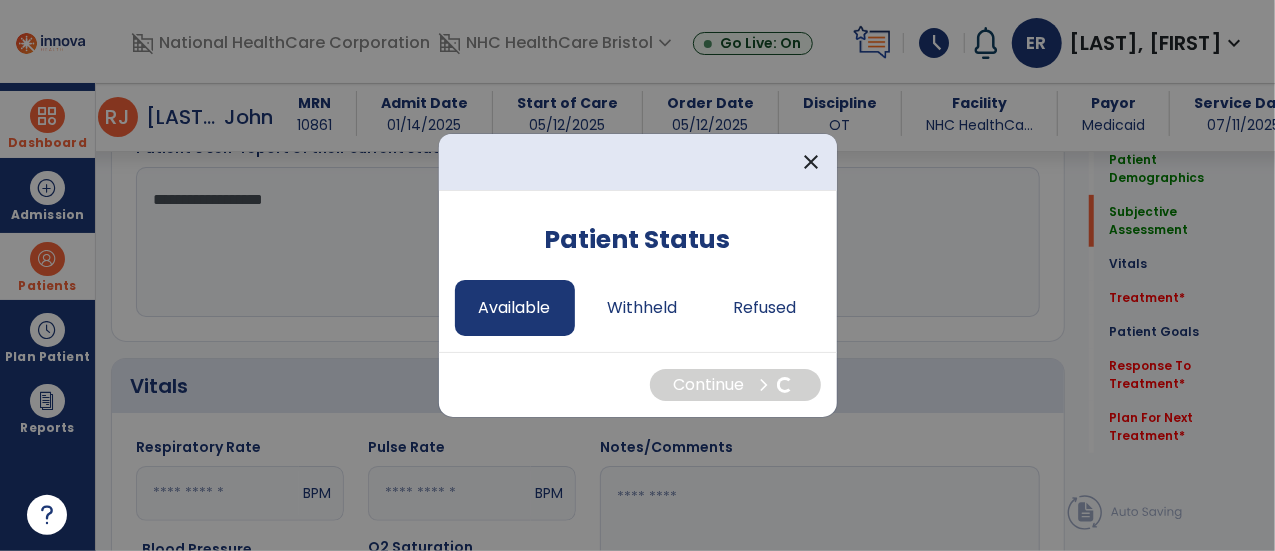 click on "Patient Status" at bounding box center [638, 239] 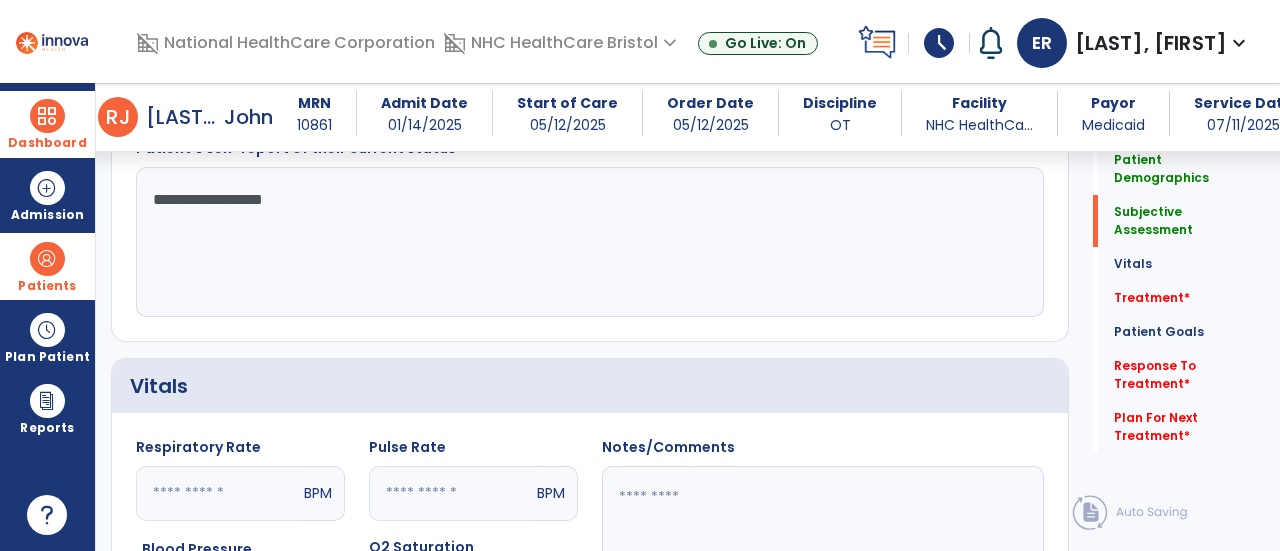 click on "**********" 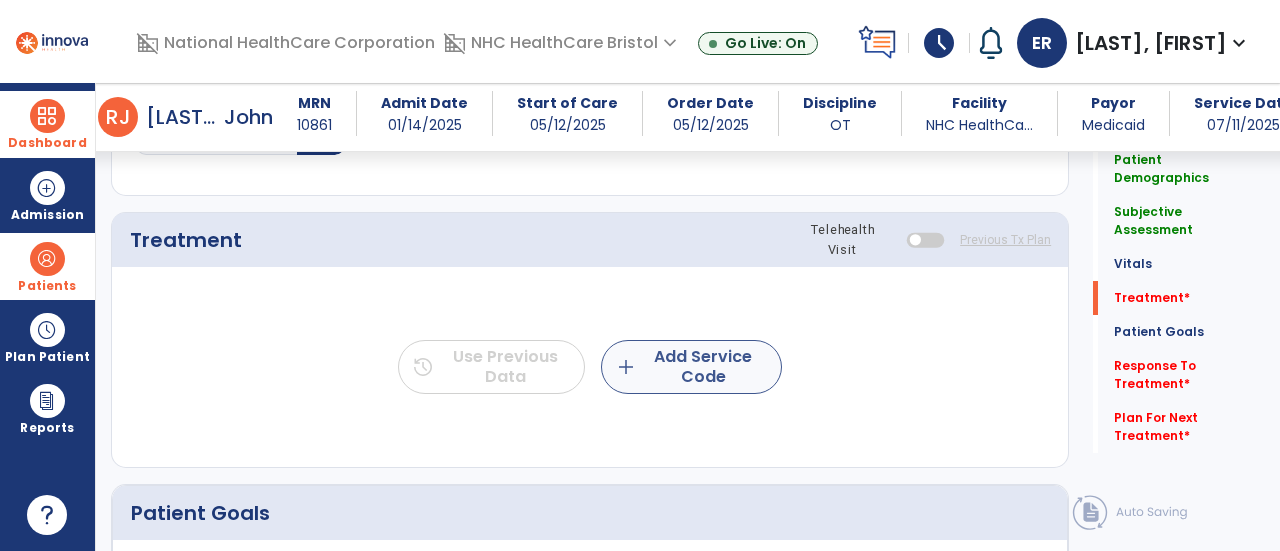 type on "**********" 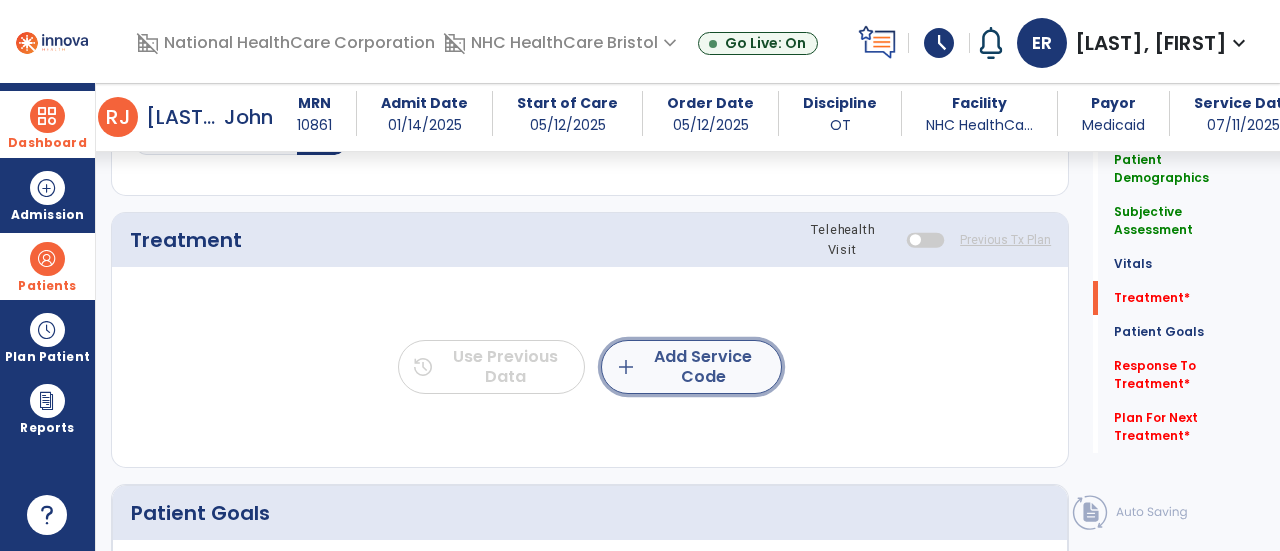 click on "add  Add Service Code" 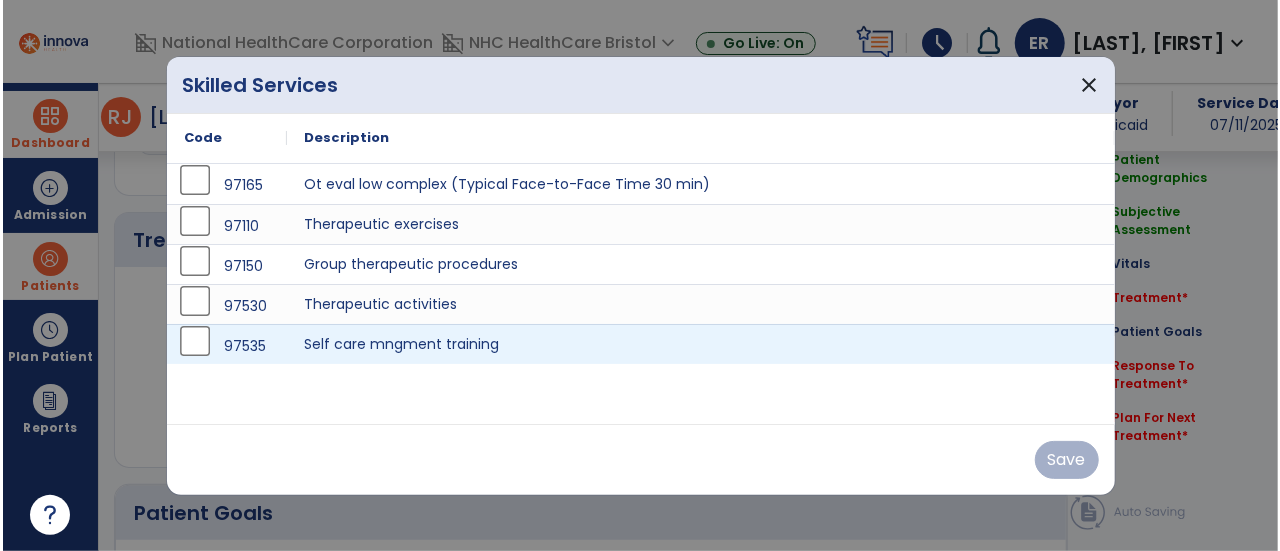 scroll, scrollTop: 1037, scrollLeft: 0, axis: vertical 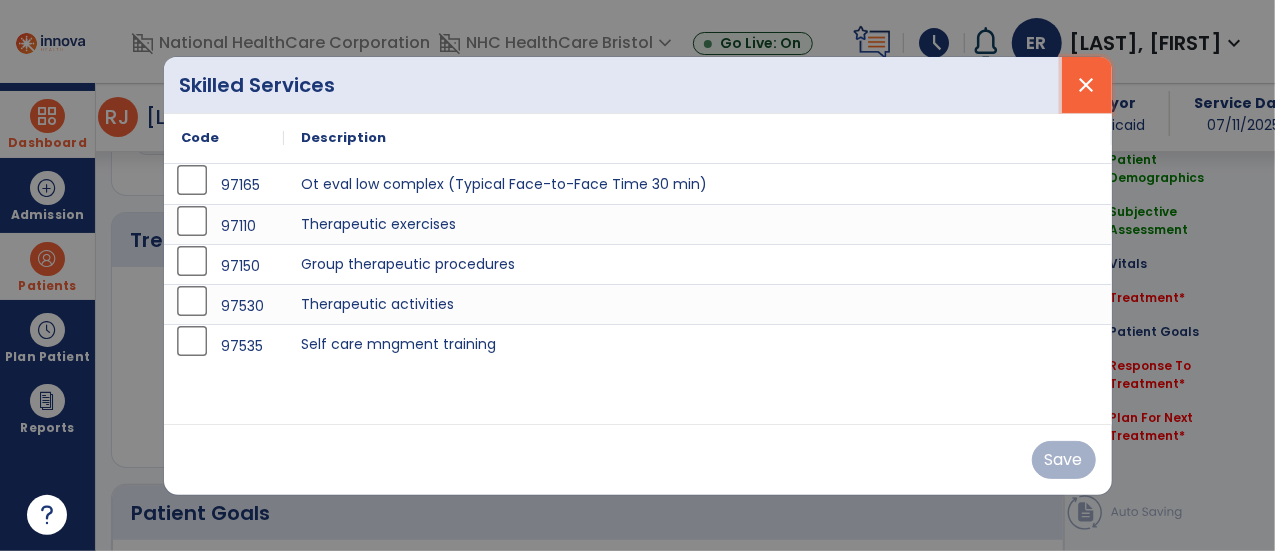 click on "close" at bounding box center (1087, 85) 